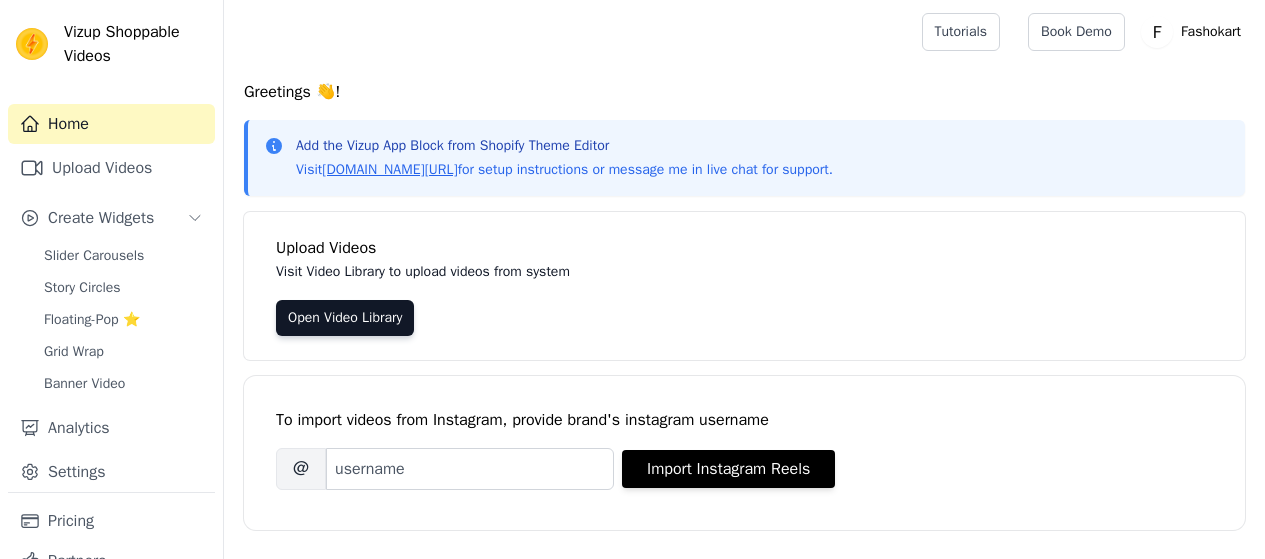 scroll, scrollTop: 0, scrollLeft: 0, axis: both 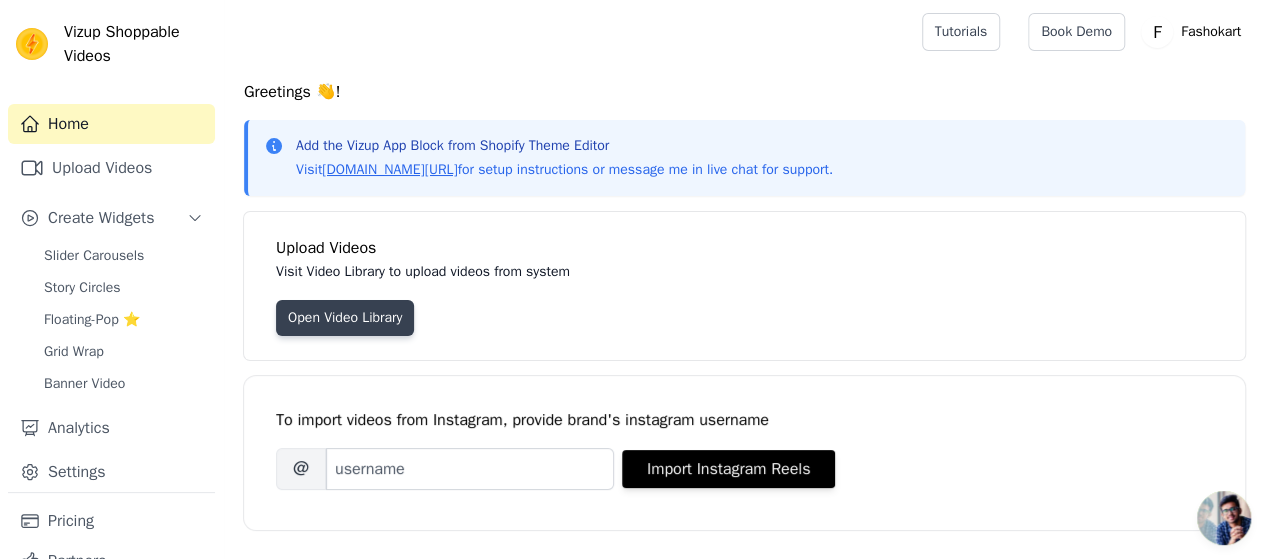 click on "Open Video Library" at bounding box center (345, 318) 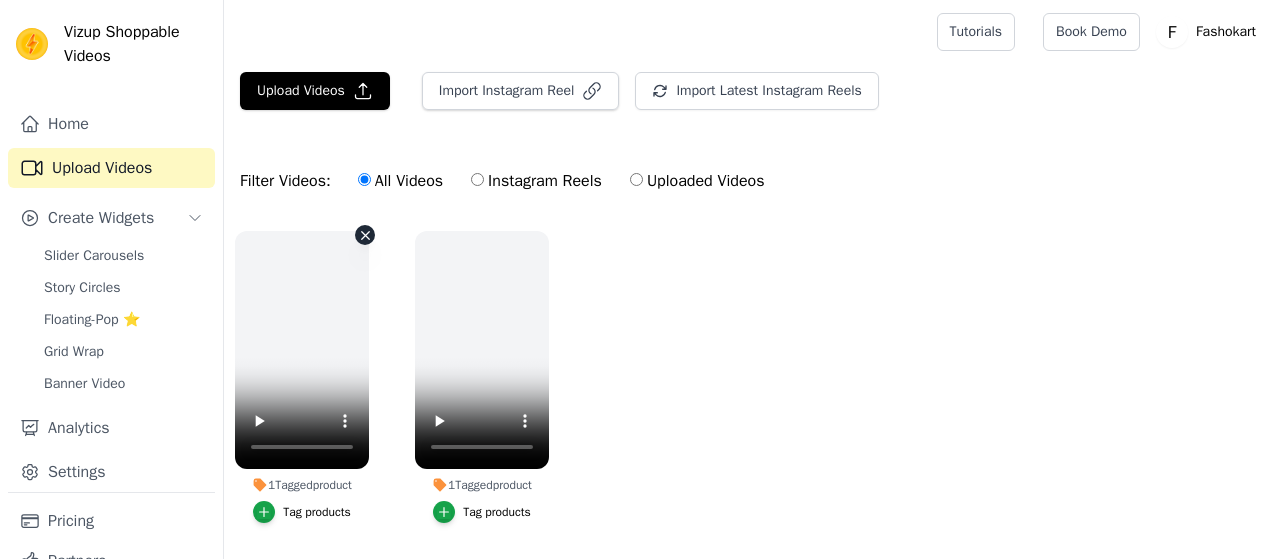 scroll, scrollTop: 0, scrollLeft: 0, axis: both 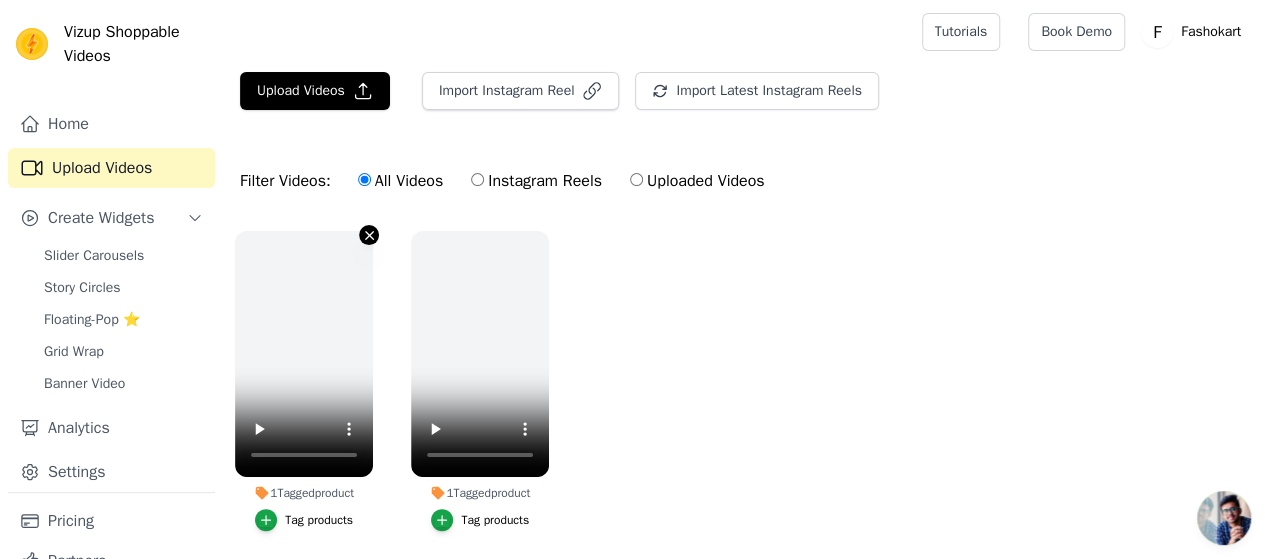 click 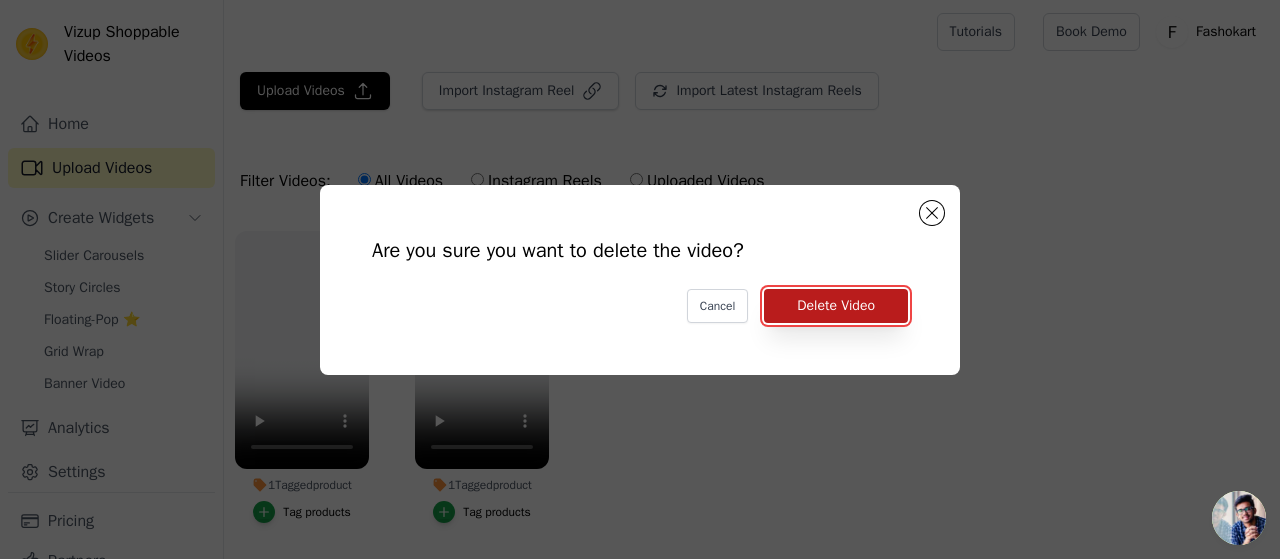click on "Delete Video" at bounding box center (836, 306) 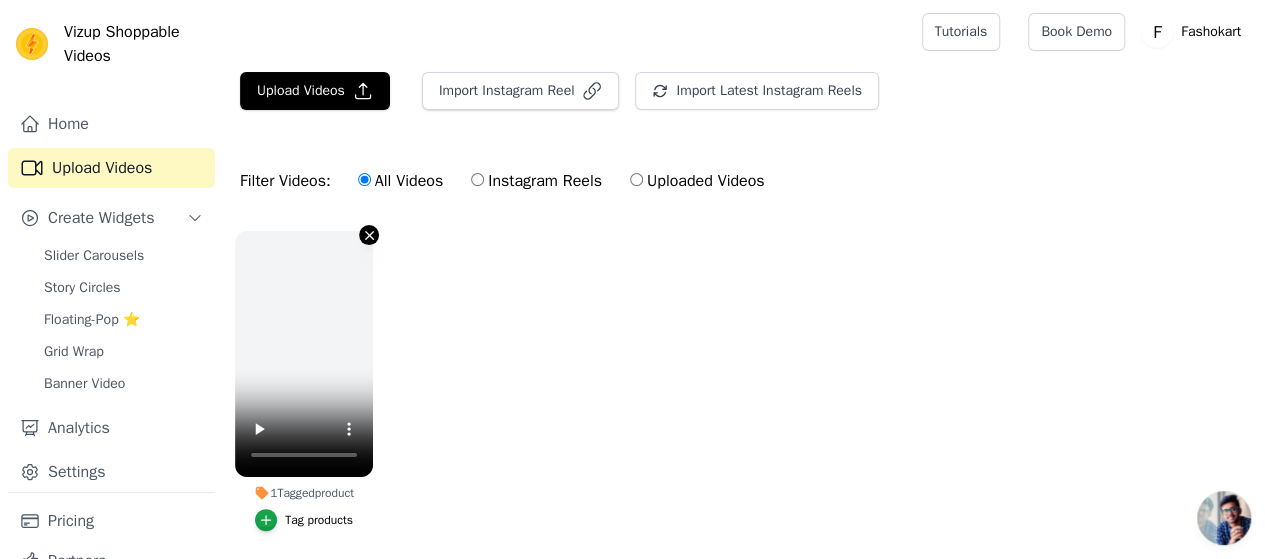 click 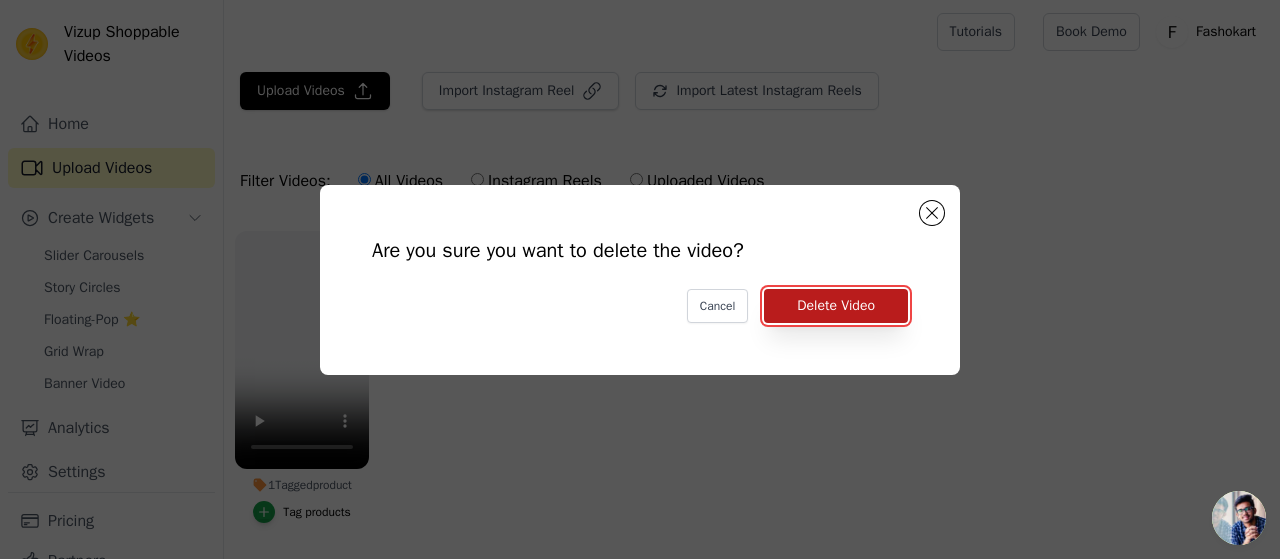 click on "Delete Video" at bounding box center [836, 306] 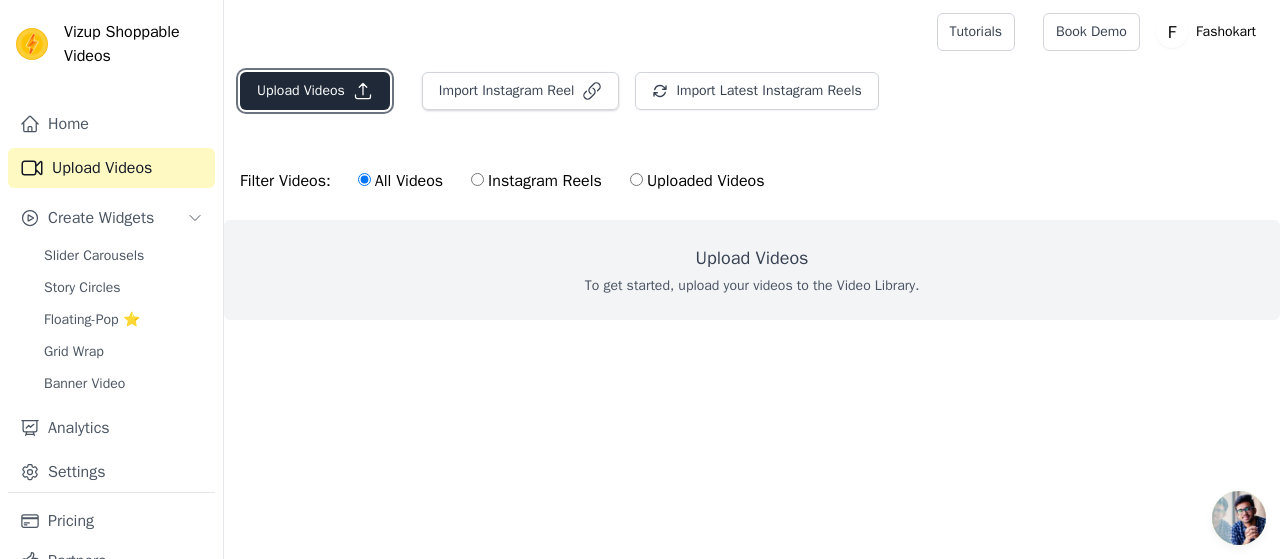 click on "Upload Videos" at bounding box center [315, 91] 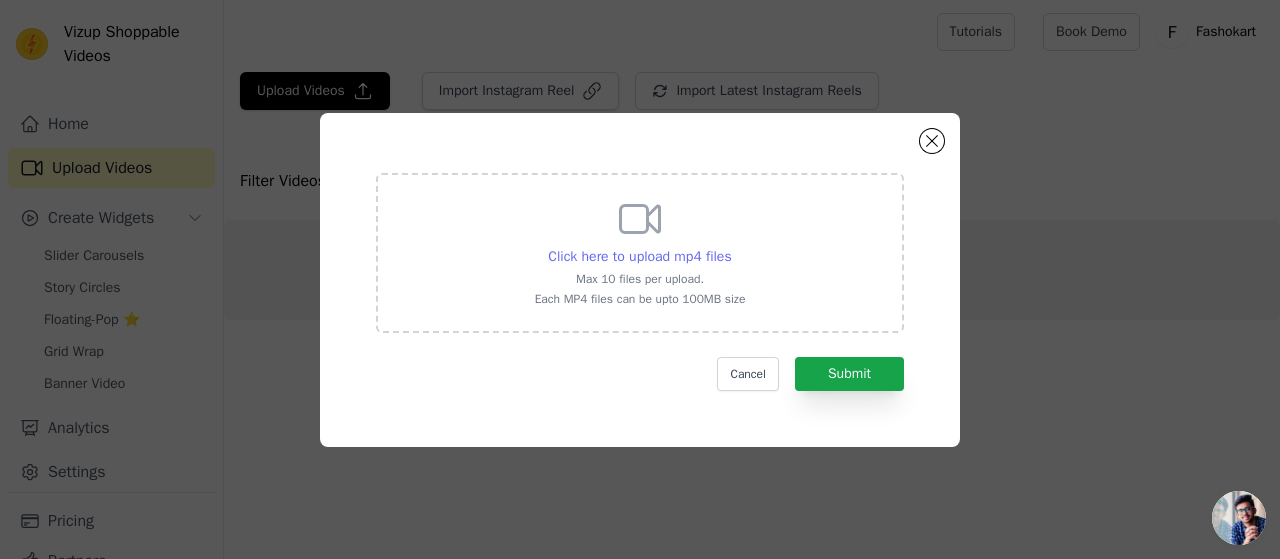click on "Click here to upload mp4 files" at bounding box center (639, 256) 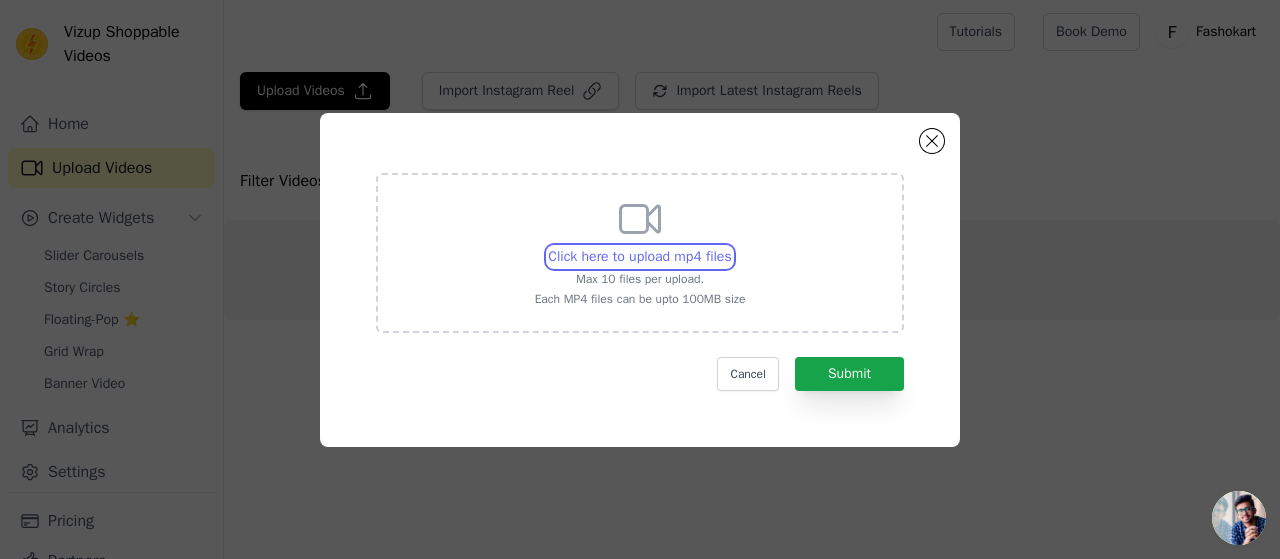 click on "Click here to upload mp4 files     Max 10 files per upload.   Each MP4 files can be upto 100MB size" at bounding box center (731, 246) 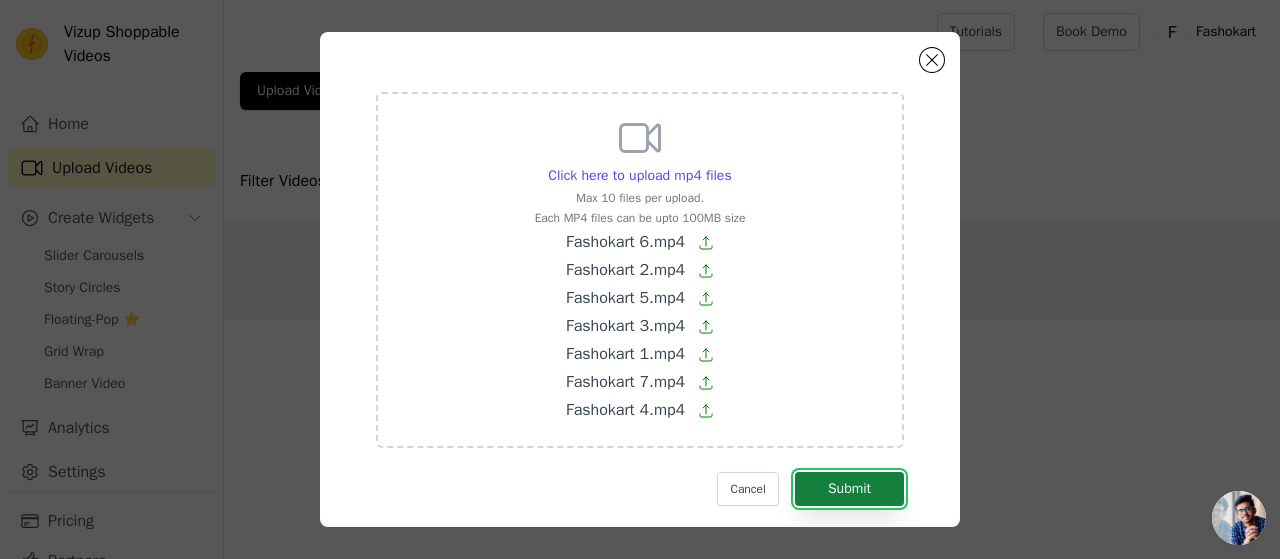 click on "Submit" at bounding box center (849, 489) 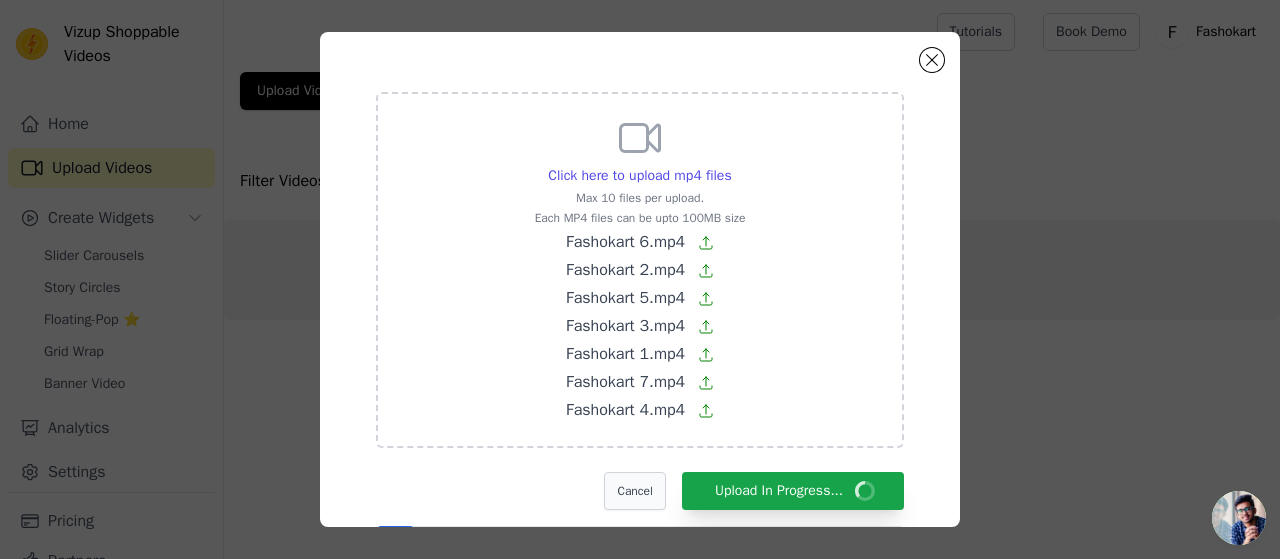 scroll, scrollTop: 92, scrollLeft: 0, axis: vertical 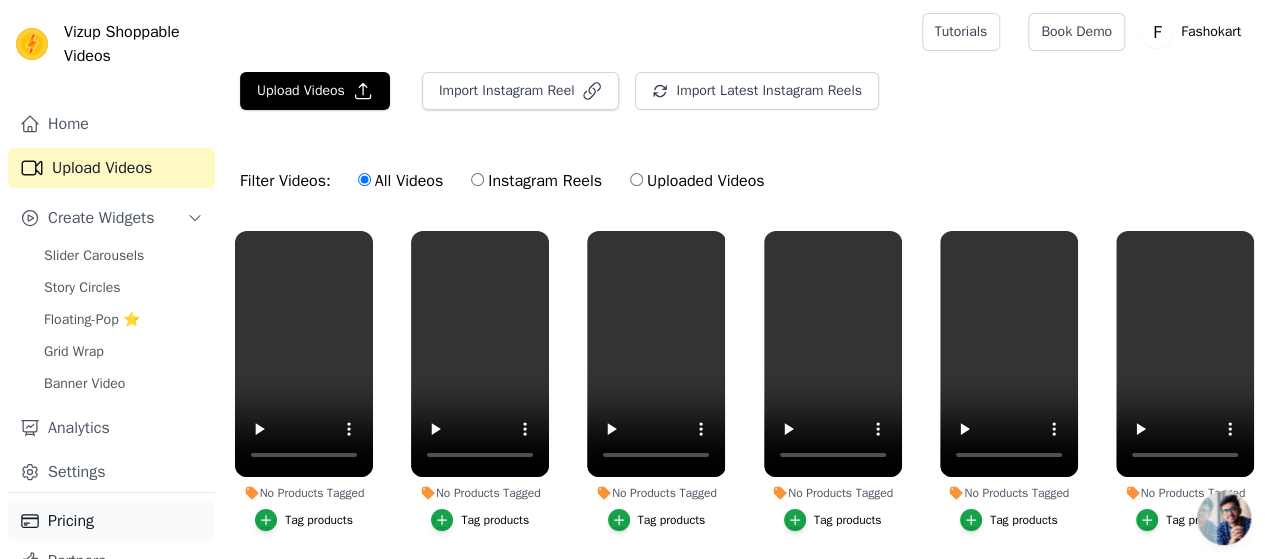 click on "Pricing" at bounding box center [111, 521] 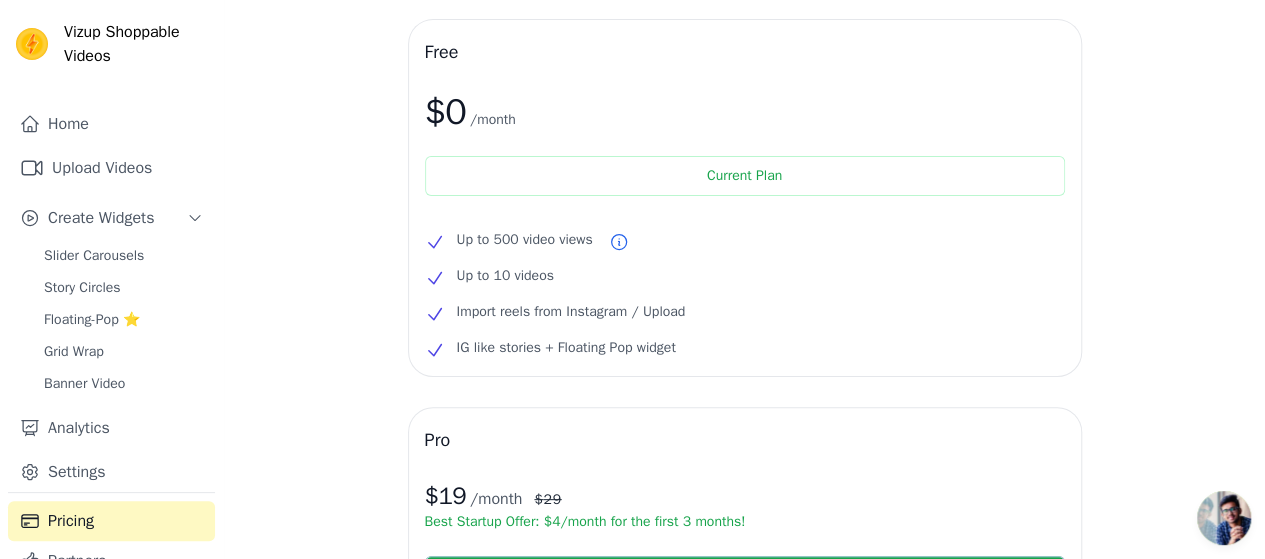 scroll, scrollTop: 0, scrollLeft: 0, axis: both 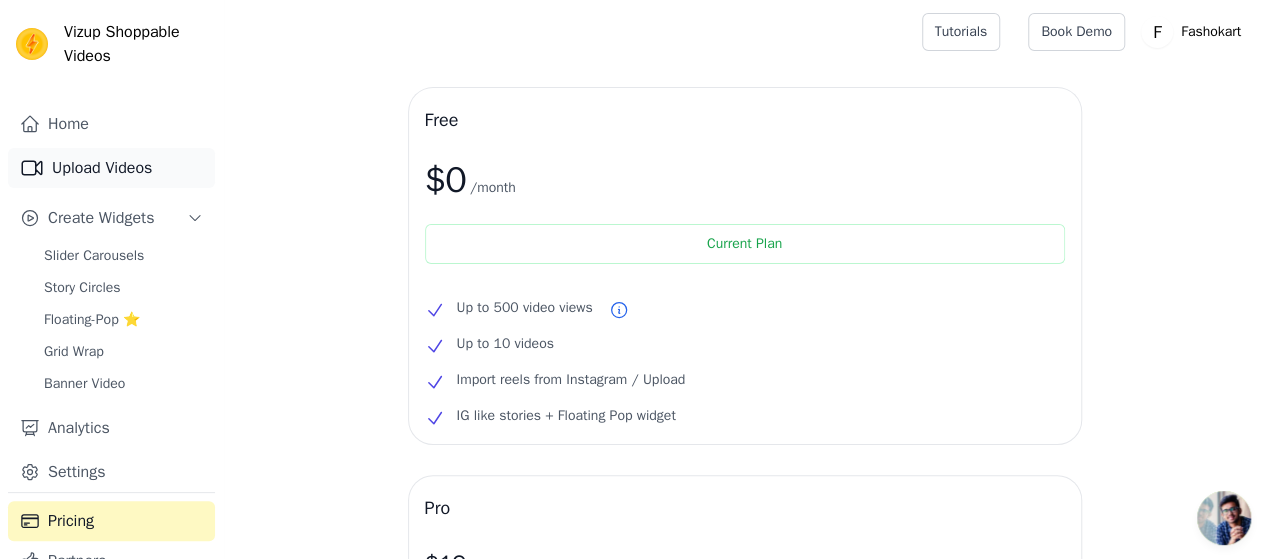 click on "Upload Videos" at bounding box center [111, 168] 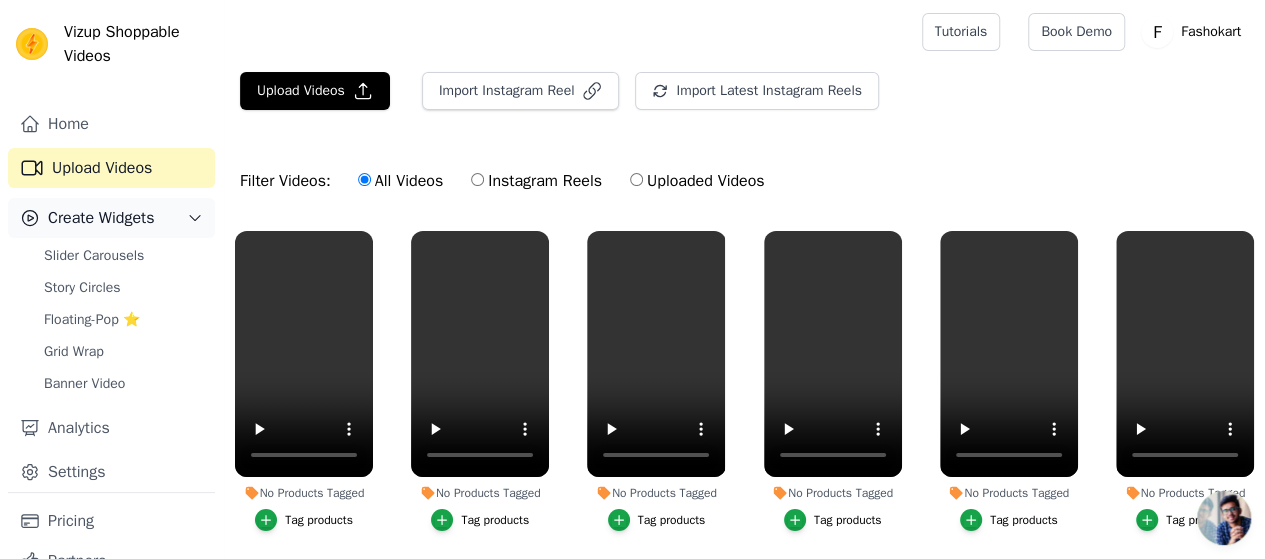 click on "Create Widgets" at bounding box center [101, 218] 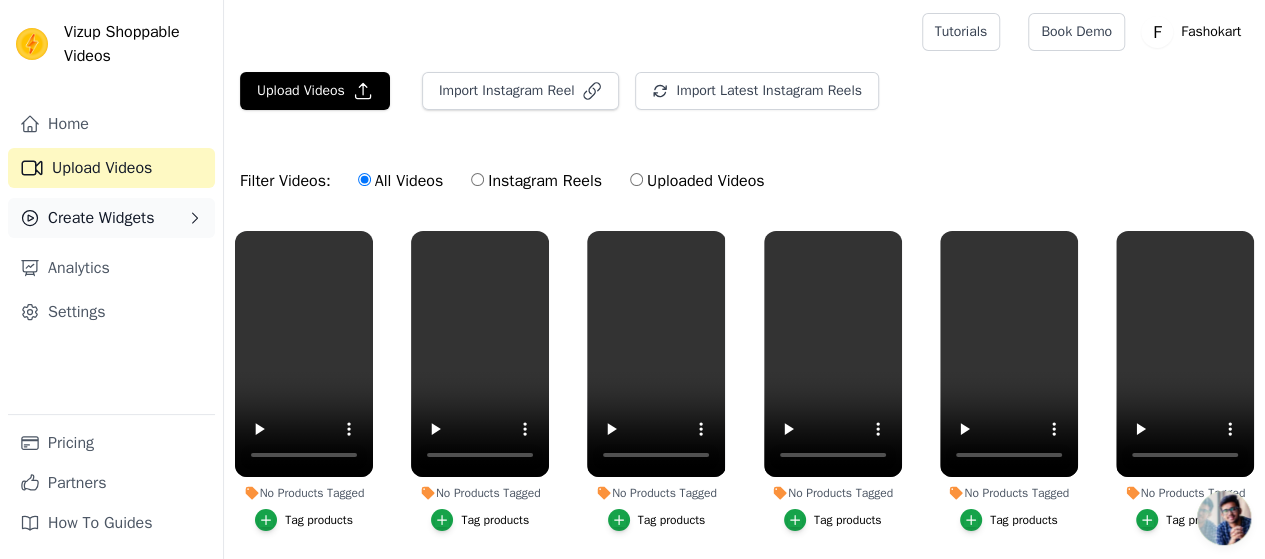click on "Create Widgets" at bounding box center [101, 218] 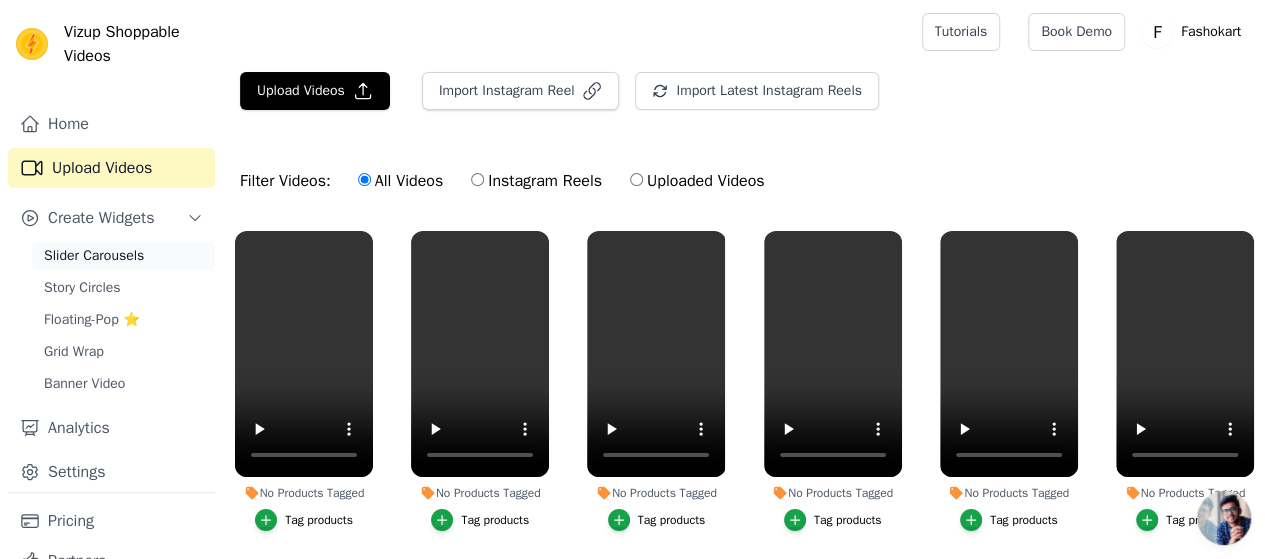 click on "Slider Carousels" at bounding box center (94, 256) 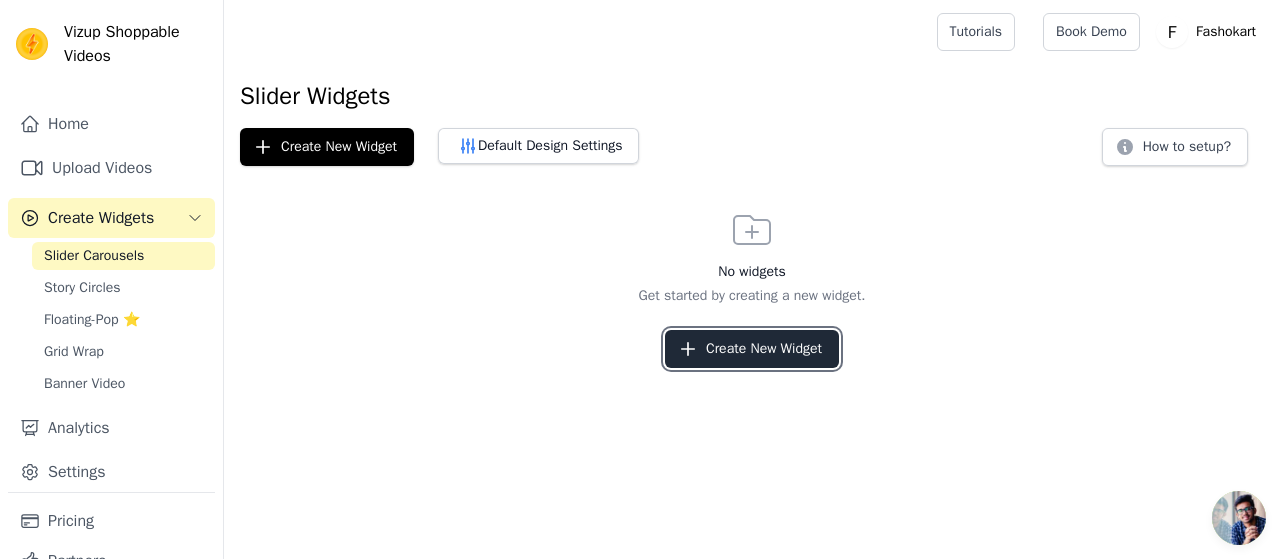 click on "Create New Widget" at bounding box center (752, 349) 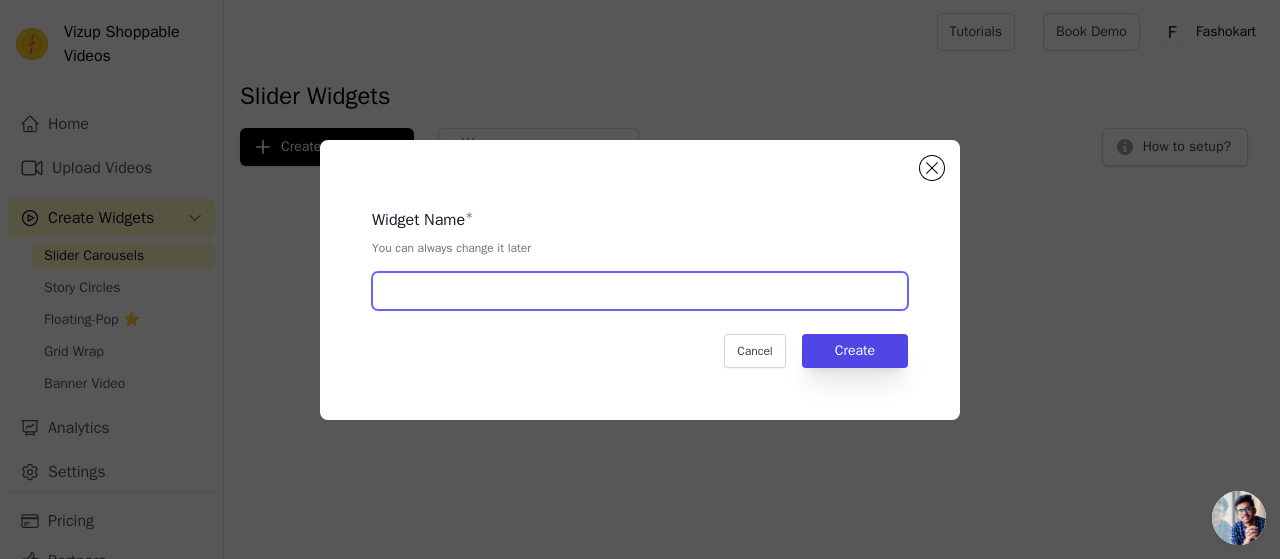 click at bounding box center [640, 291] 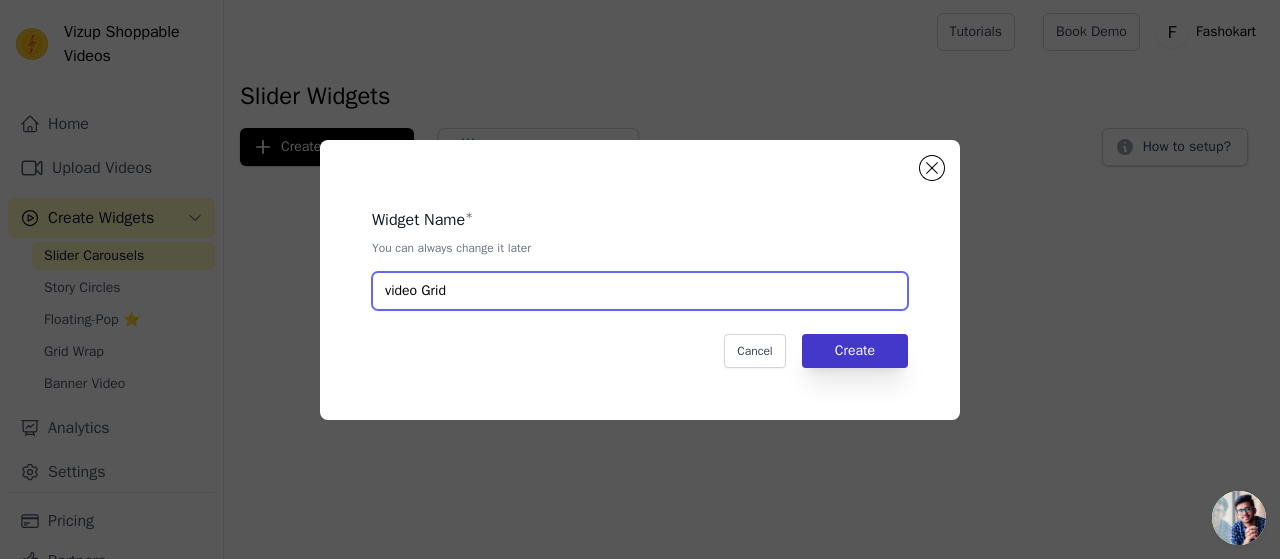 type on "video Grid" 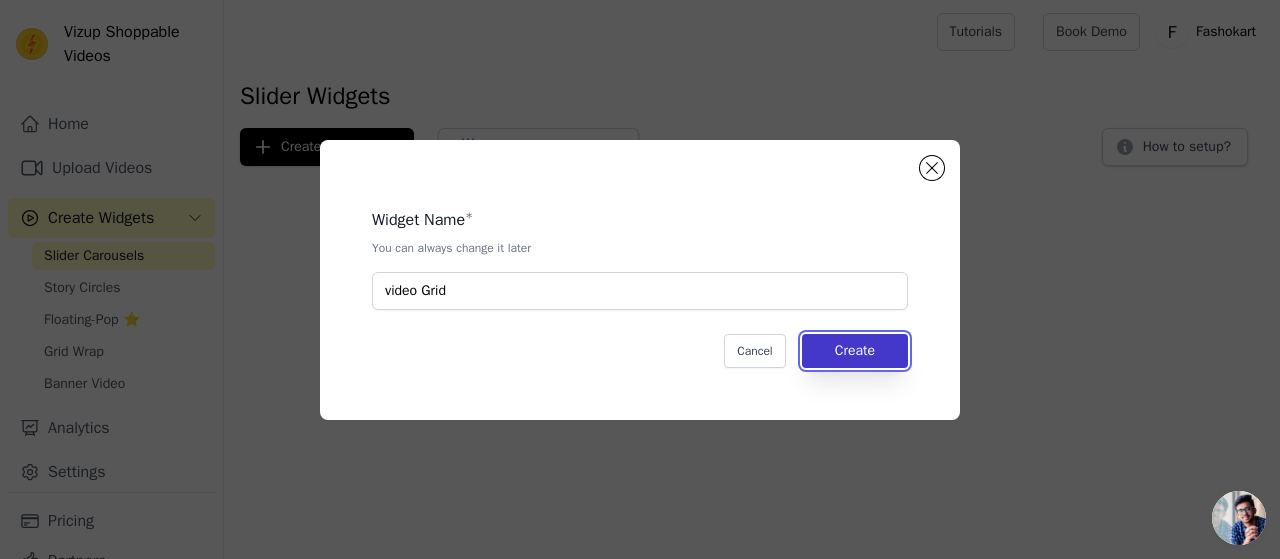 click on "Create" at bounding box center [855, 351] 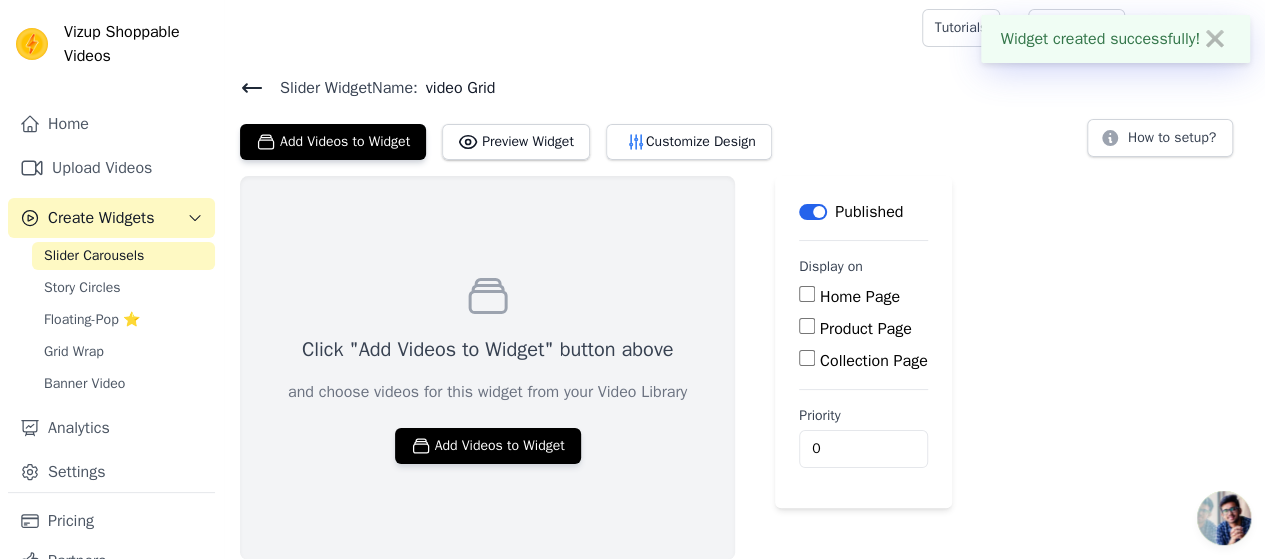 scroll, scrollTop: 4, scrollLeft: 0, axis: vertical 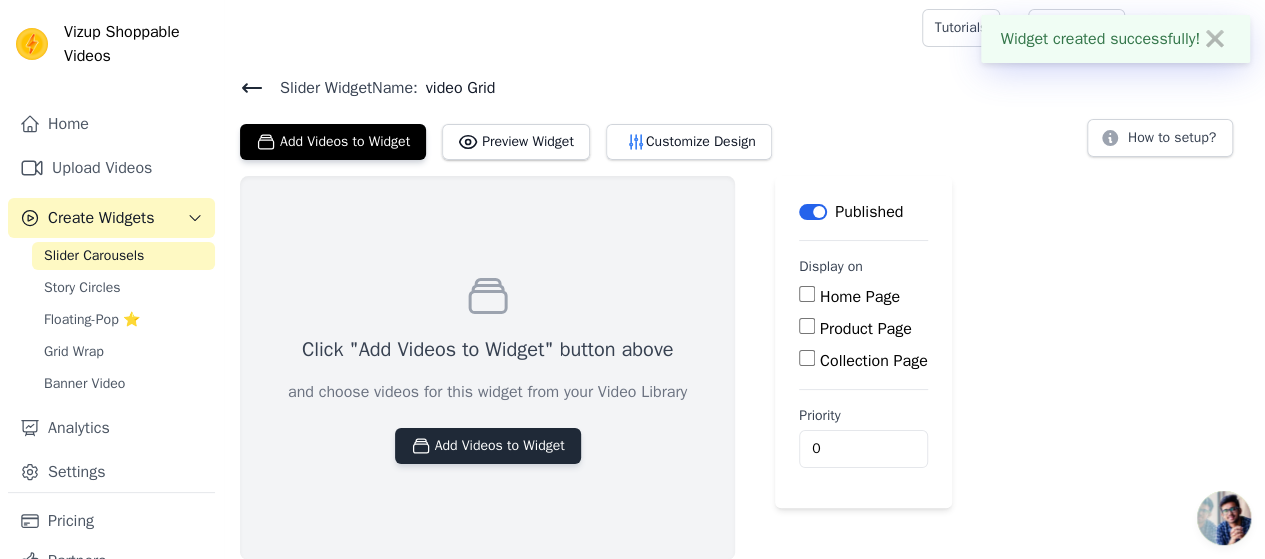 click on "Add Videos to Widget" at bounding box center [488, 446] 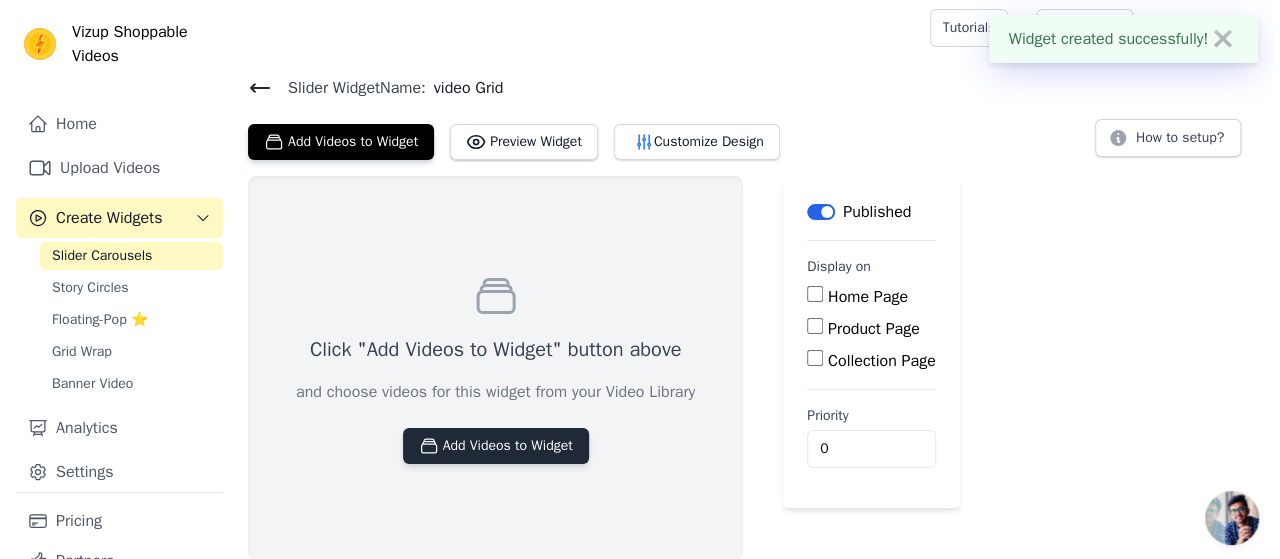 scroll, scrollTop: 0, scrollLeft: 0, axis: both 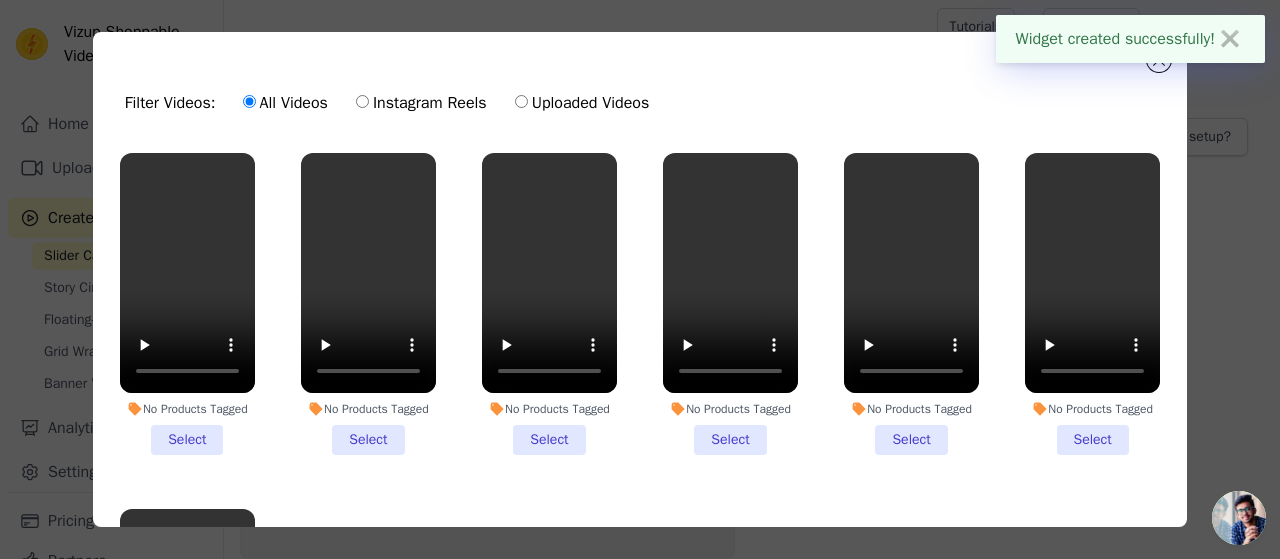 click on "No Products Tagged     Select" at bounding box center [187, 304] 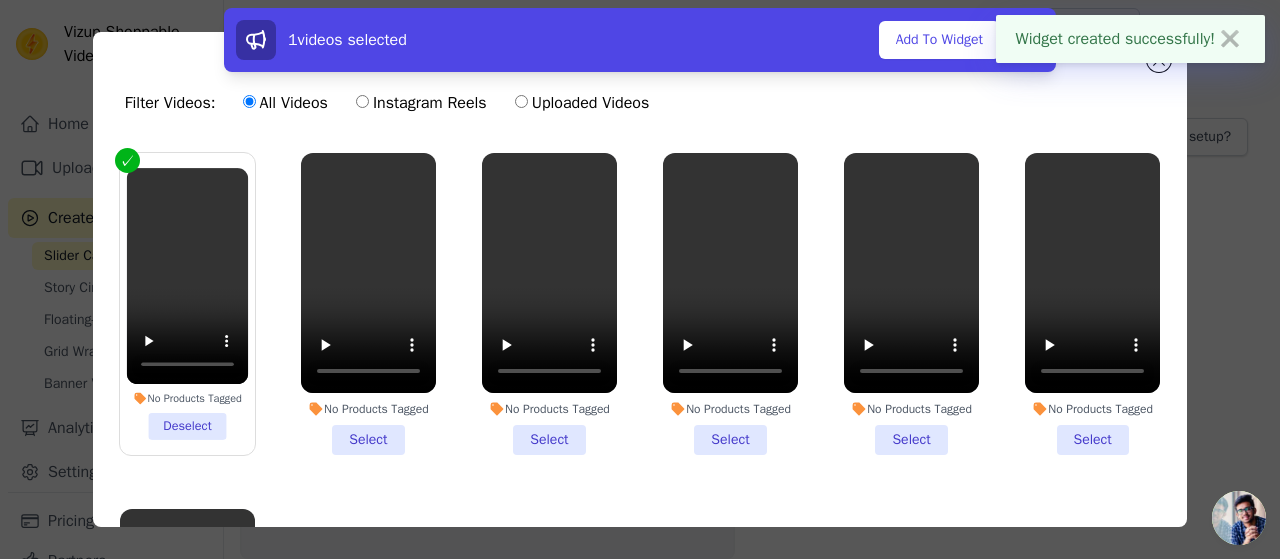 click on "No Products Tagged     Select" at bounding box center (368, 304) 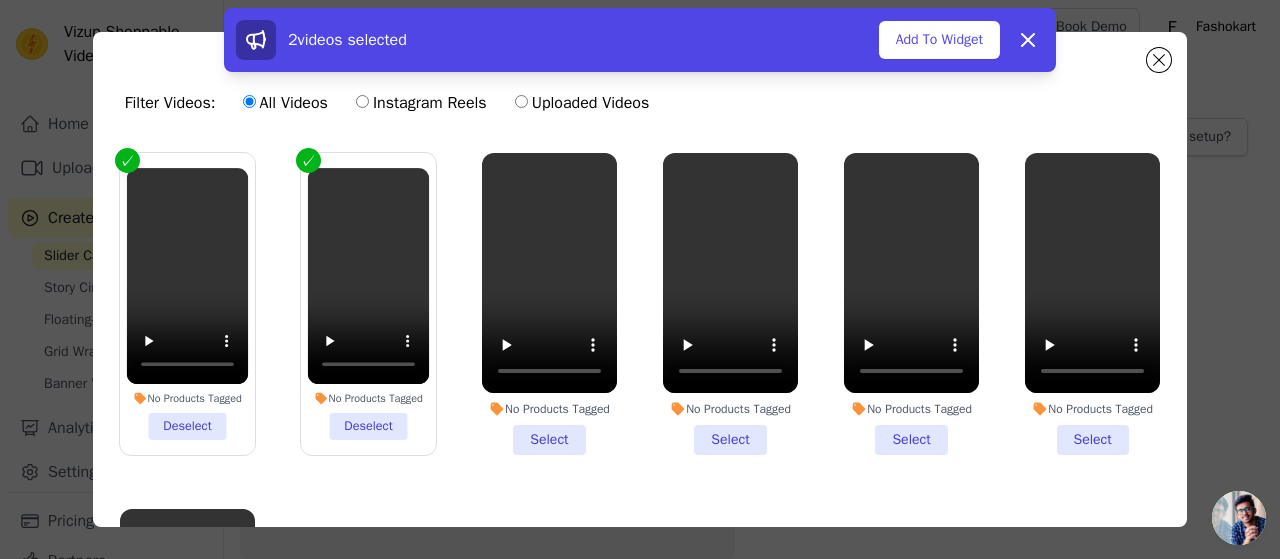 click on "No Products Tagged     Select" at bounding box center (549, 304) 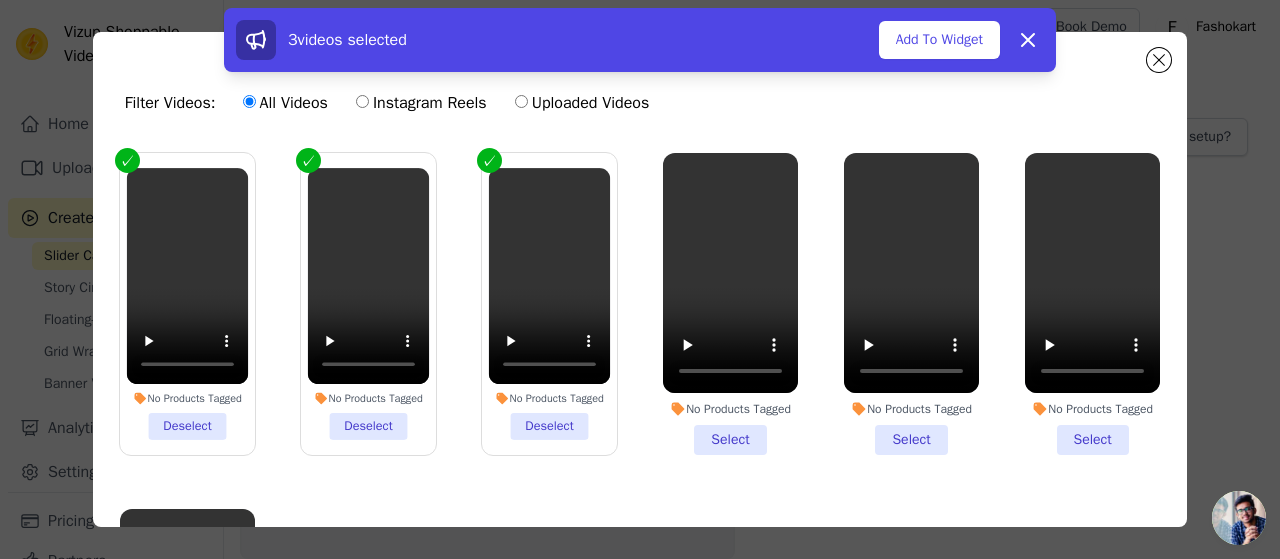 click on "No Products Tagged     Select" at bounding box center [730, 304] 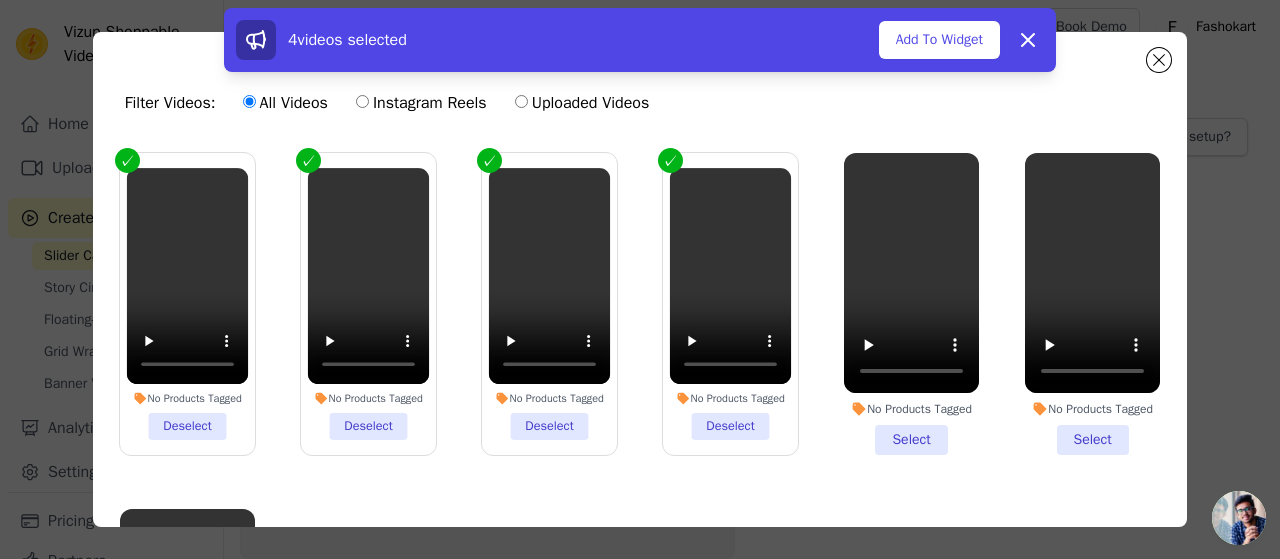 click on "No Products Tagged     Select" at bounding box center (911, 304) 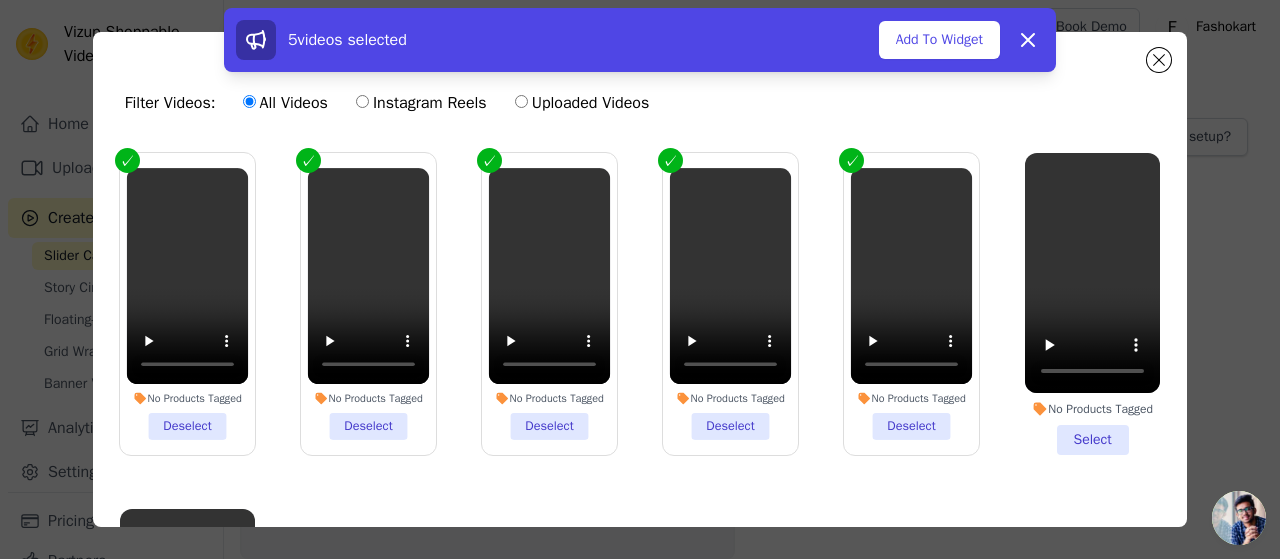 click on "No Products Tagged     Select" at bounding box center [1092, 304] 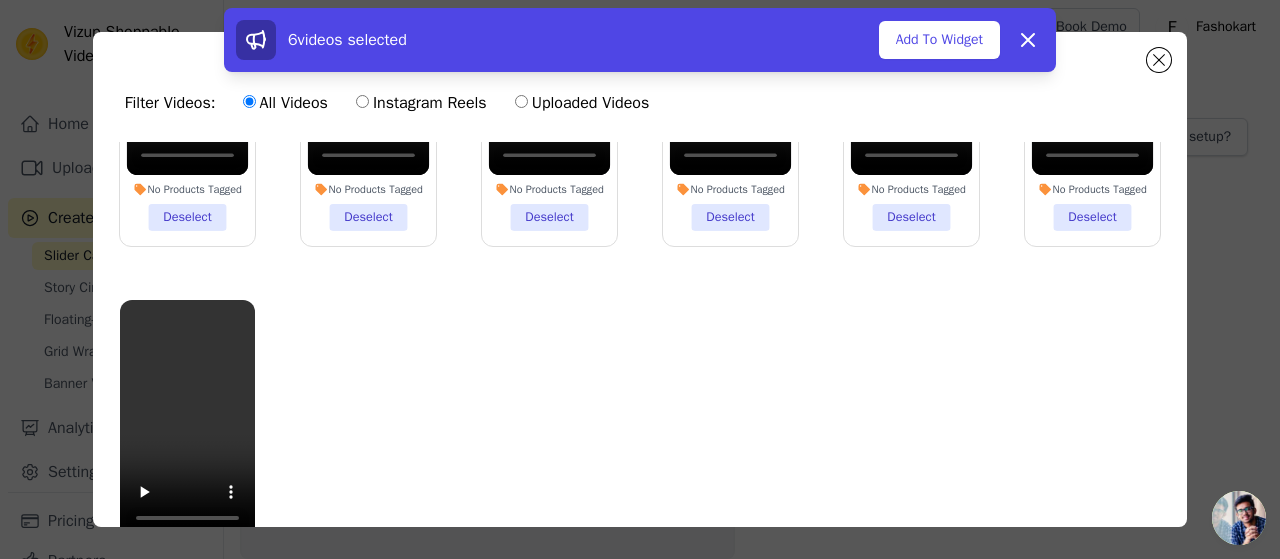 scroll, scrollTop: 211, scrollLeft: 0, axis: vertical 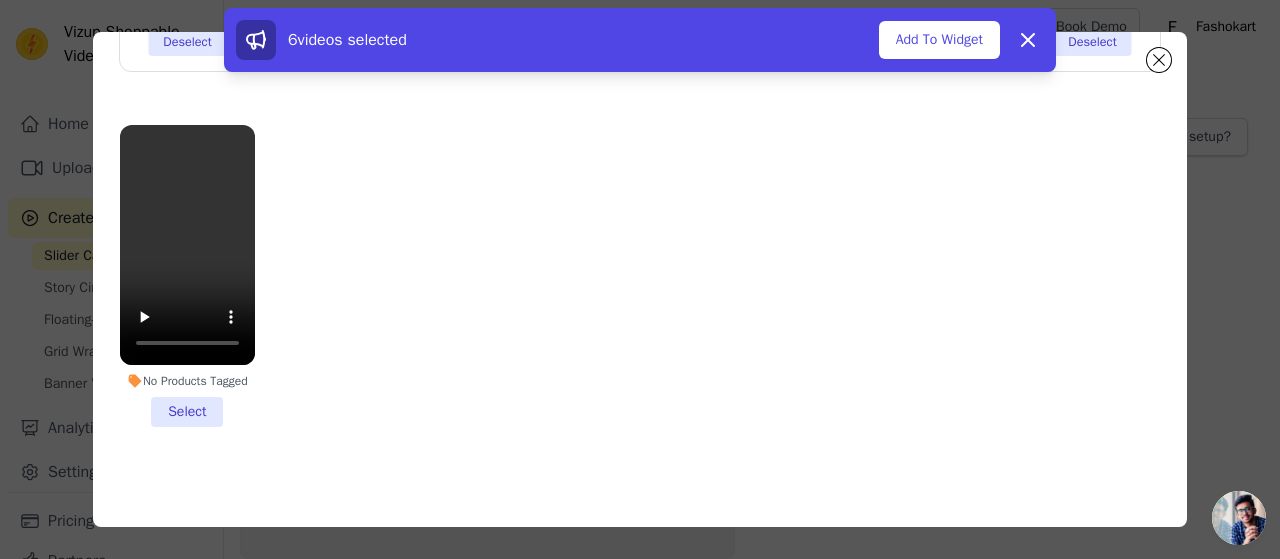 click on "No Products Tagged     Select" at bounding box center [187, 276] 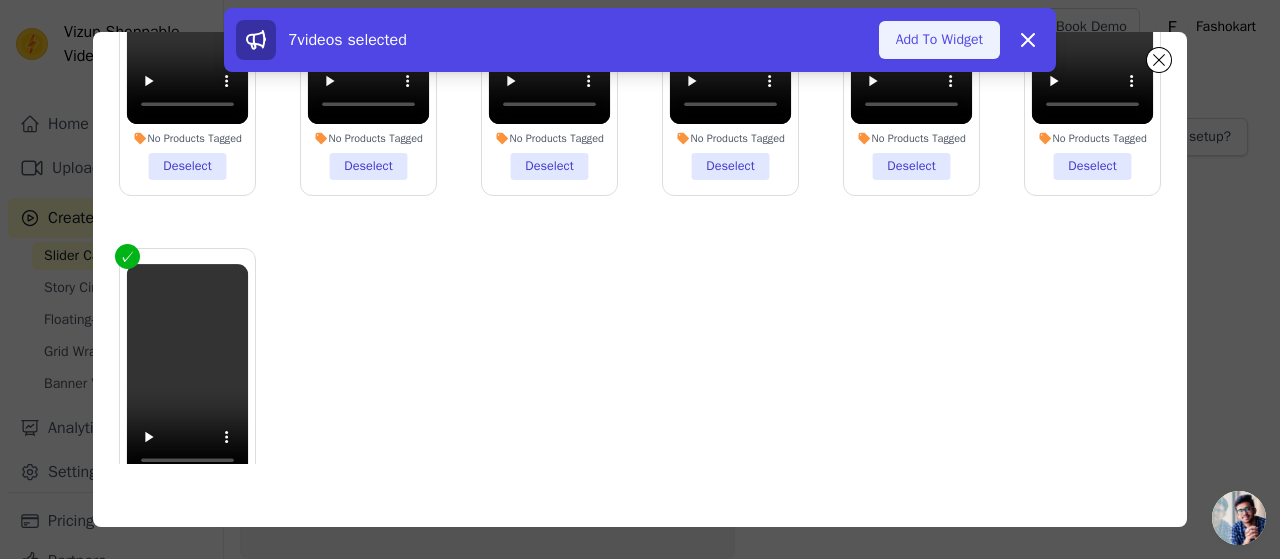 scroll, scrollTop: 0, scrollLeft: 0, axis: both 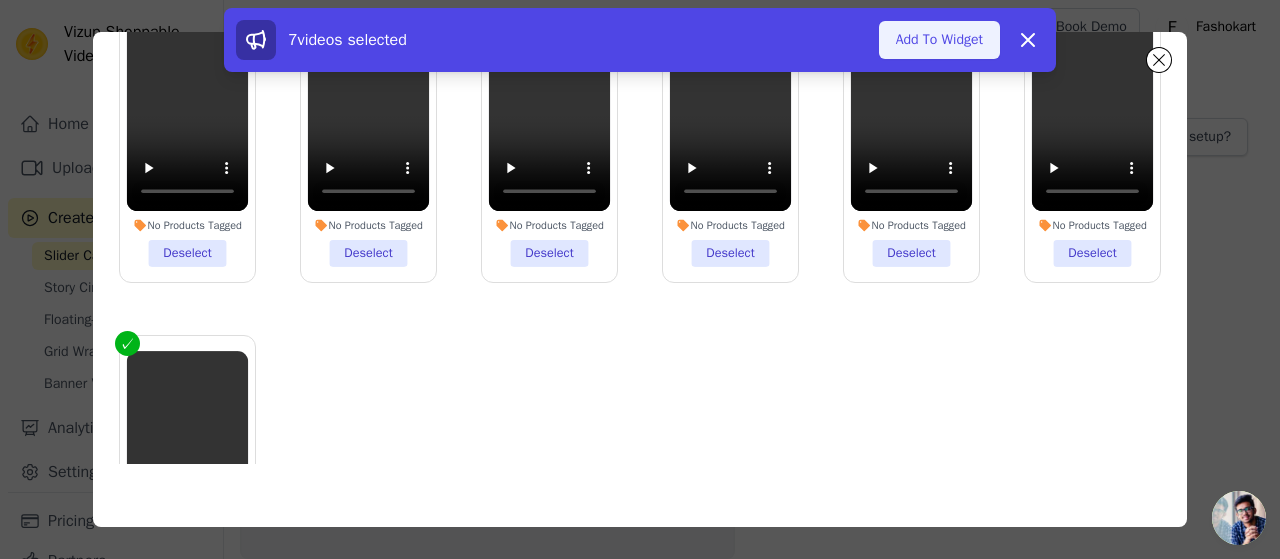 click on "Add To Widget" at bounding box center [939, 40] 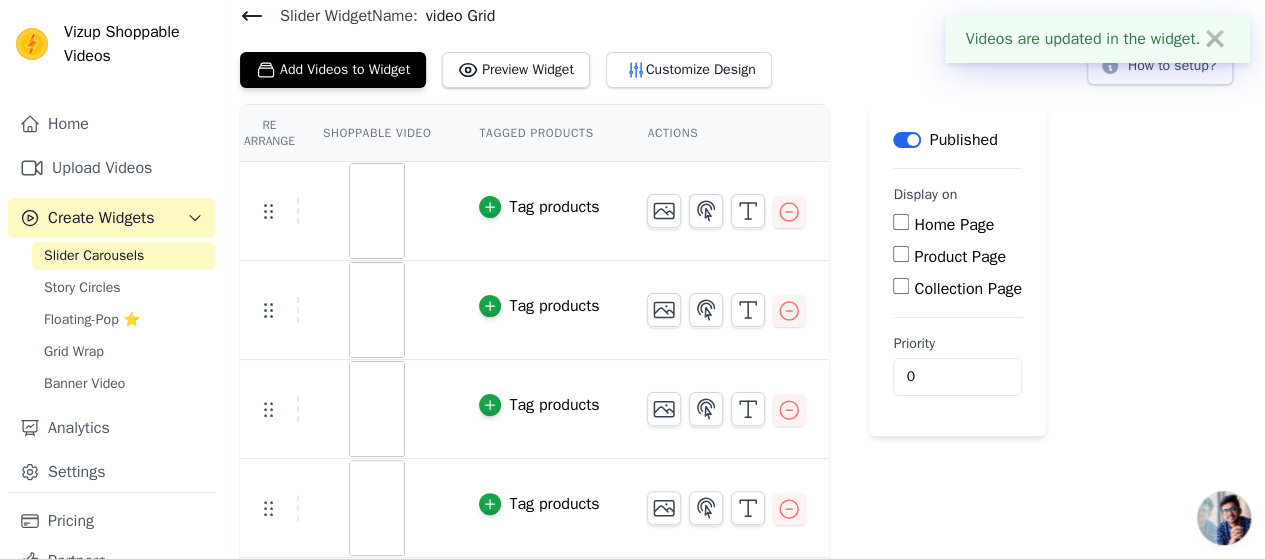 scroll, scrollTop: 104, scrollLeft: 0, axis: vertical 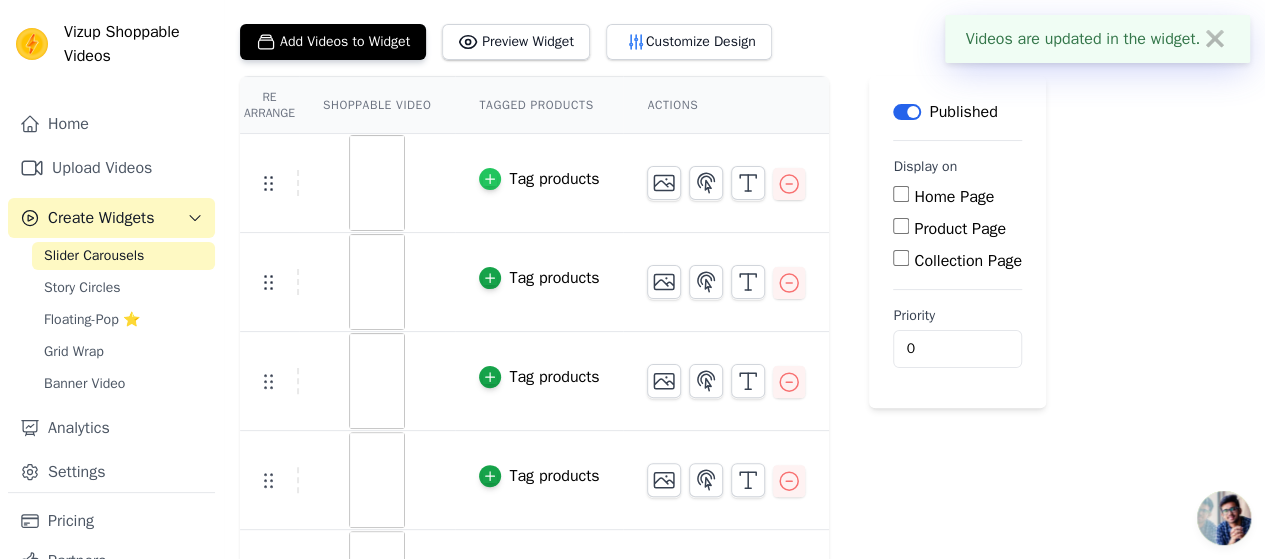 click 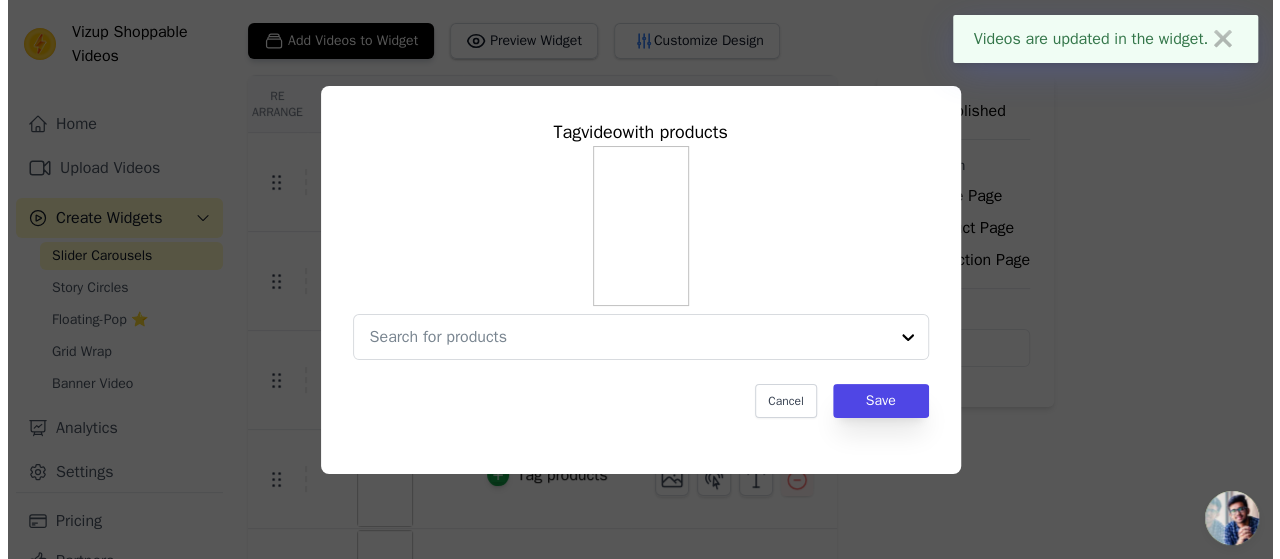 scroll, scrollTop: 0, scrollLeft: 0, axis: both 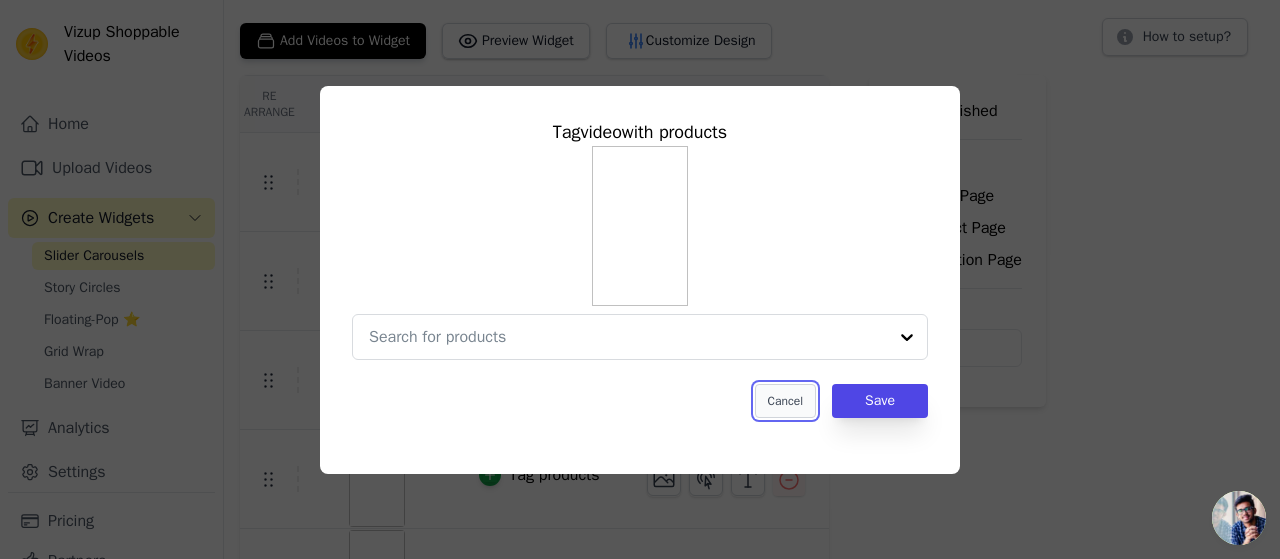 click on "Cancel" at bounding box center [785, 401] 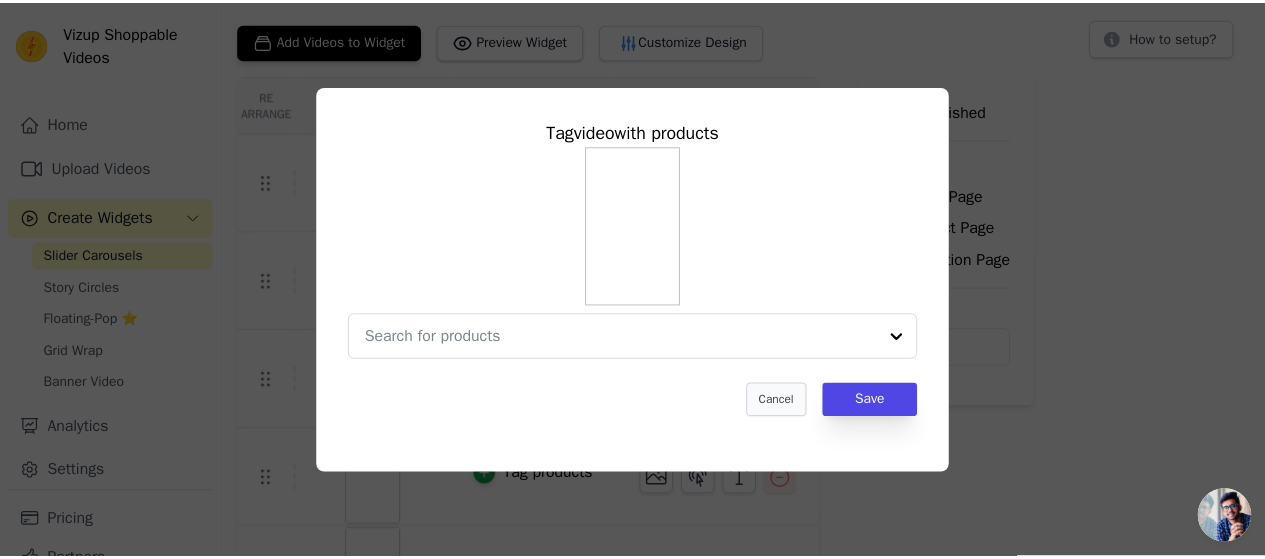 scroll, scrollTop: 104, scrollLeft: 0, axis: vertical 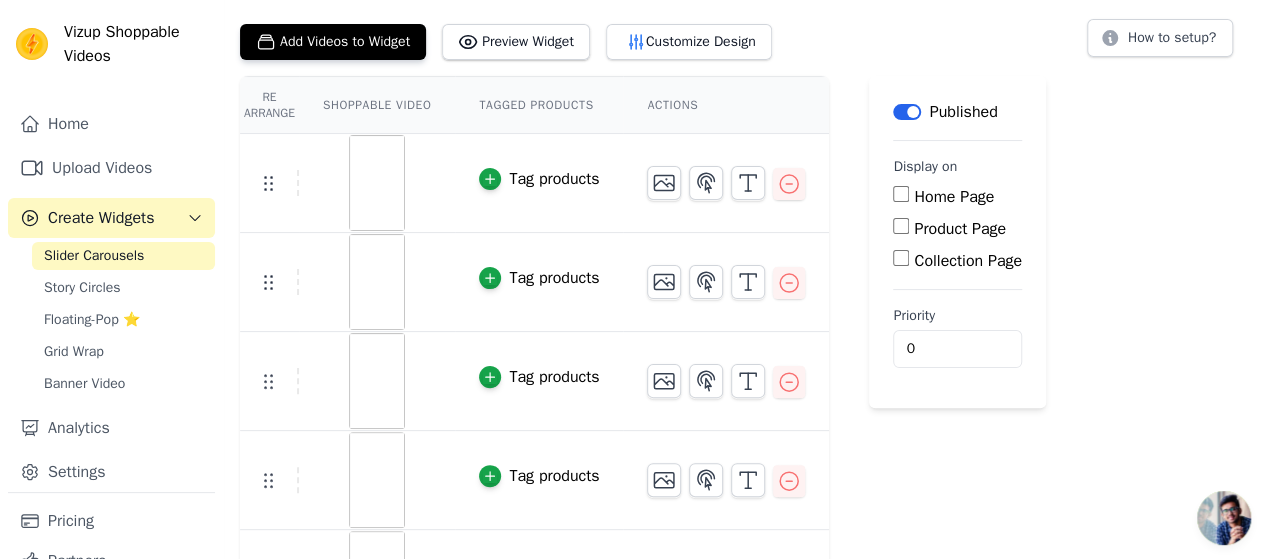 click on "Home Page" at bounding box center [901, 194] 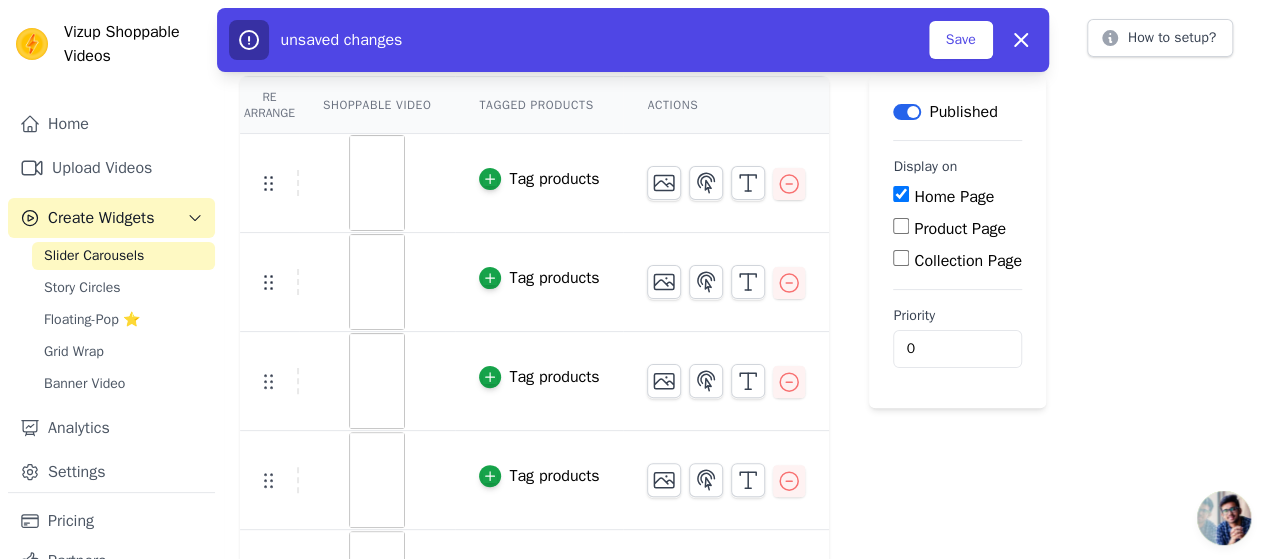 click on "Tag products" at bounding box center [554, 179] 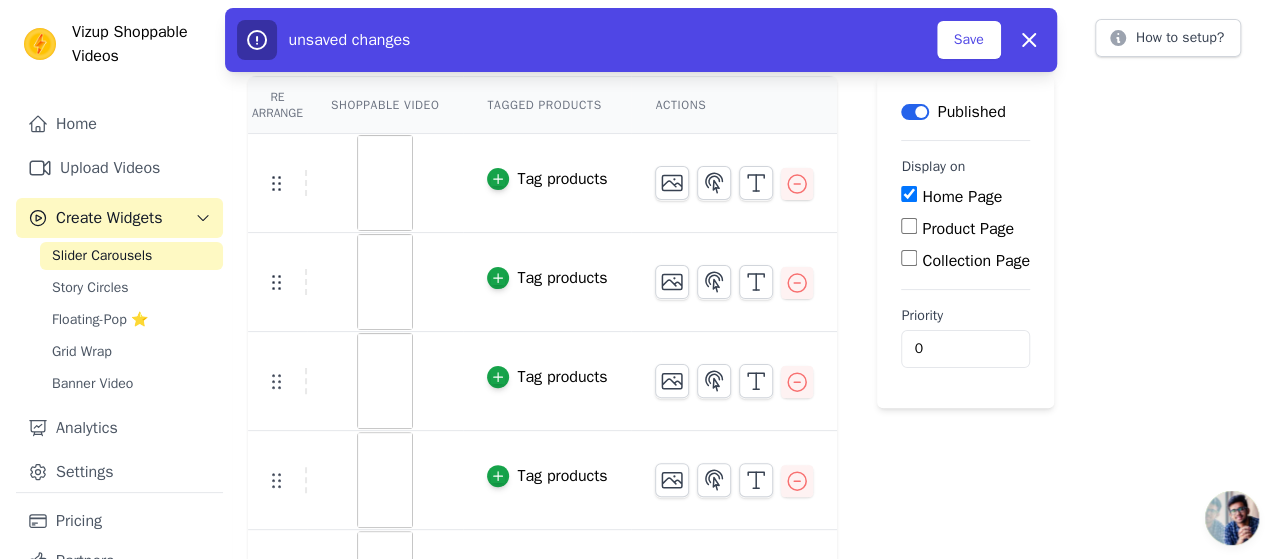 scroll, scrollTop: 0, scrollLeft: 0, axis: both 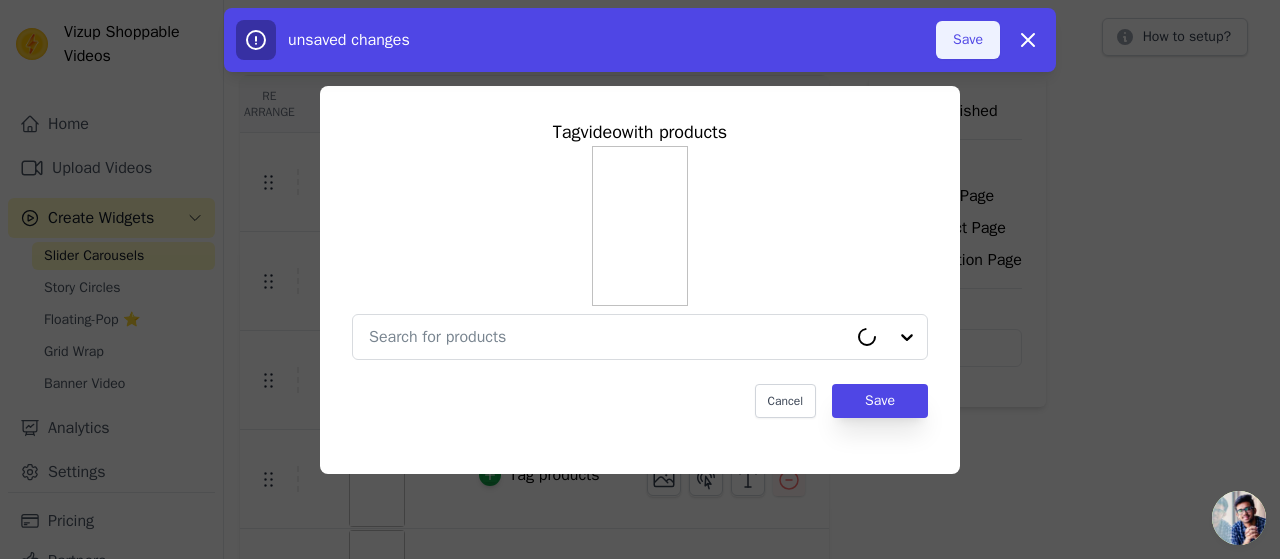 click on "Save" at bounding box center (968, 40) 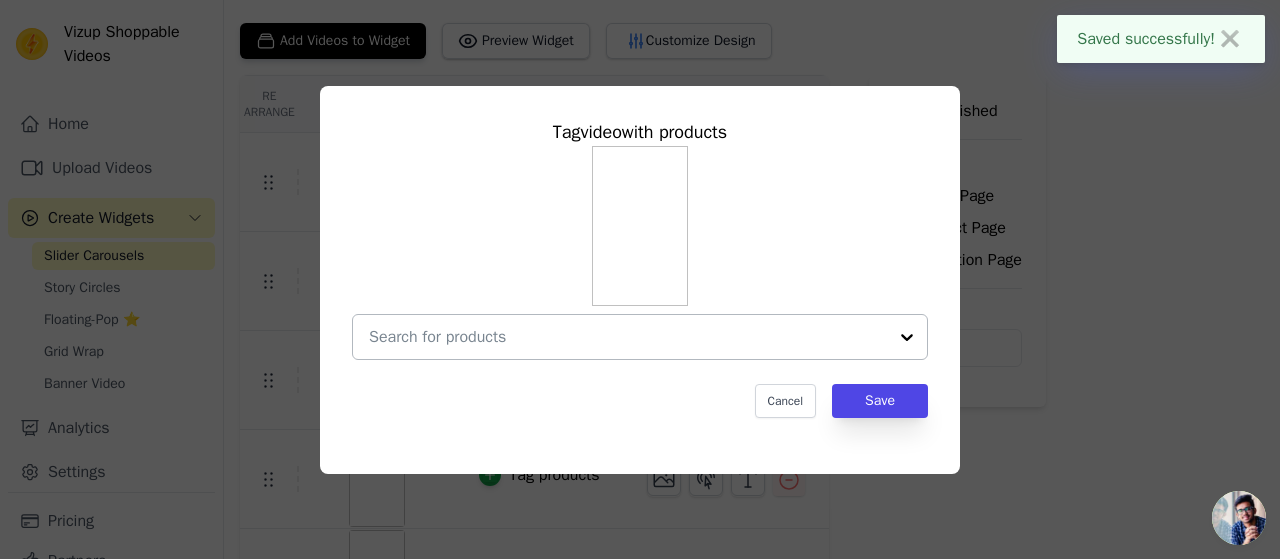 click at bounding box center [628, 337] 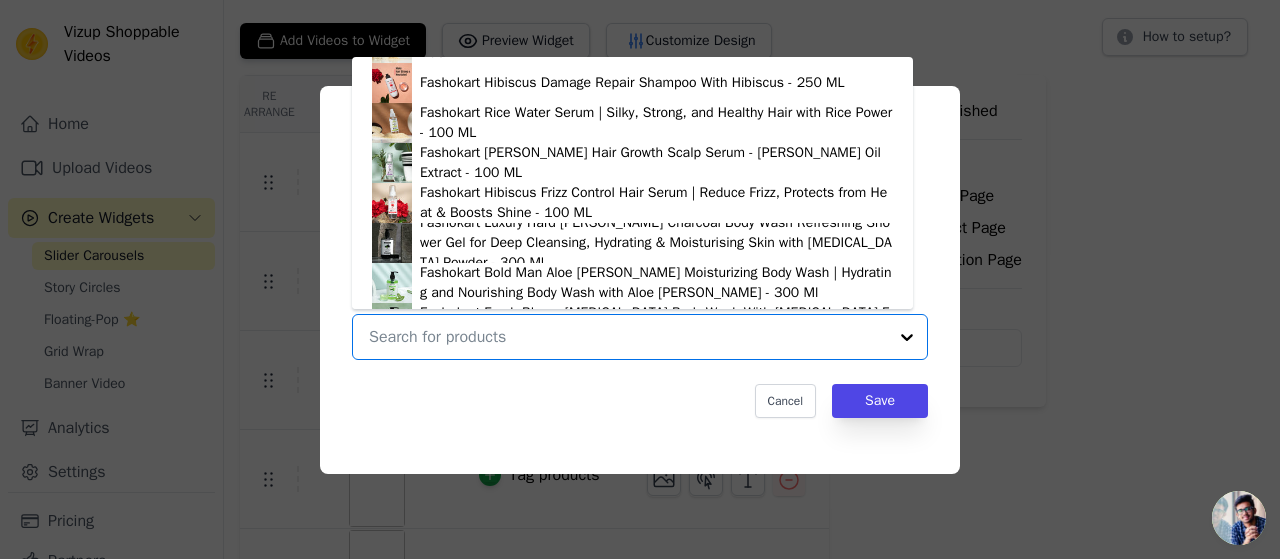 scroll, scrollTop: 0, scrollLeft: 0, axis: both 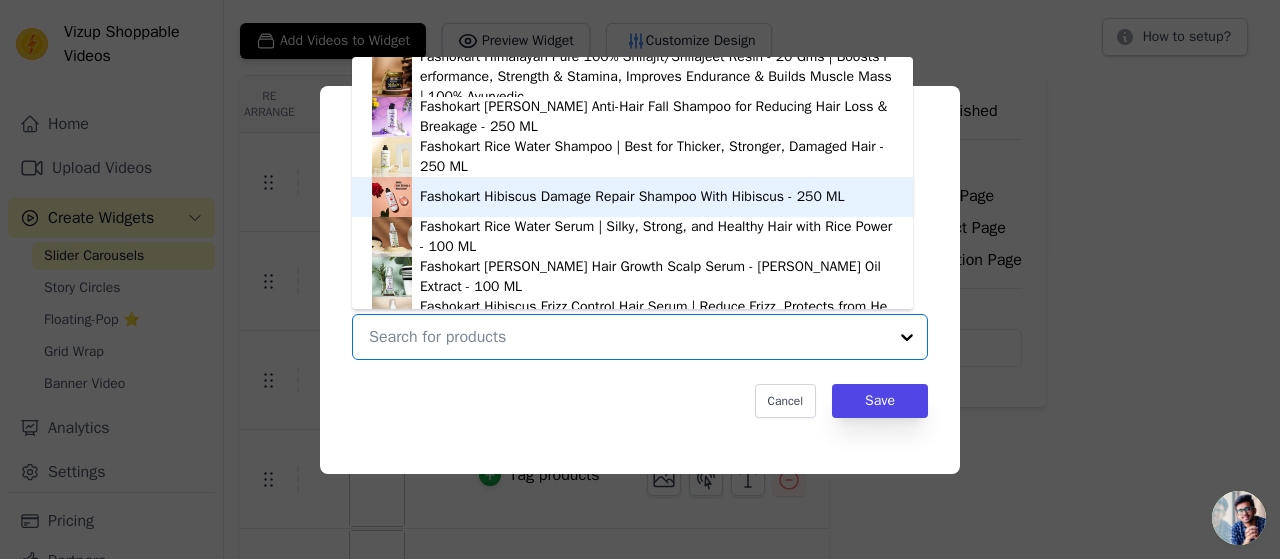 click on "Tag  video  with products         Fashokart Himalayan Pure 100% Shilajit/Shilajeet Resin - 20 Gms | Boosts Performance, Strength & Stamina, Improves Endurance & Builds Muscle Mass | 100% Ayurvedic     Fashokart [PERSON_NAME] Anti-Hair Fall Shampoo for Reducing Hair Loss & Breakage - 250 ML     Fashokart Rice Water Shampoo | Best for Thicker, Stronger, Damaged Hair  - 250 ML     Fashokart Hibiscus Damage Repair Shampoo With Hibiscus - 250 ML     Fashokart Rice Water Serum | Silky, Strong, and Healthy Hair with Rice Power  - 100 ML     Fashokart [PERSON_NAME] Hair Growth Scalp Serum - [PERSON_NAME] Oil Extract - 100 ML     Fashokart Hibiscus Frizz Control Hair Serum | Reduce Frizz, Protects from Heat & Boosts Shine - 100 ML     Fashokart Luxury Hard [PERSON_NAME] Charcoal Body Wash Refreshing Shower Gel for Deep Cleansing, Hydrating & Moisturising Skin with [MEDICAL_DATA] Powder - 300 Ml     Fashokart Bold Man Aloe [PERSON_NAME] Moisturizing Body Wash | Hydrating and Nourishing Body Wash with Aloe [PERSON_NAME] - 300 Ml" at bounding box center [640, 280] 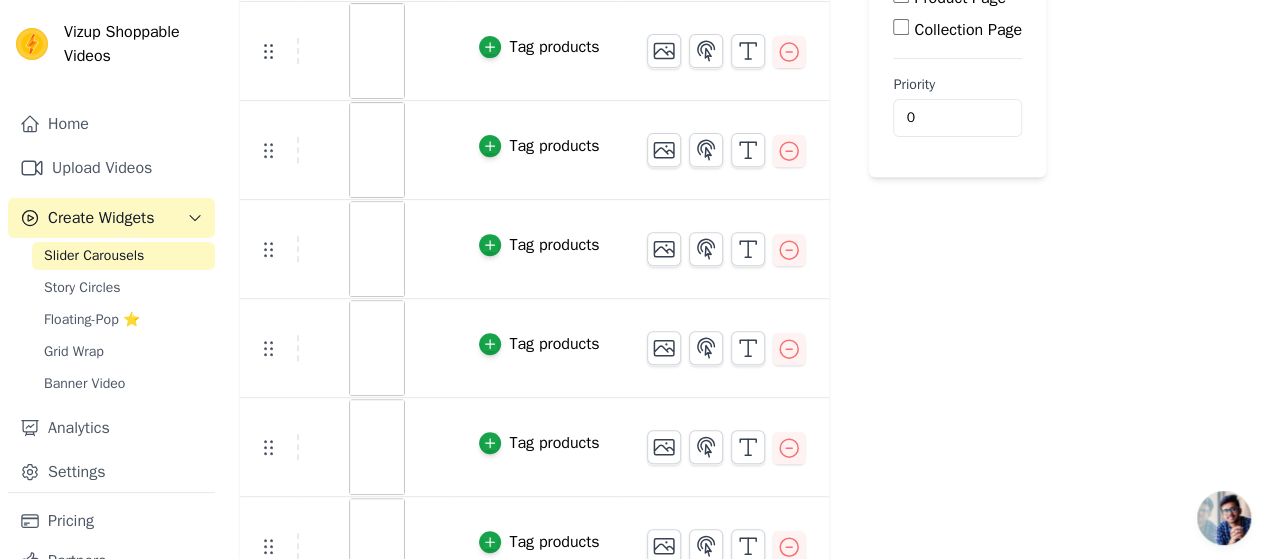scroll, scrollTop: 0, scrollLeft: 0, axis: both 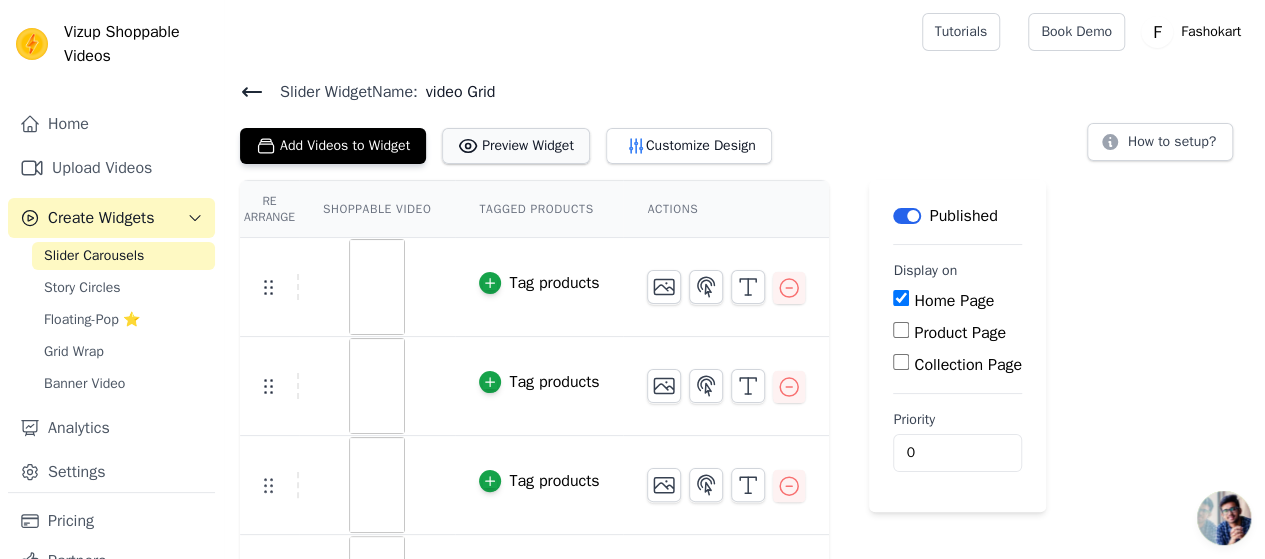 click on "Preview Widget" at bounding box center [516, 146] 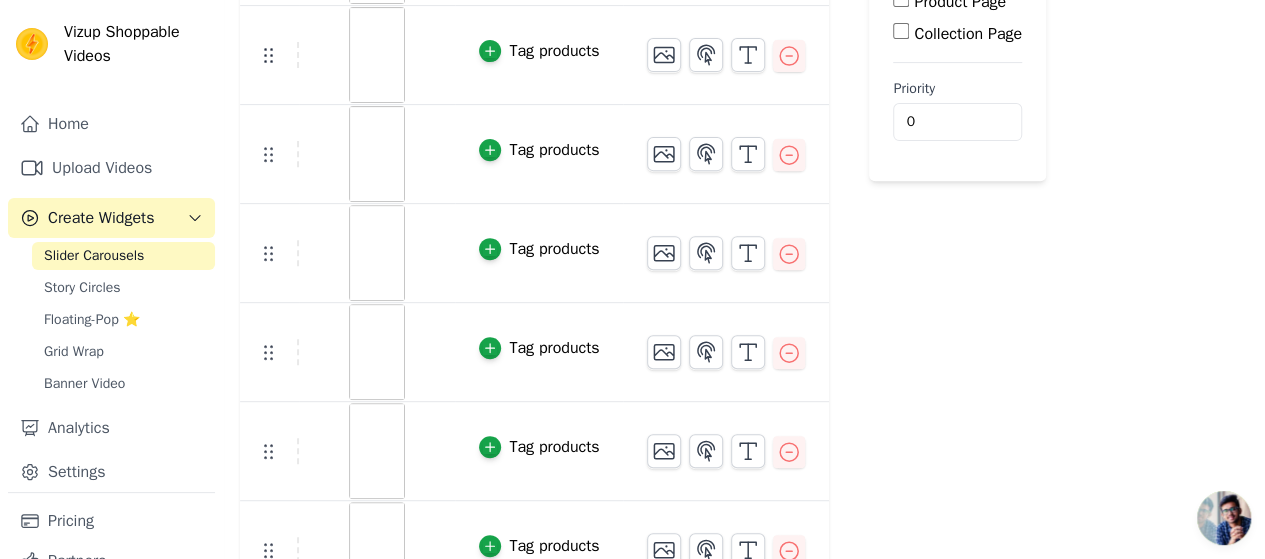scroll, scrollTop: 368, scrollLeft: 0, axis: vertical 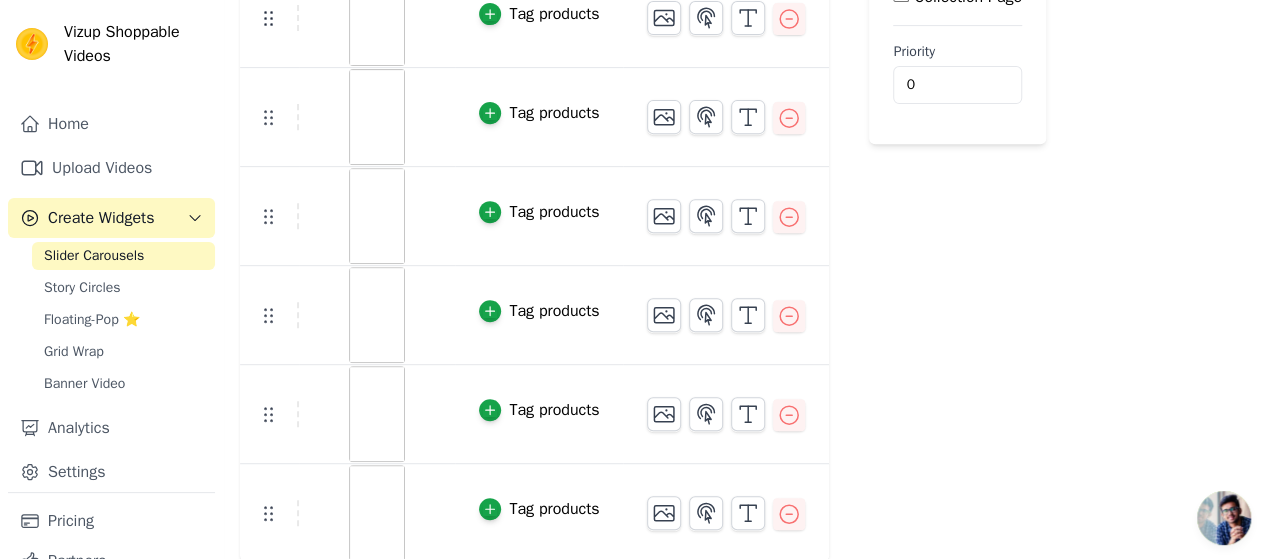 type 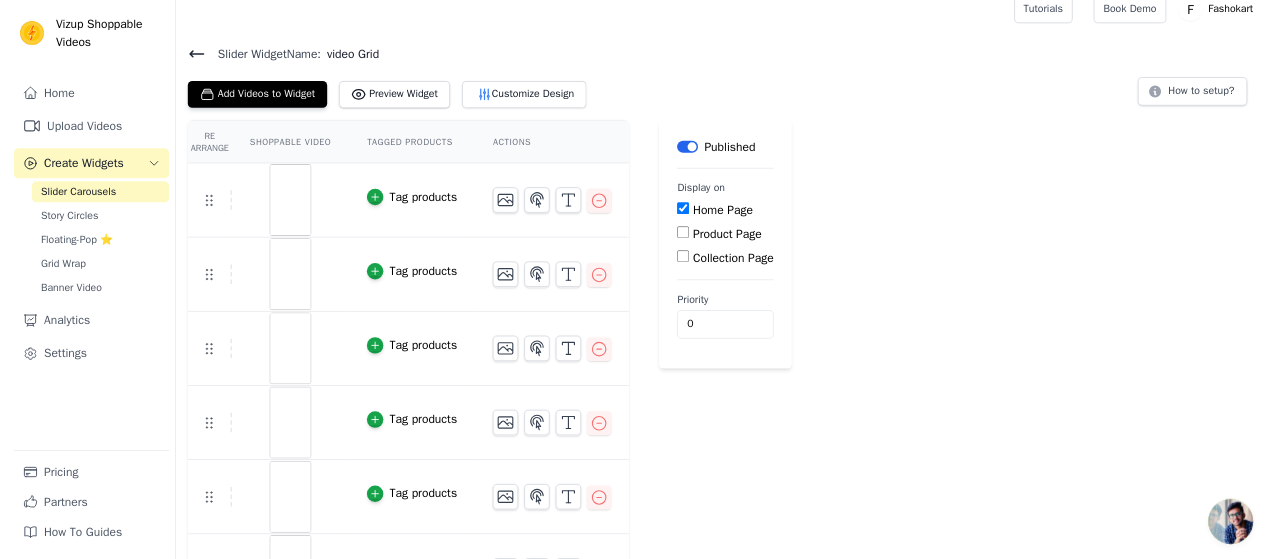 scroll, scrollTop: 0, scrollLeft: 0, axis: both 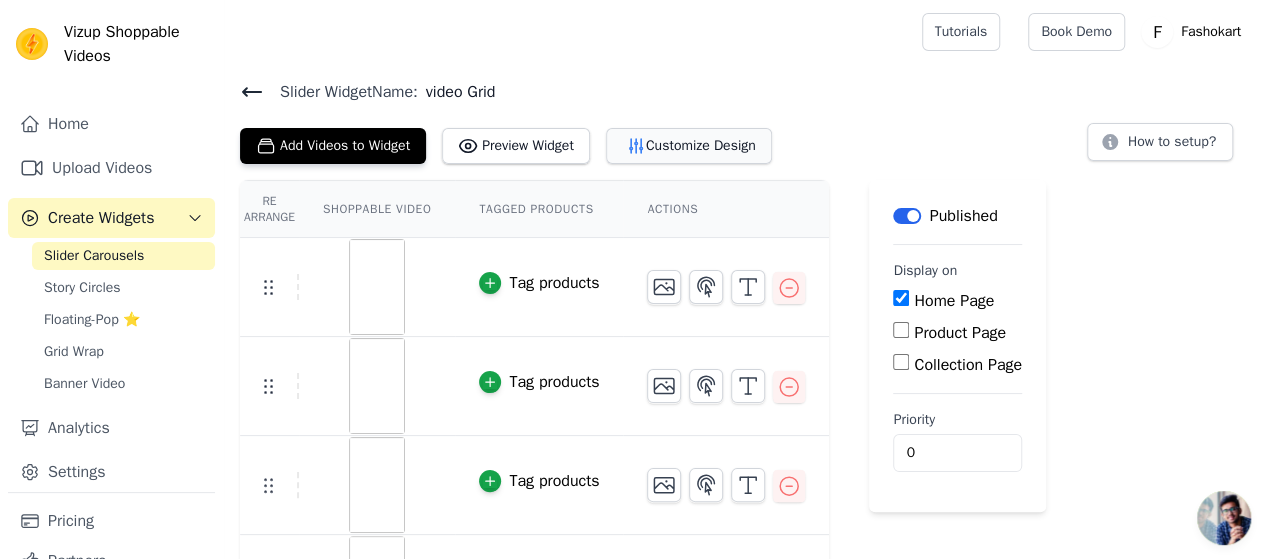 click on "Customize Design" at bounding box center [689, 146] 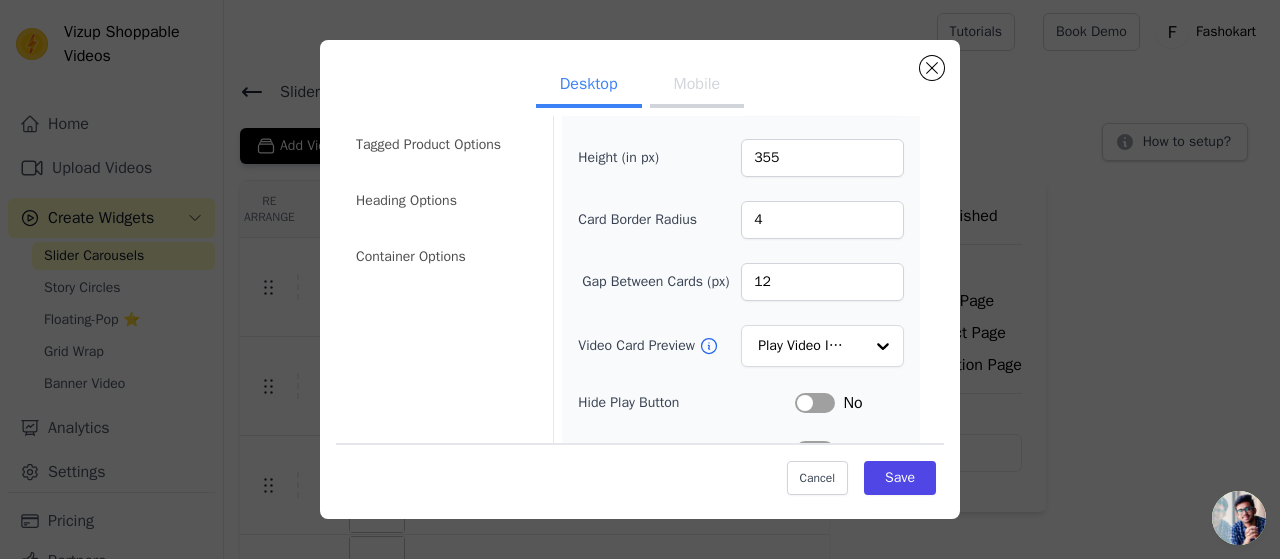 scroll, scrollTop: 100, scrollLeft: 0, axis: vertical 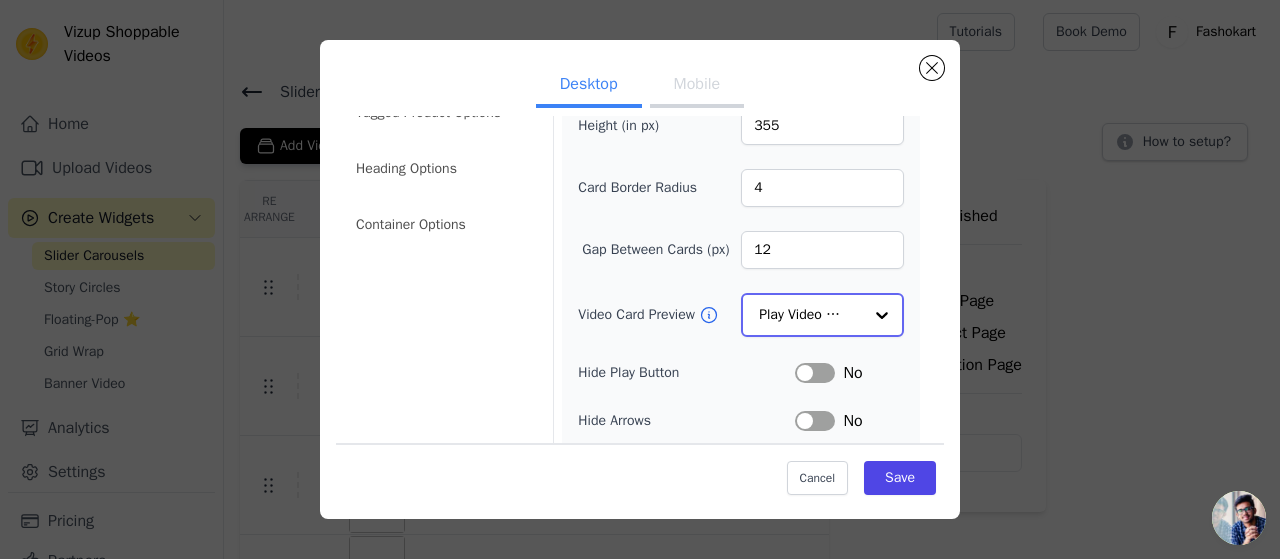 click at bounding box center [882, 315] 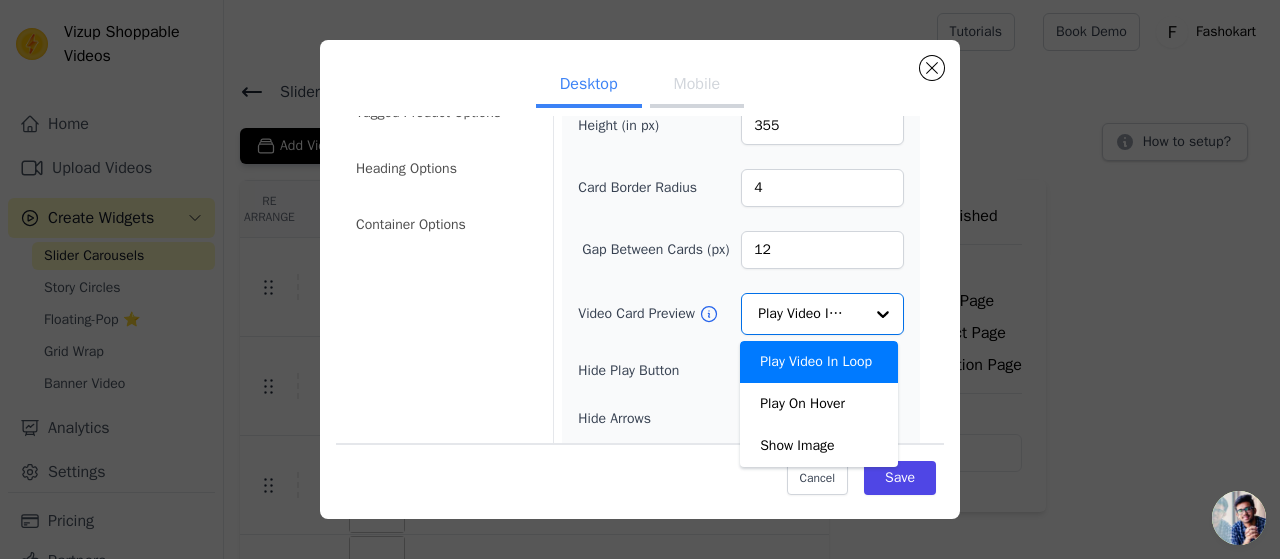 click on "Video Card Options Tagged Product Options Heading Options Container Options   Width (in px)   200   Height (in px)   355   Card Border Radius   4   Gap Between Cards (px)   12   Video Card Preview       Play Video In Loop   Play On Hover   Show Image       Option Play Video In Loop, selected.   You are currently focused on option Play Video In Loop. There are 3 results available.     Play Video In Loop               Hide Play Button   Label     No   Hide Arrows   Label     No   Remove Video Card Shadow     Label     No   Auto Loop Slider     Label     No   Shopping Icon on Video Cards   Label     No   Add to Cart on Video Cards     Label     No" at bounding box center [640, 329] 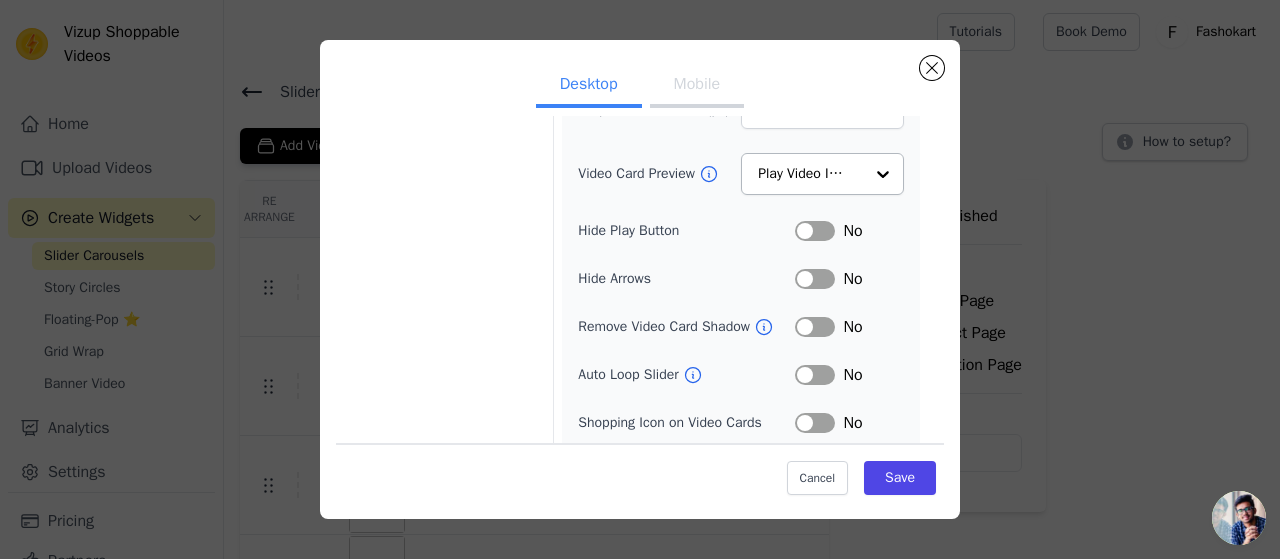 scroll, scrollTop: 292, scrollLeft: 0, axis: vertical 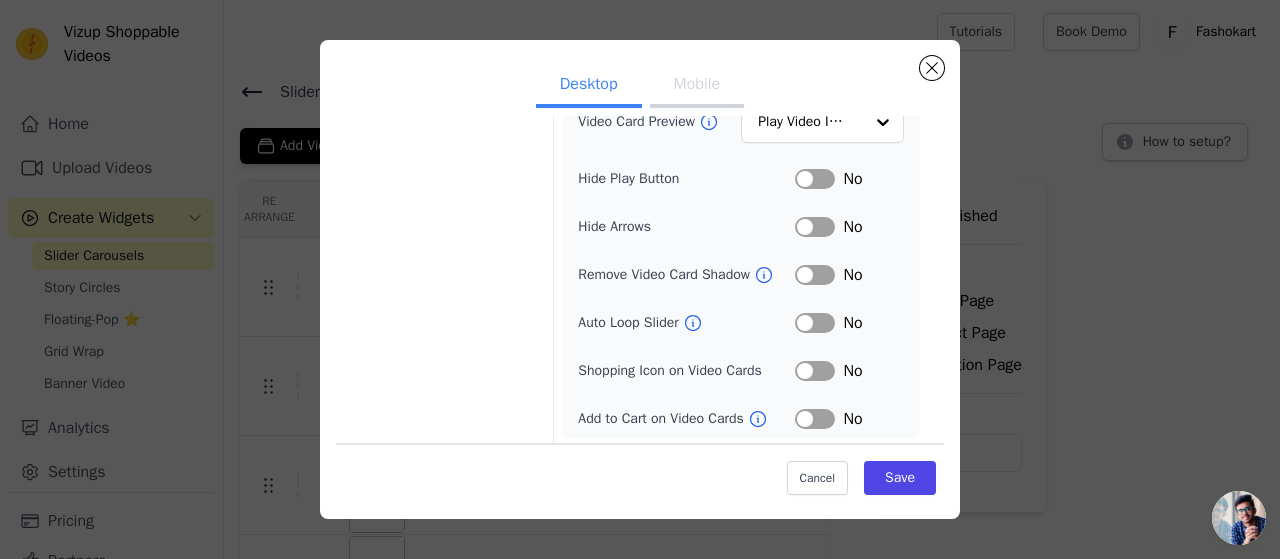 click on "Label" at bounding box center (815, 179) 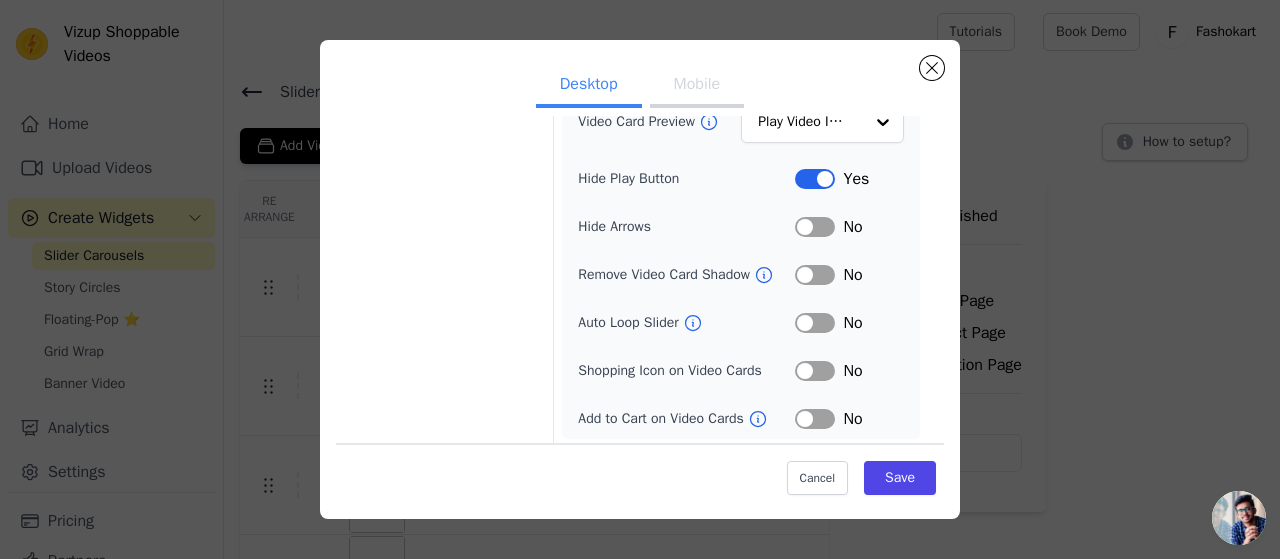 click on "Label" at bounding box center (815, 323) 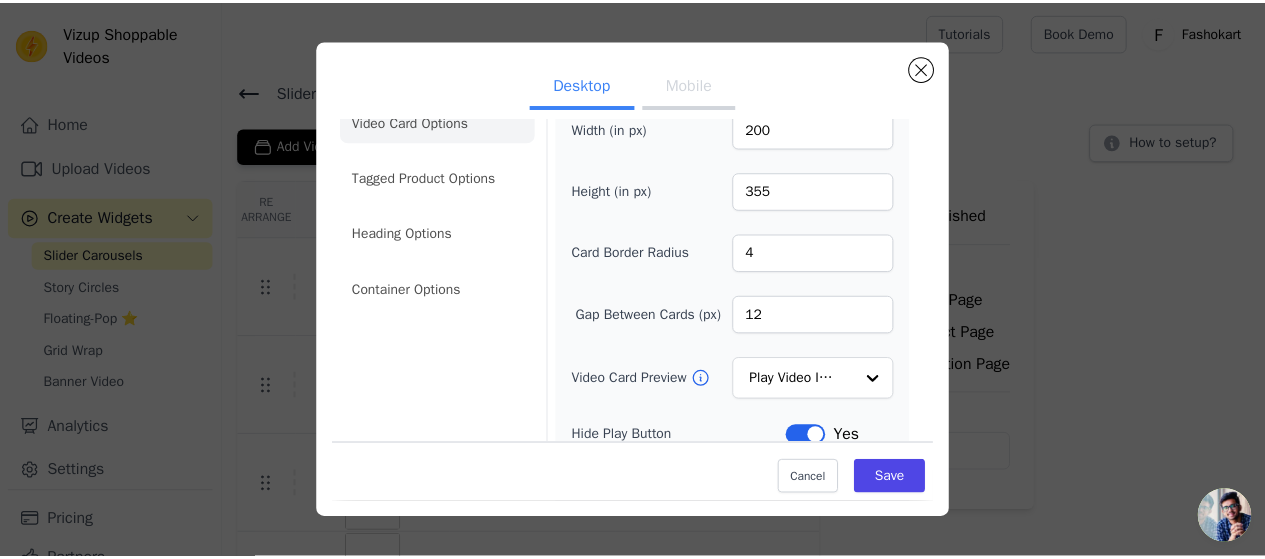 scroll, scrollTop: 0, scrollLeft: 0, axis: both 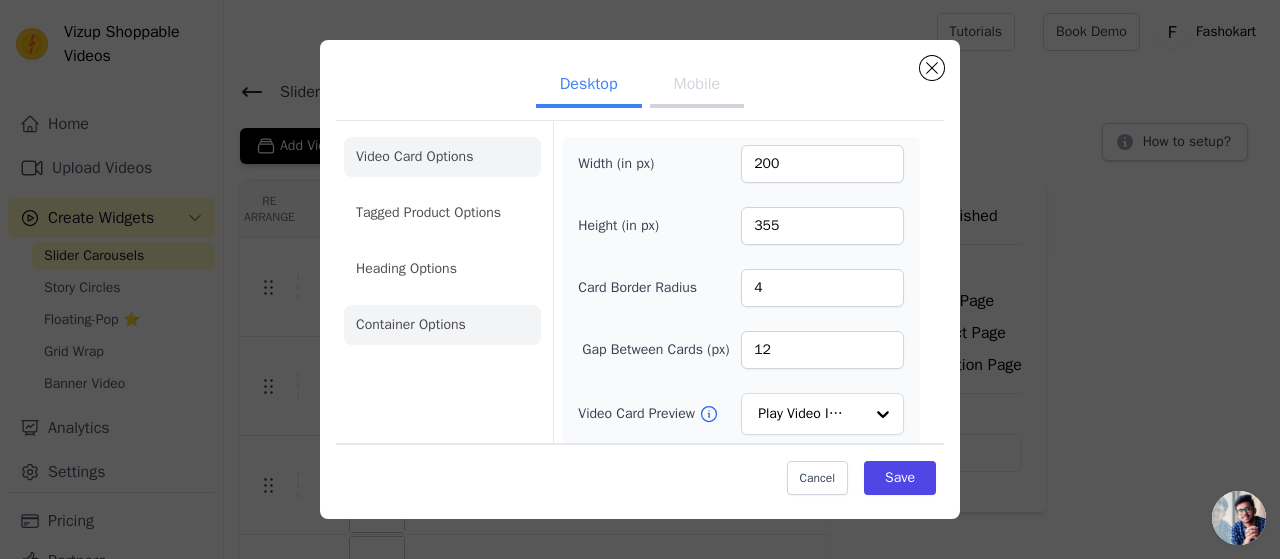 click on "Container Options" 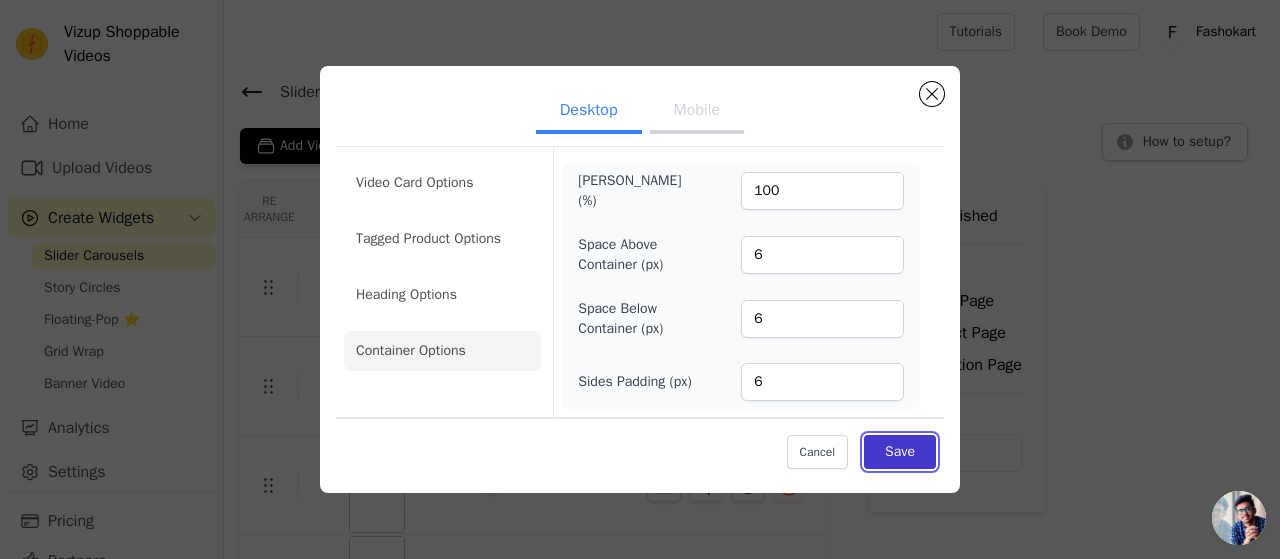 click on "Save" at bounding box center (900, 452) 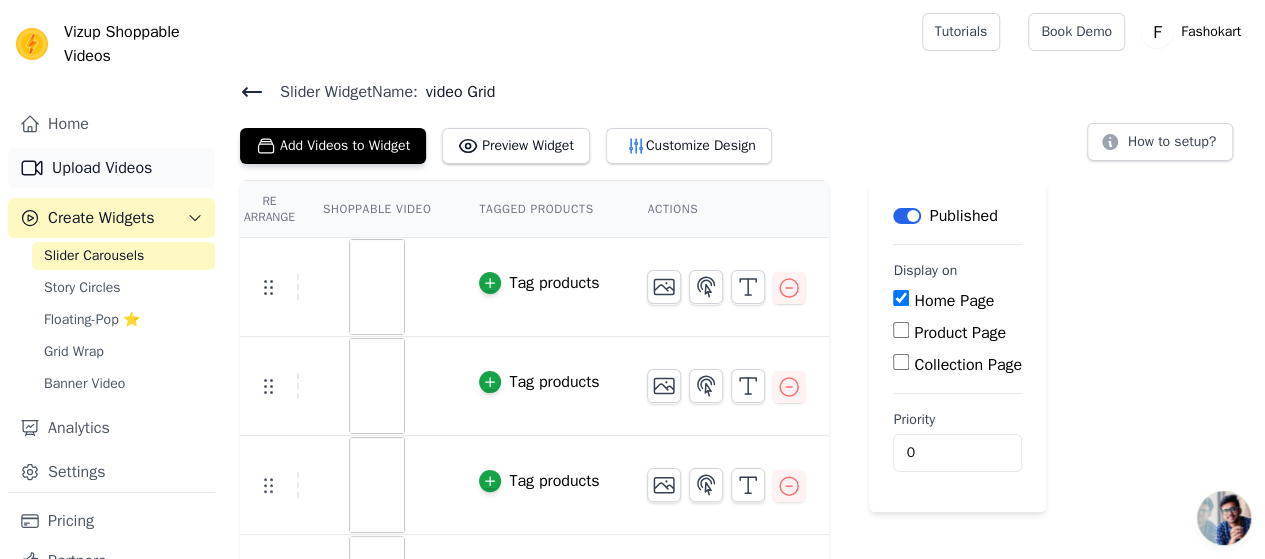 click on "Upload Videos" at bounding box center [111, 168] 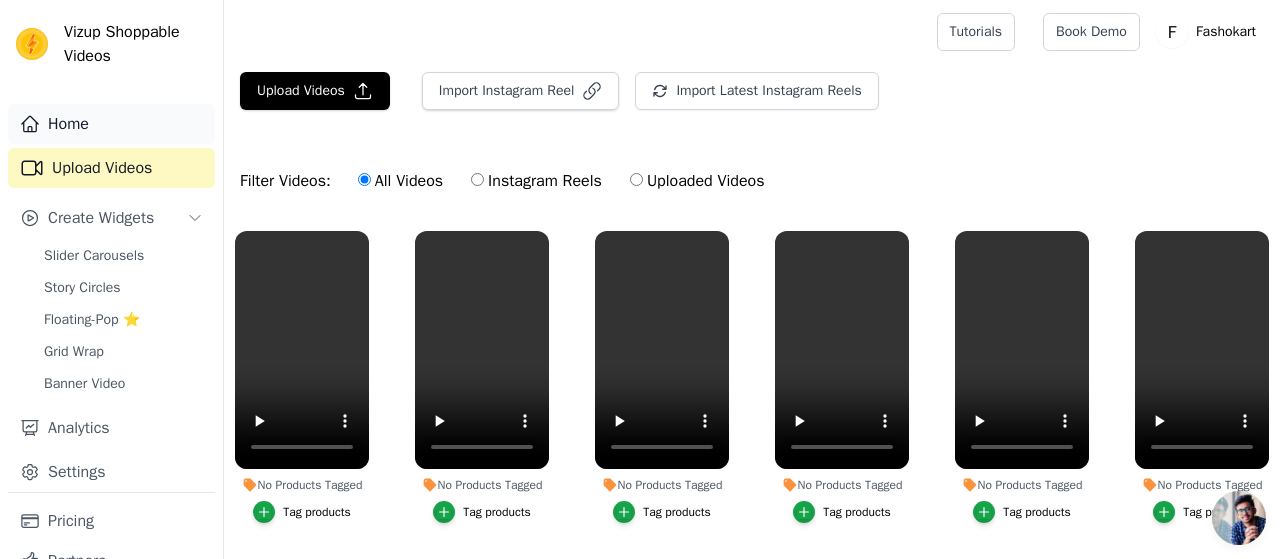 click on "Home" at bounding box center (111, 124) 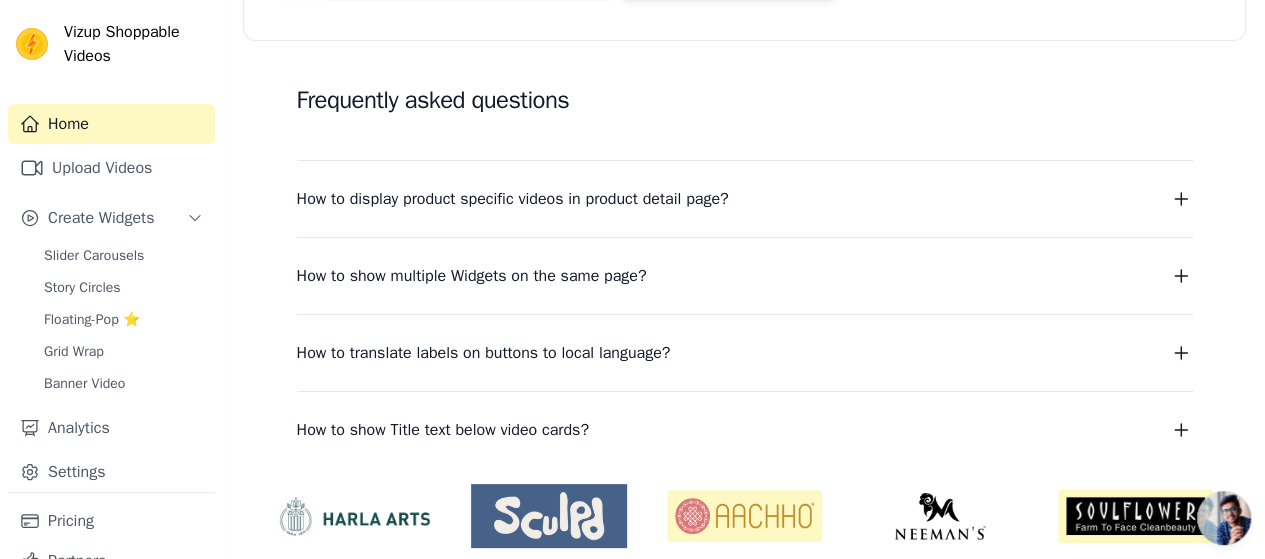 scroll, scrollTop: 460, scrollLeft: 0, axis: vertical 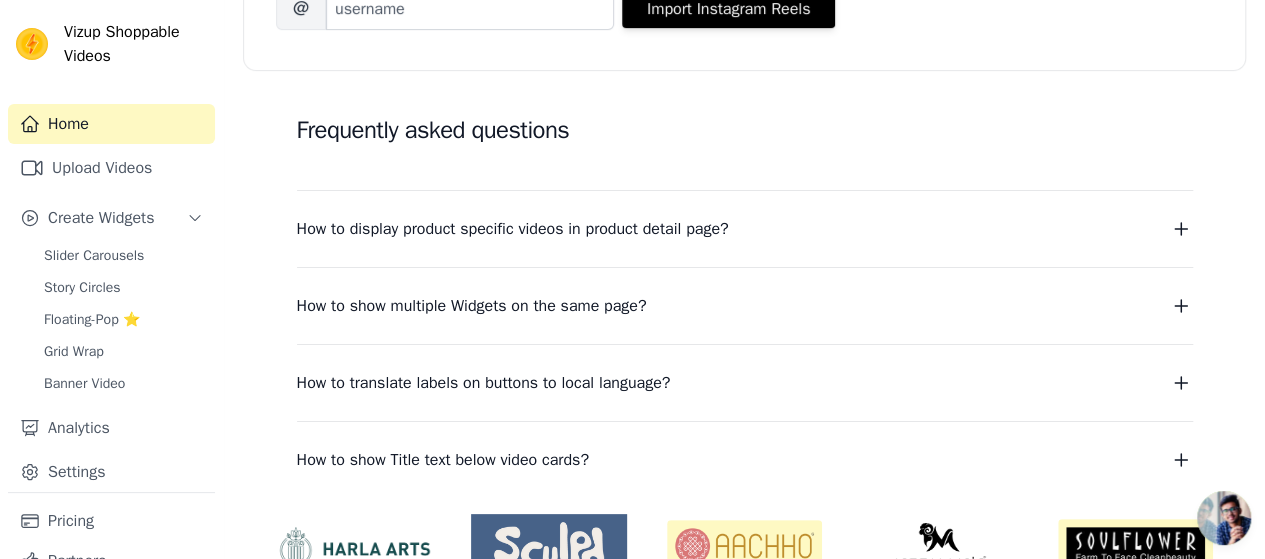 click on "How to display product specific videos in product detail page?" at bounding box center [513, 229] 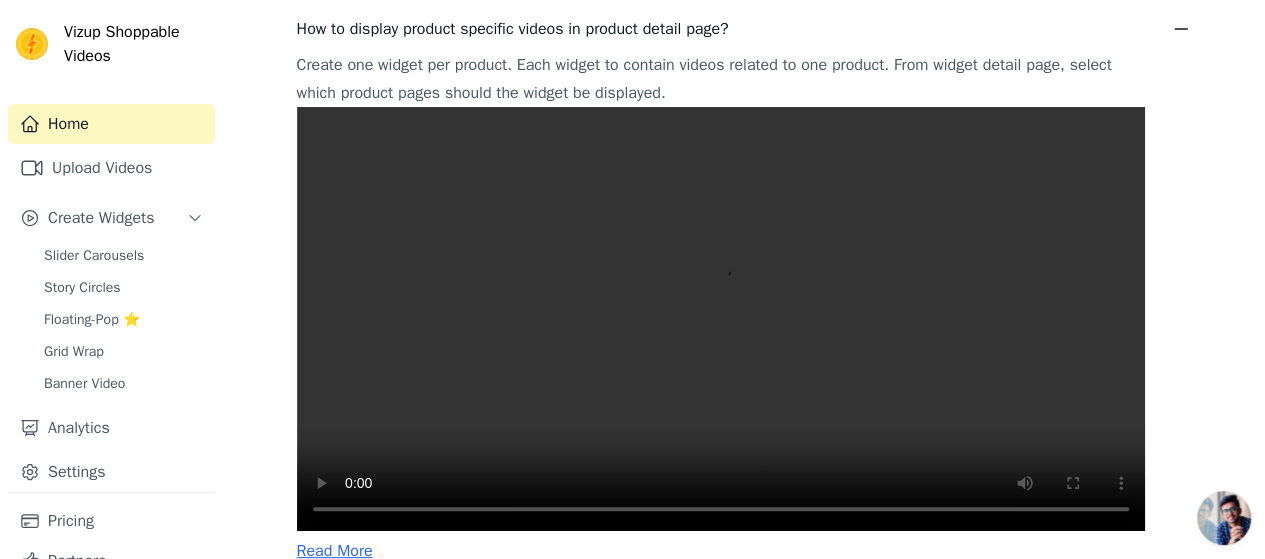 scroll, scrollTop: 760, scrollLeft: 0, axis: vertical 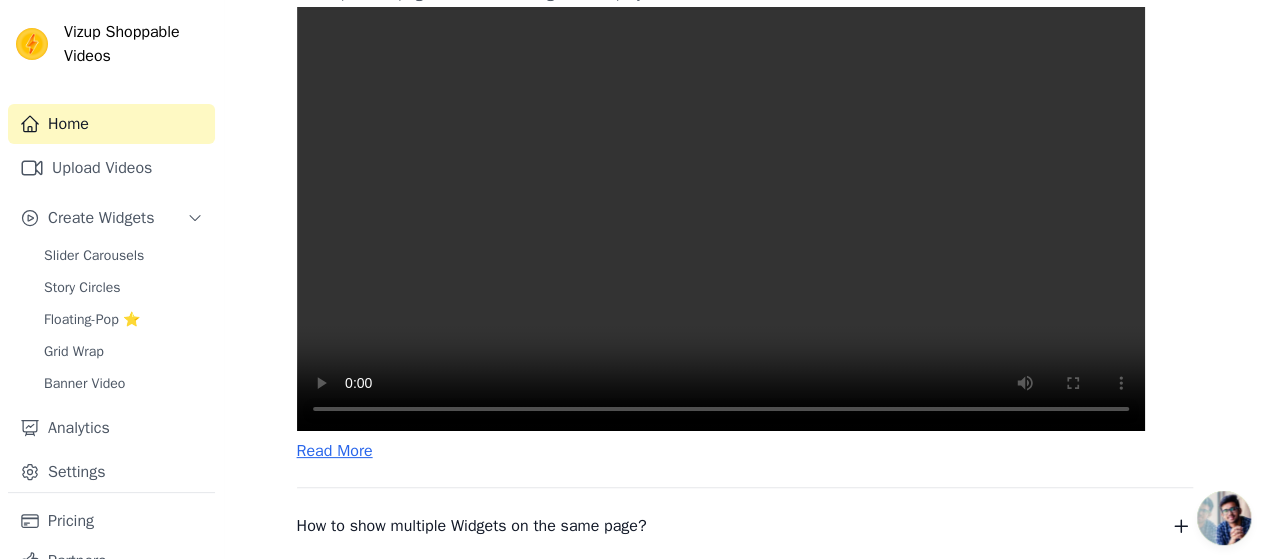type 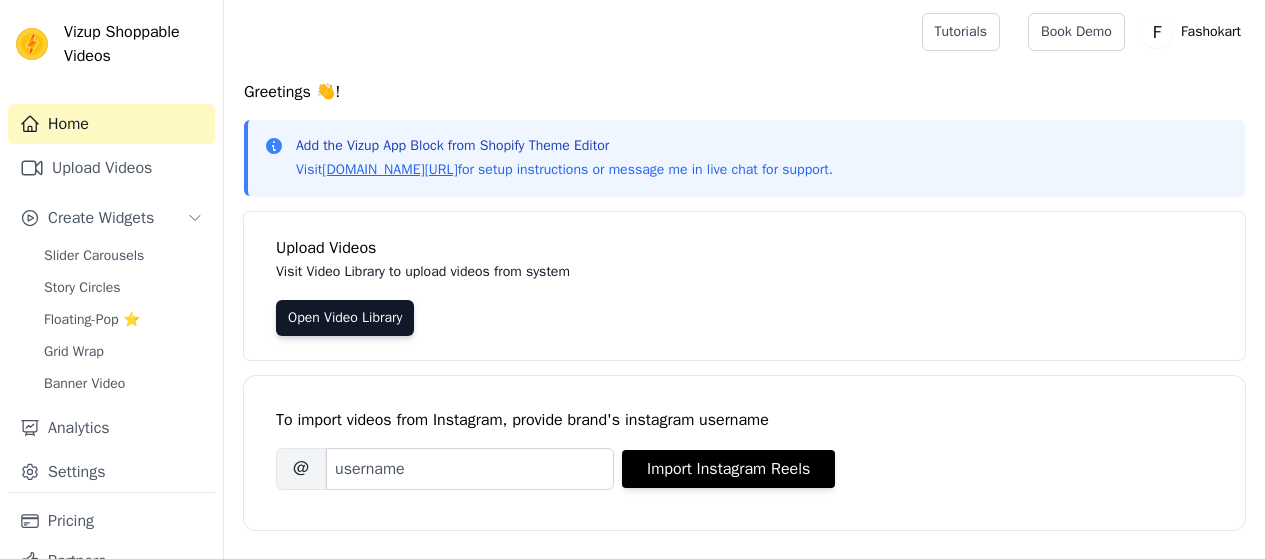 scroll, scrollTop: 0, scrollLeft: 0, axis: both 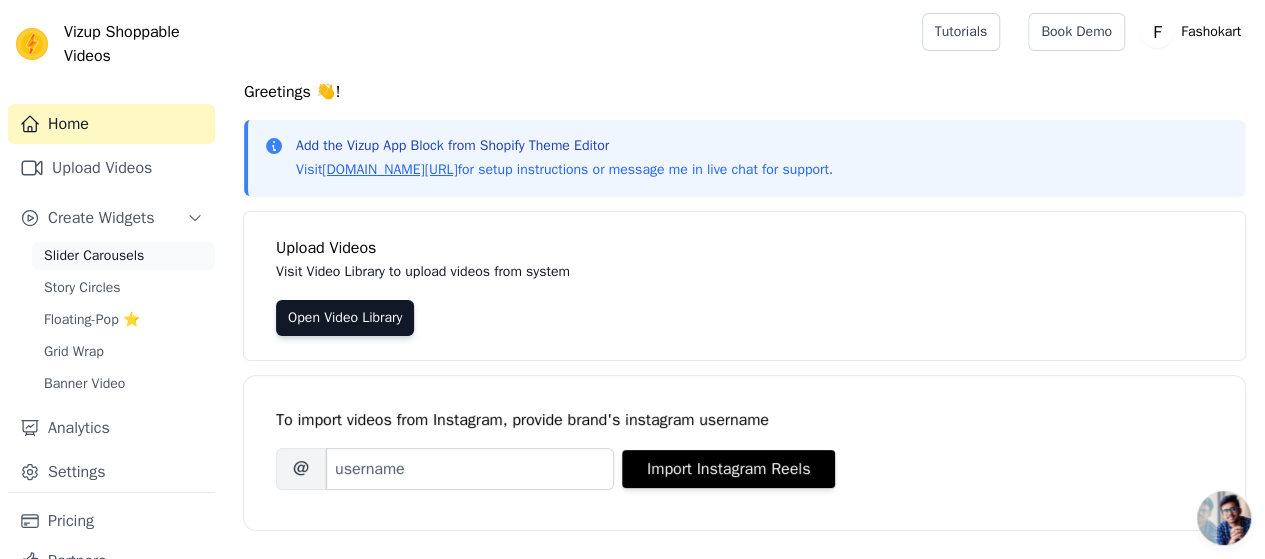 click on "Slider Carousels" at bounding box center (94, 256) 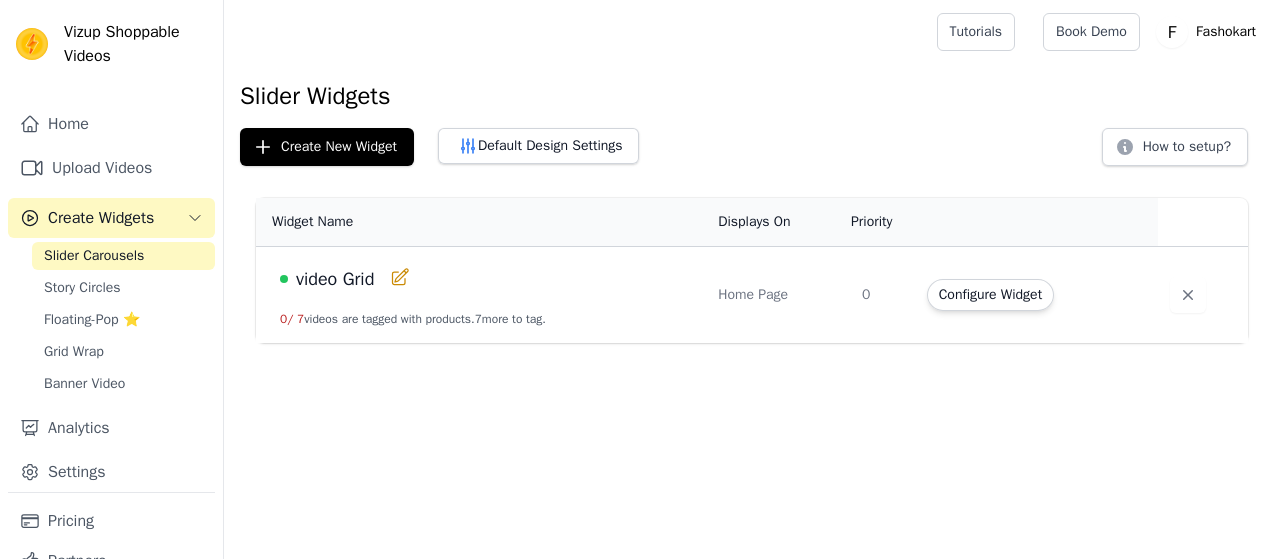 scroll, scrollTop: 0, scrollLeft: 0, axis: both 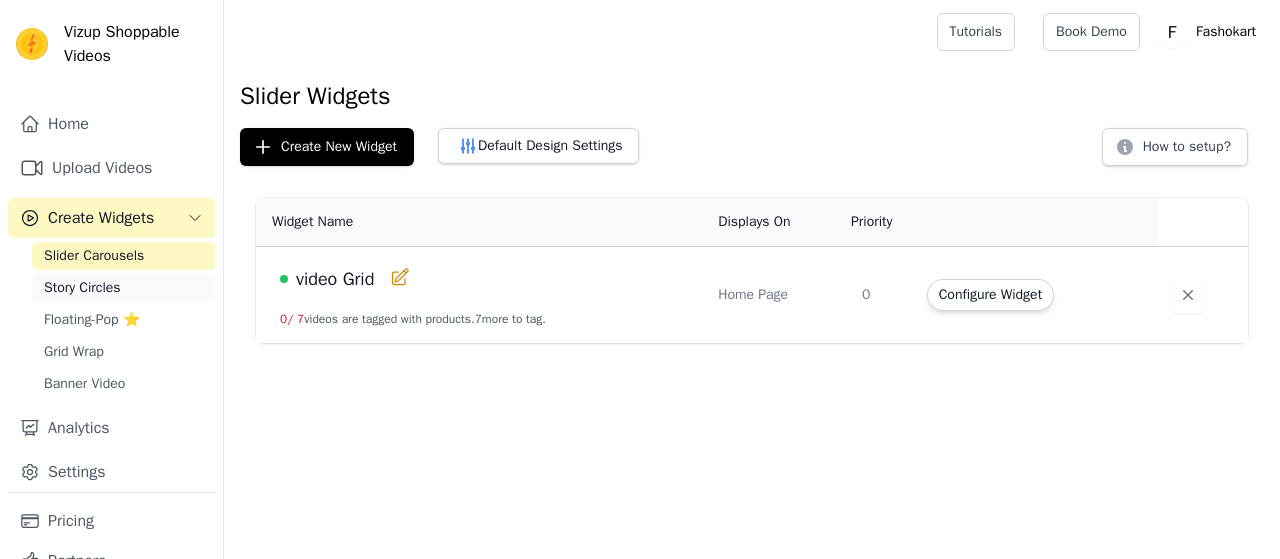 click on "Story Circles" at bounding box center (82, 288) 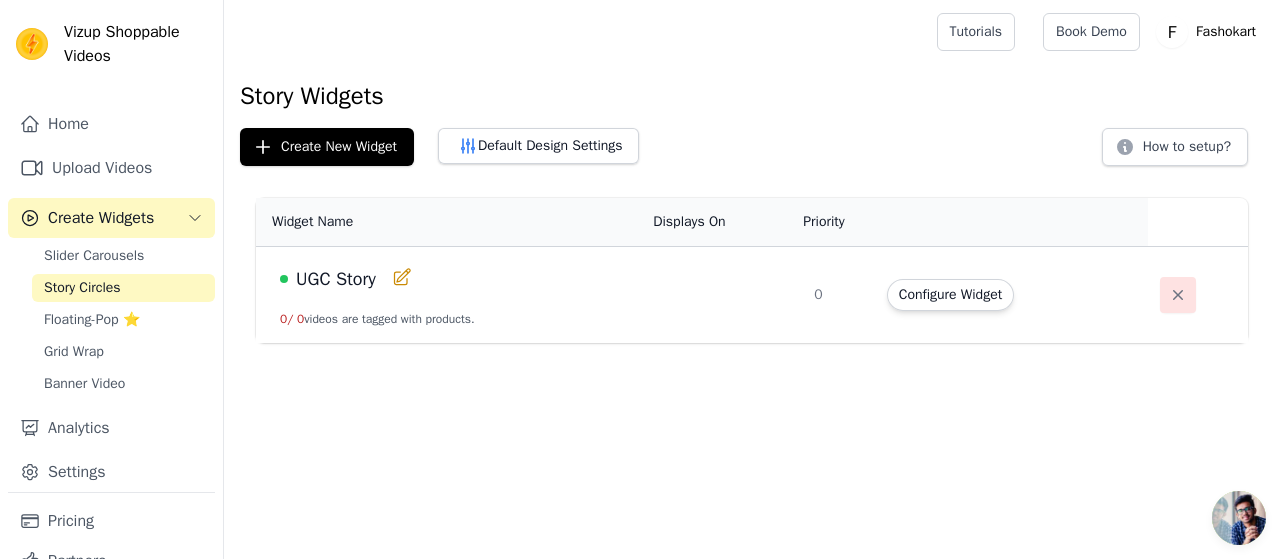 click 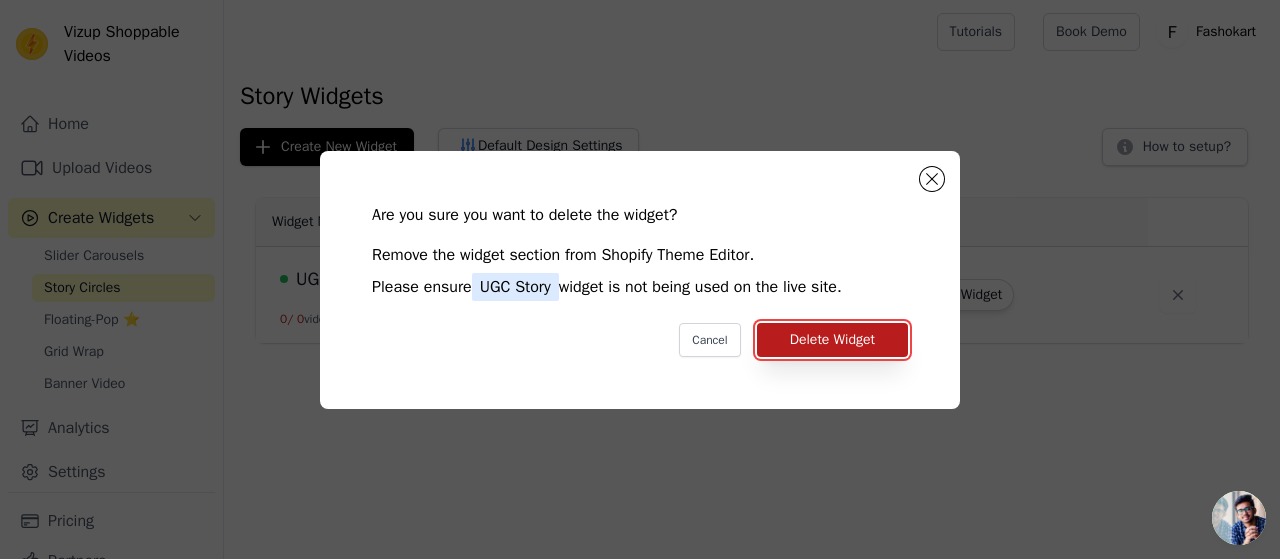click on "Delete Widget" at bounding box center (832, 340) 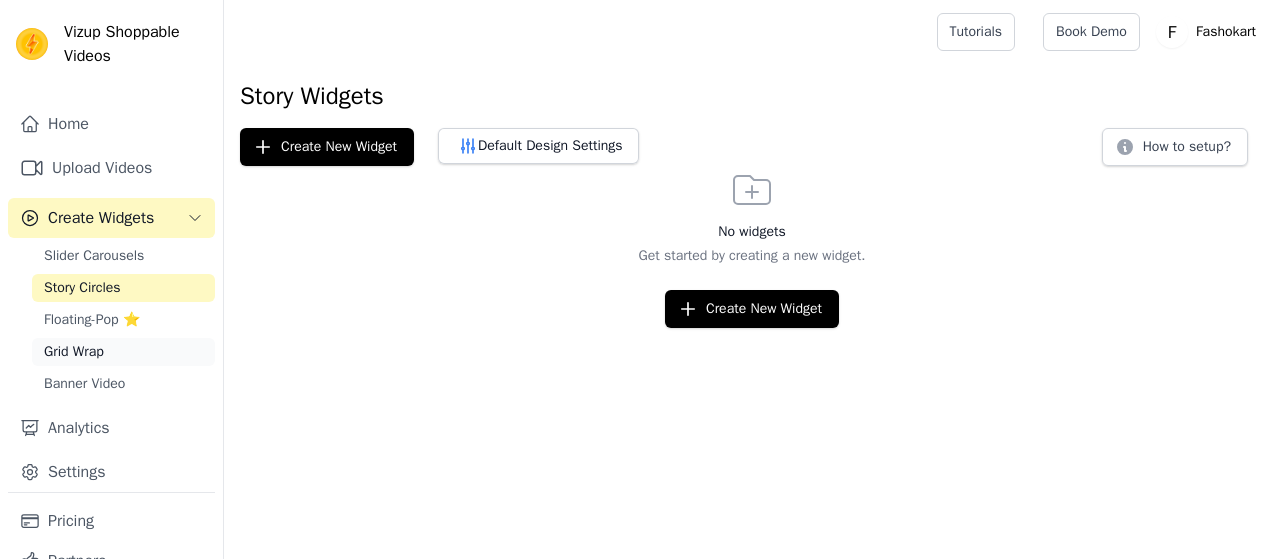 scroll, scrollTop: 0, scrollLeft: 0, axis: both 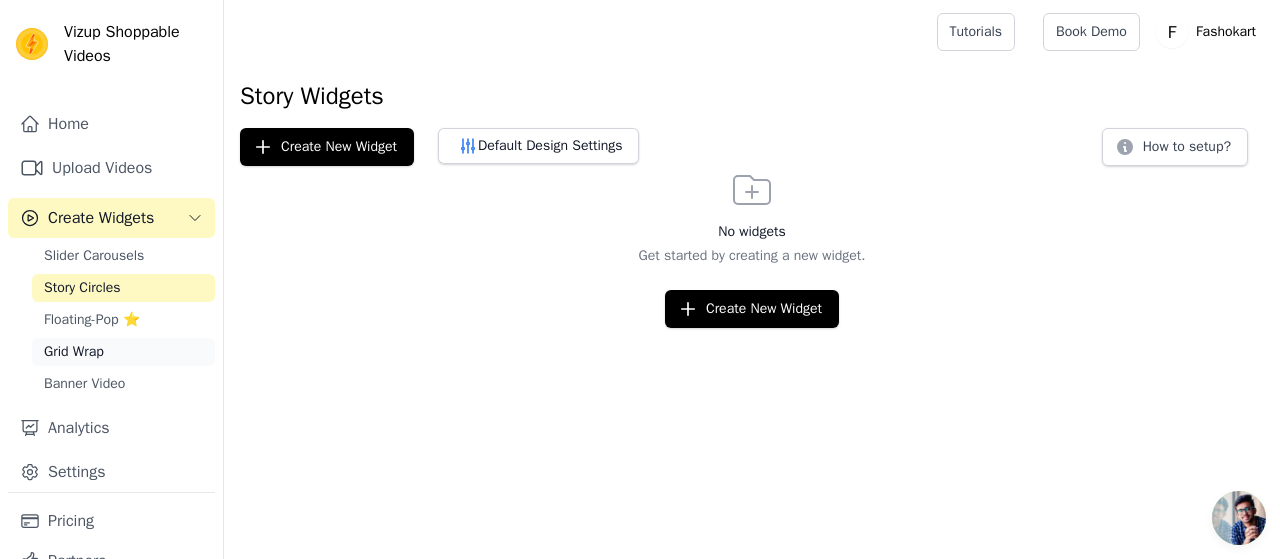 click on "Grid Wrap" at bounding box center [123, 352] 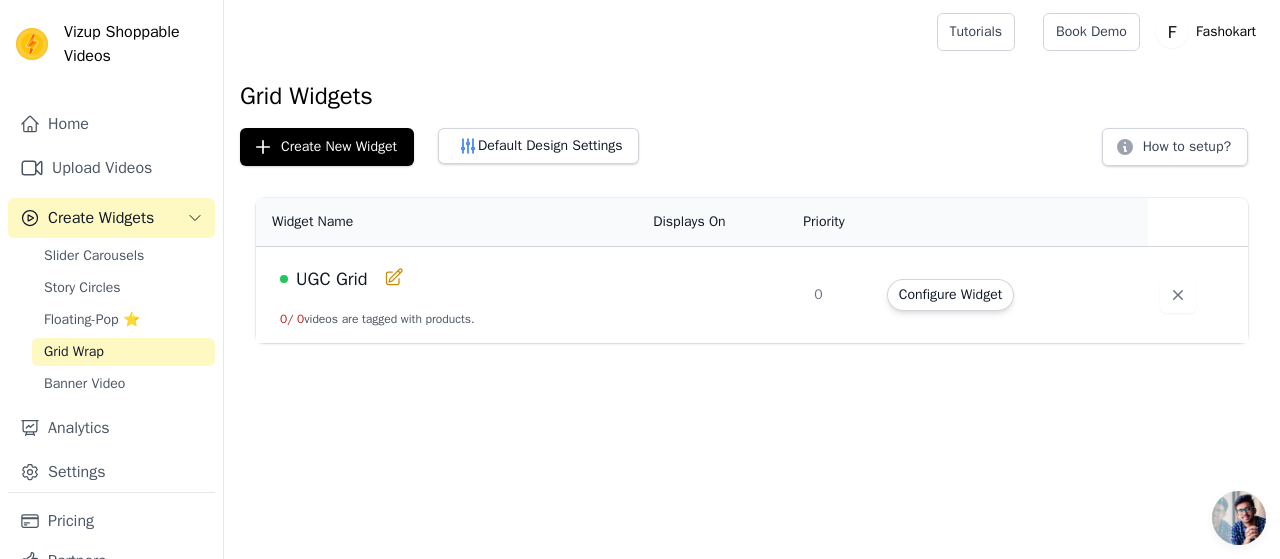 click on "UGC Grid" at bounding box center (332, 279) 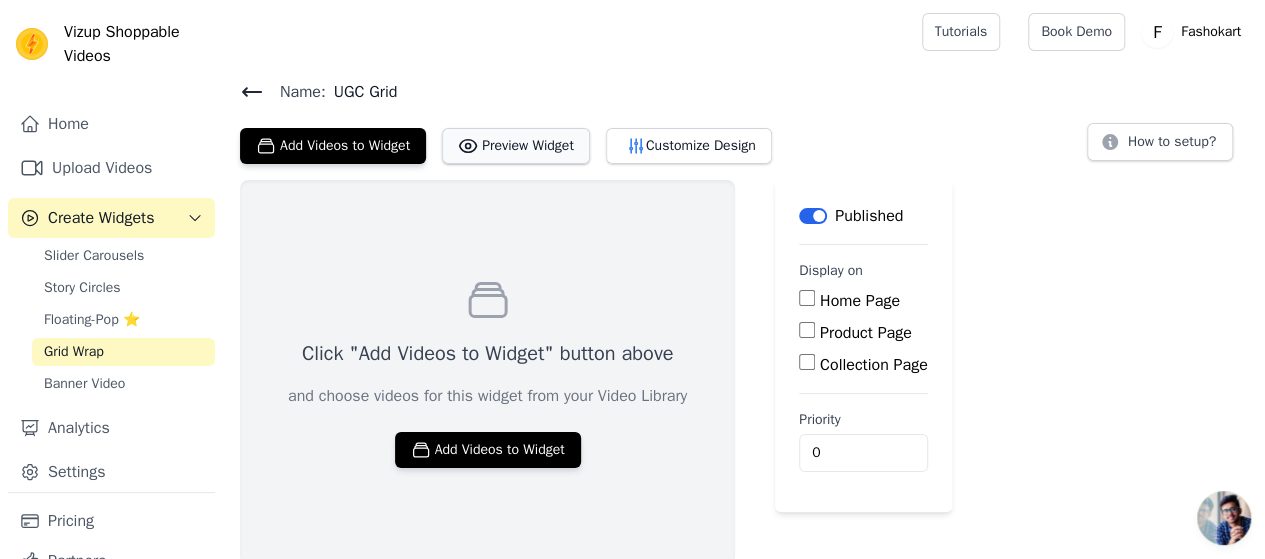 click on "Preview Widget" at bounding box center (516, 146) 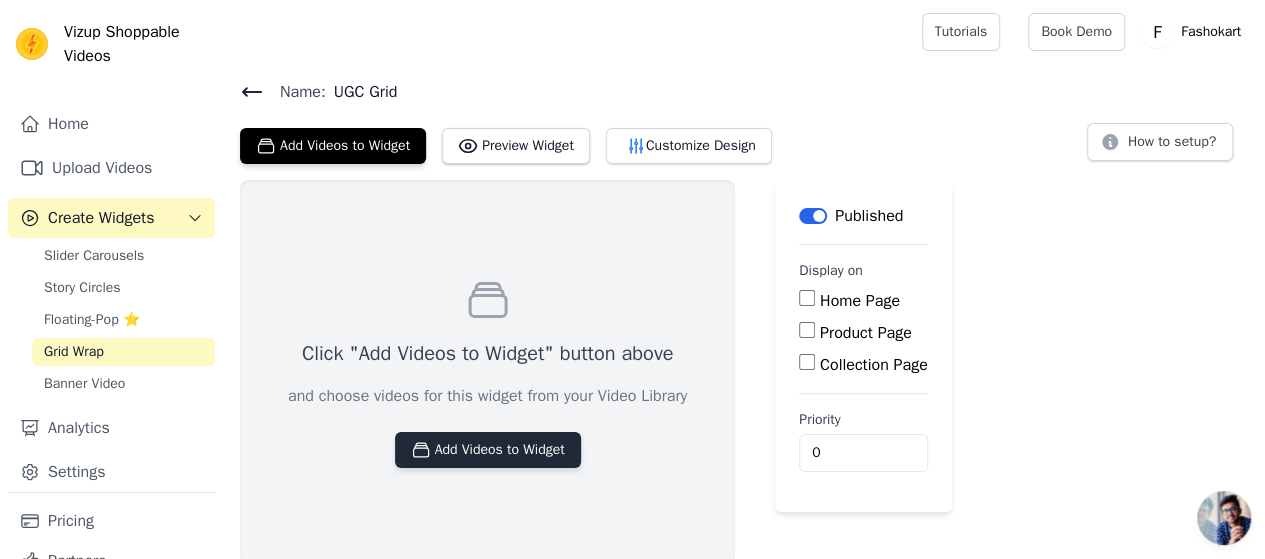click on "Add Videos to Widget" at bounding box center (488, 450) 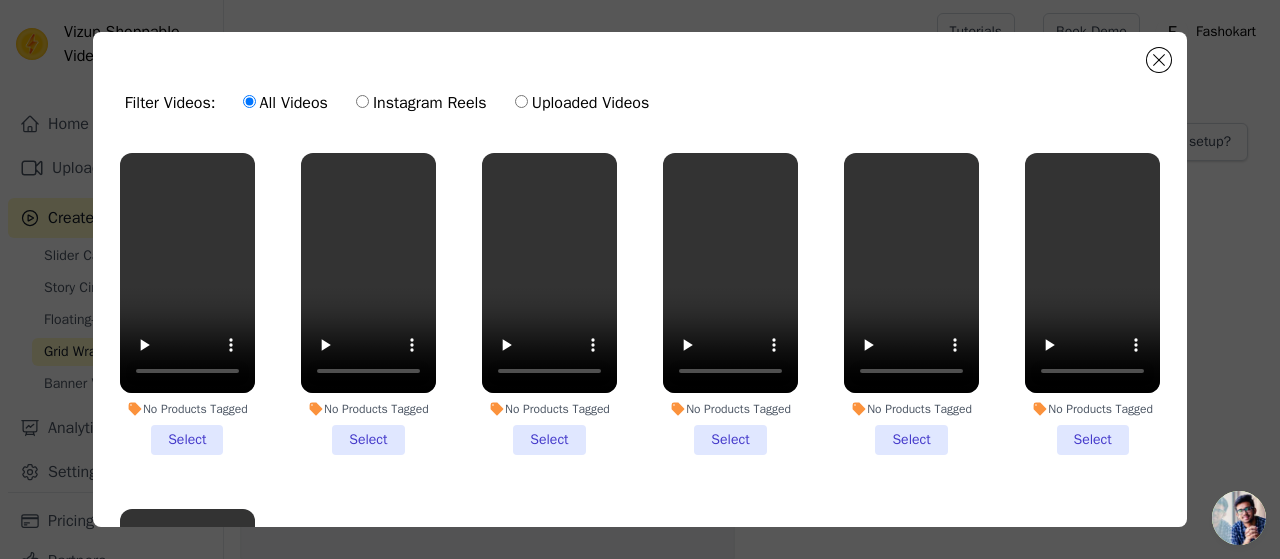 click on "No Products Tagged     Select" at bounding box center [187, 304] 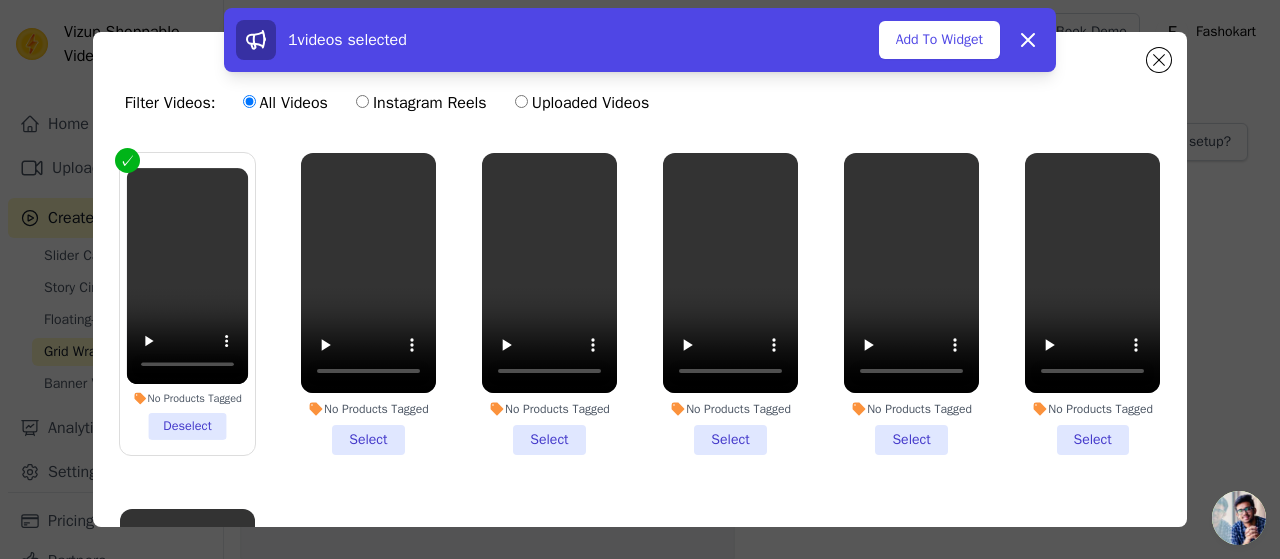 click on "No Products Tagged     Select" at bounding box center [368, 304] 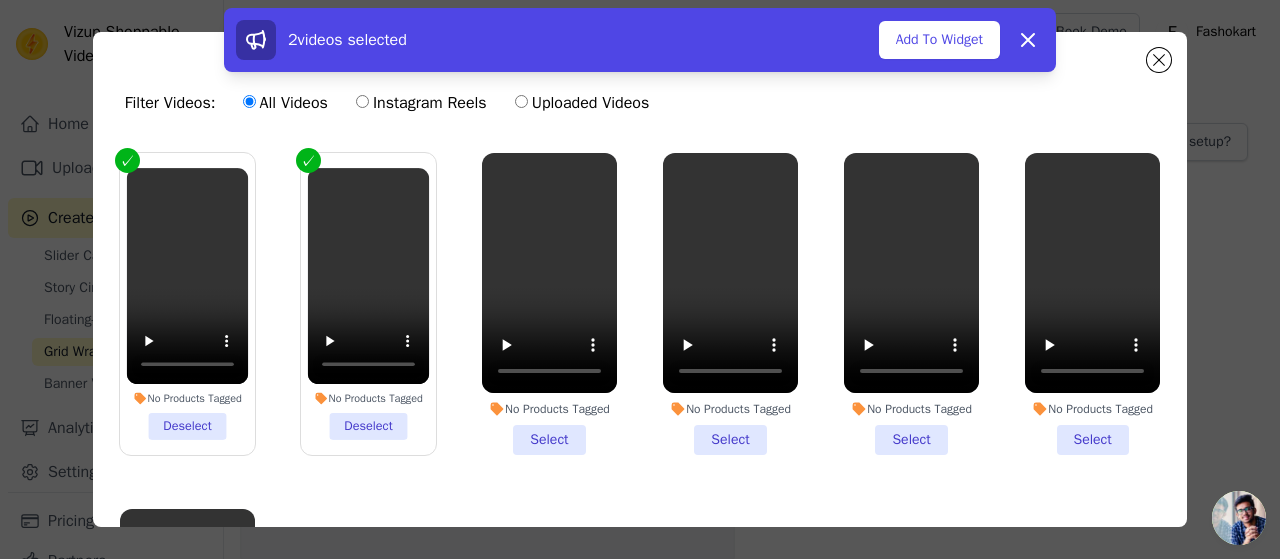 click on "No Products Tagged     Select" at bounding box center [549, 304] 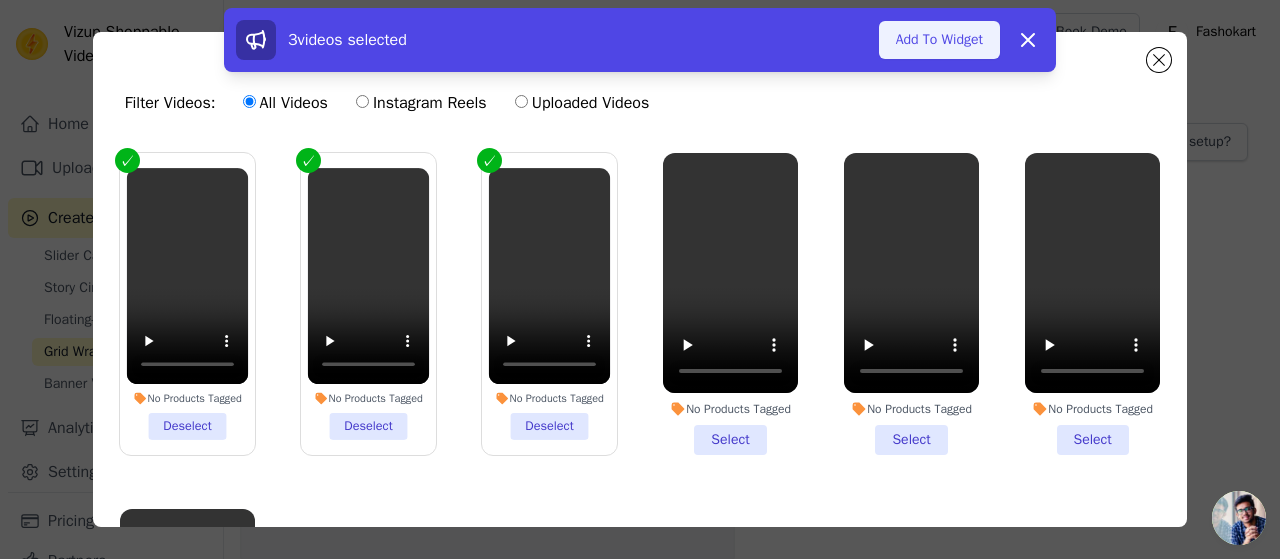 click on "Add To Widget" at bounding box center [939, 40] 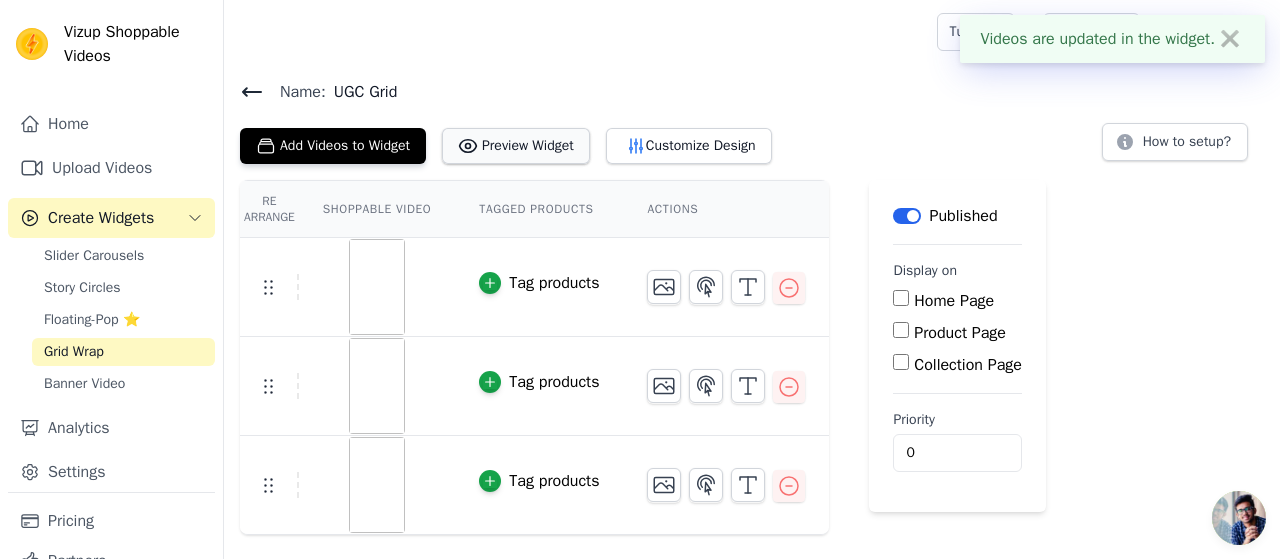 click on "Preview Widget" at bounding box center (516, 146) 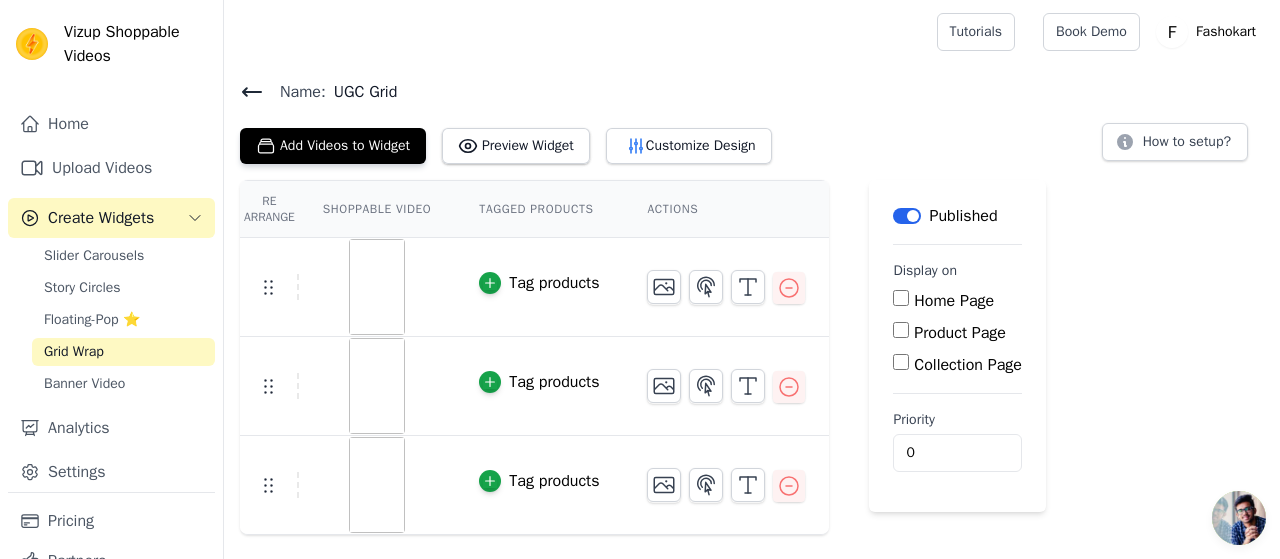 click 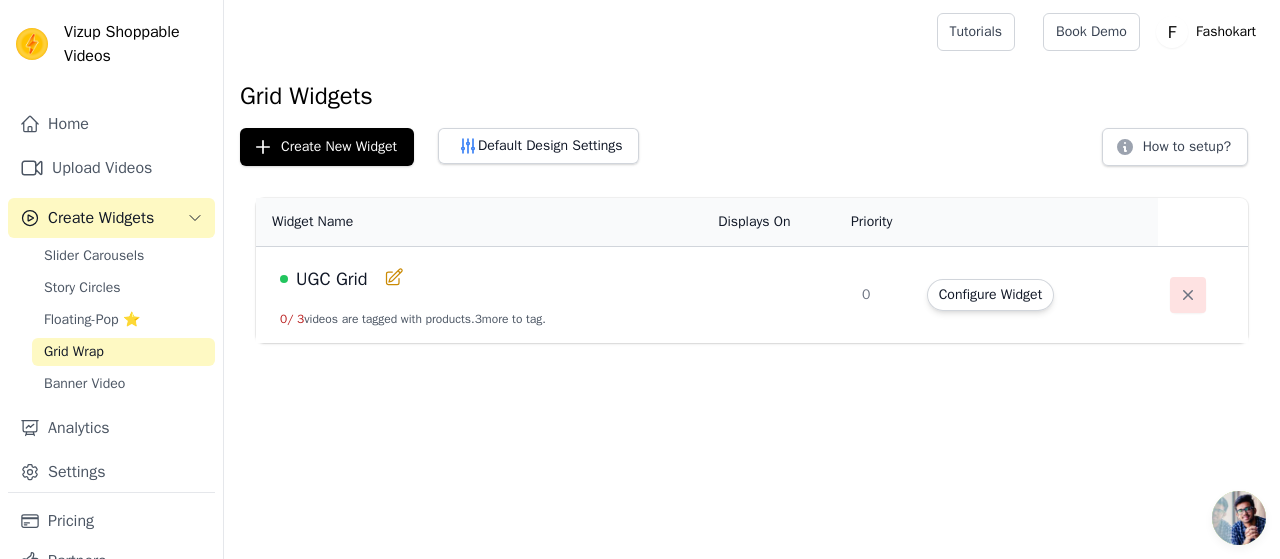 click at bounding box center [1188, 295] 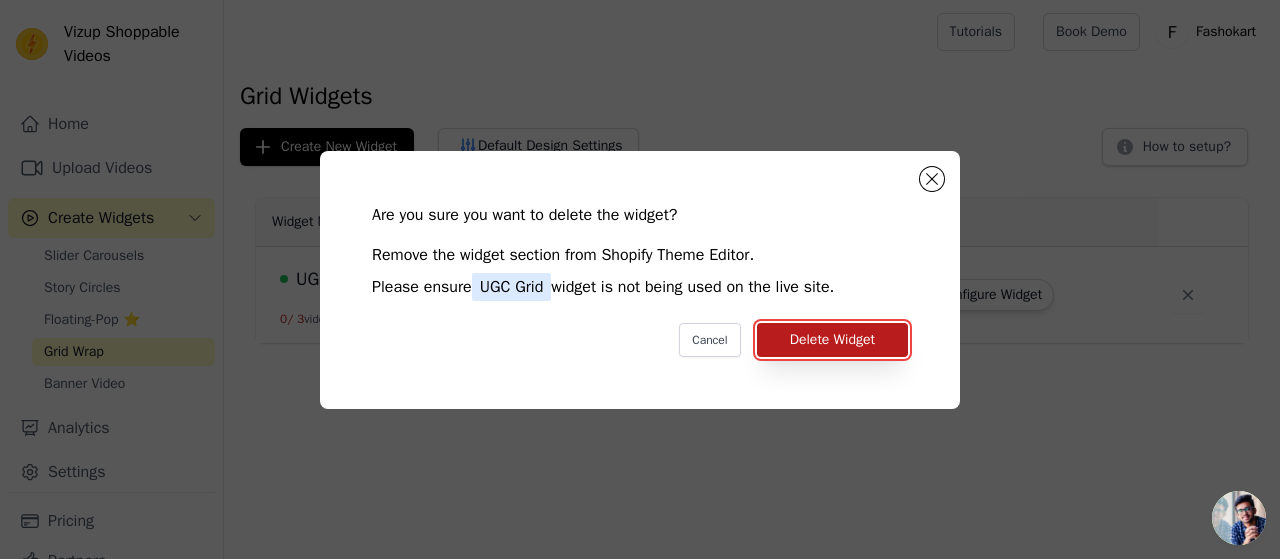 click on "Delete Widget" at bounding box center (832, 340) 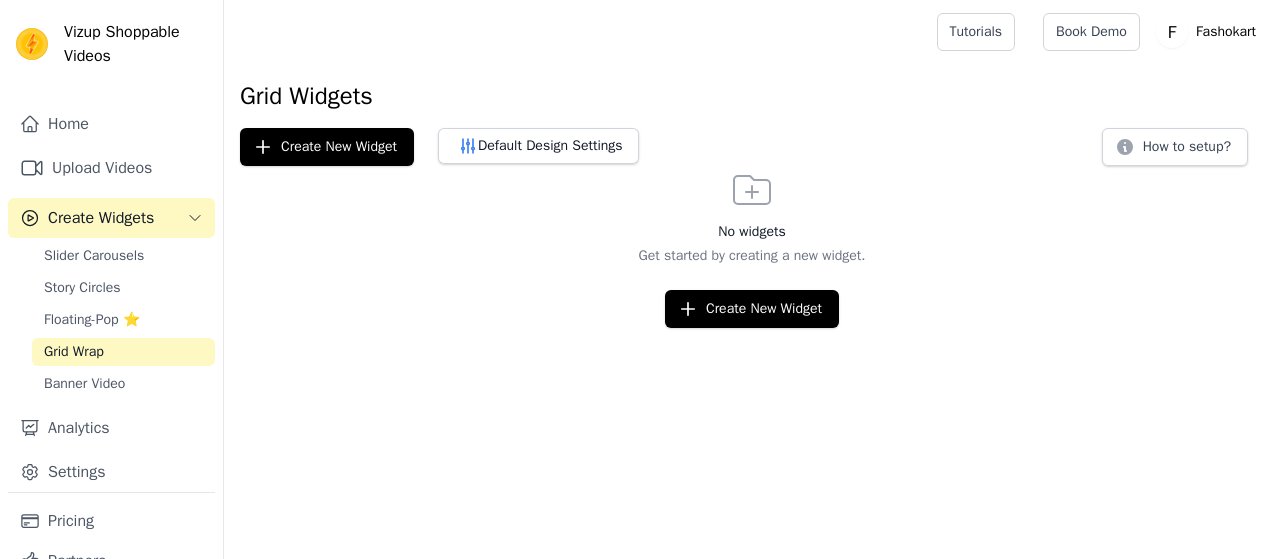 scroll, scrollTop: 0, scrollLeft: 0, axis: both 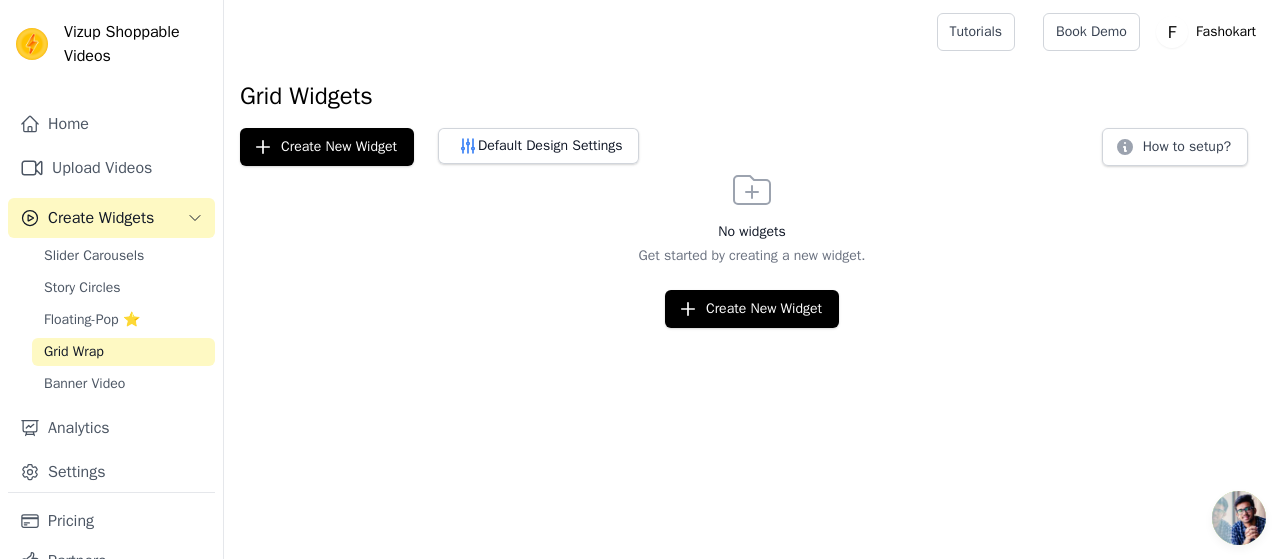 click on "Create Widgets" at bounding box center [111, 218] 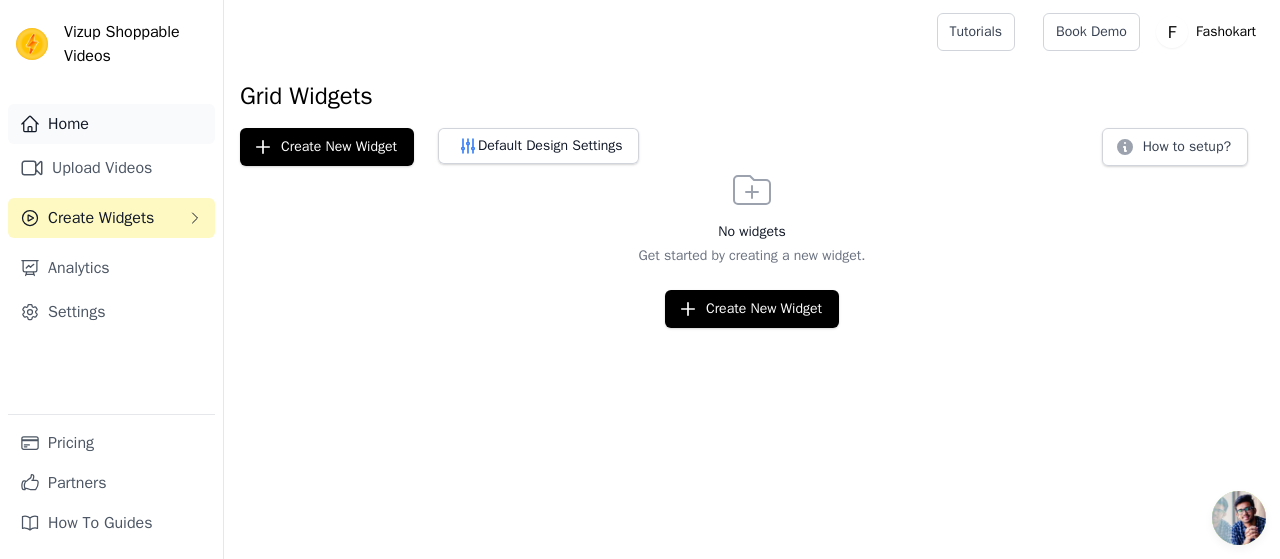click on "Home" at bounding box center [111, 124] 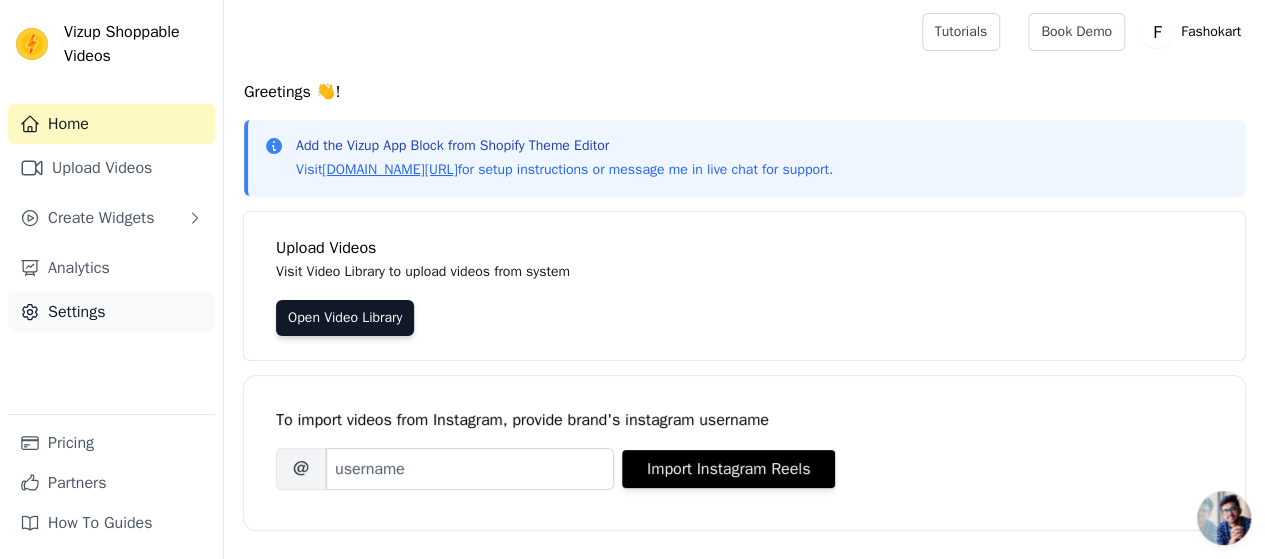 click on "Settings" at bounding box center [111, 312] 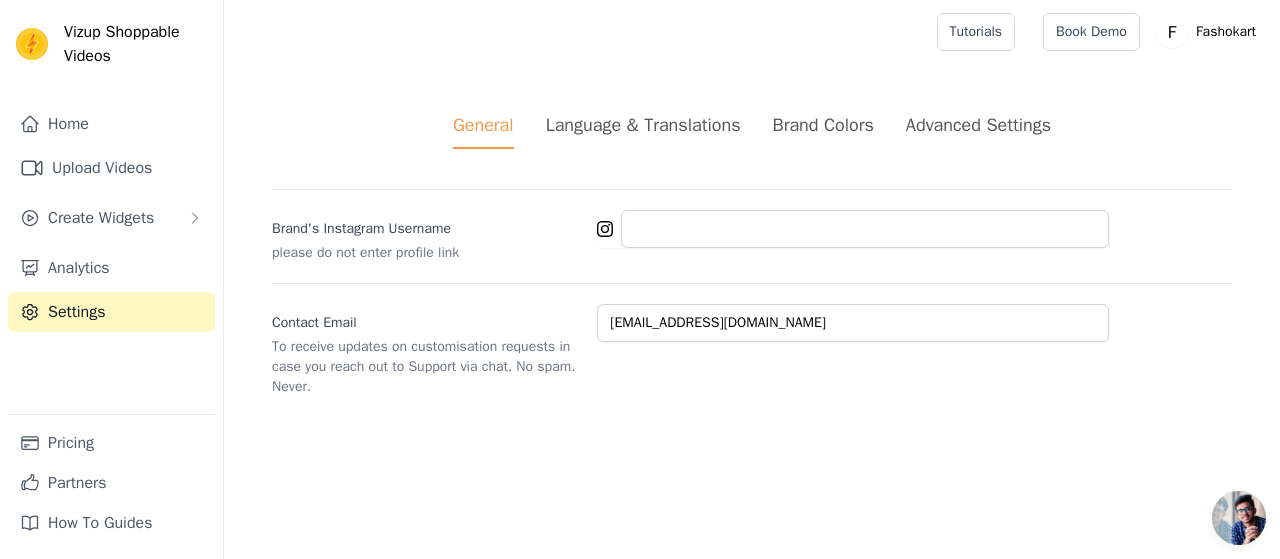 click on "Brand Colors" at bounding box center [823, 125] 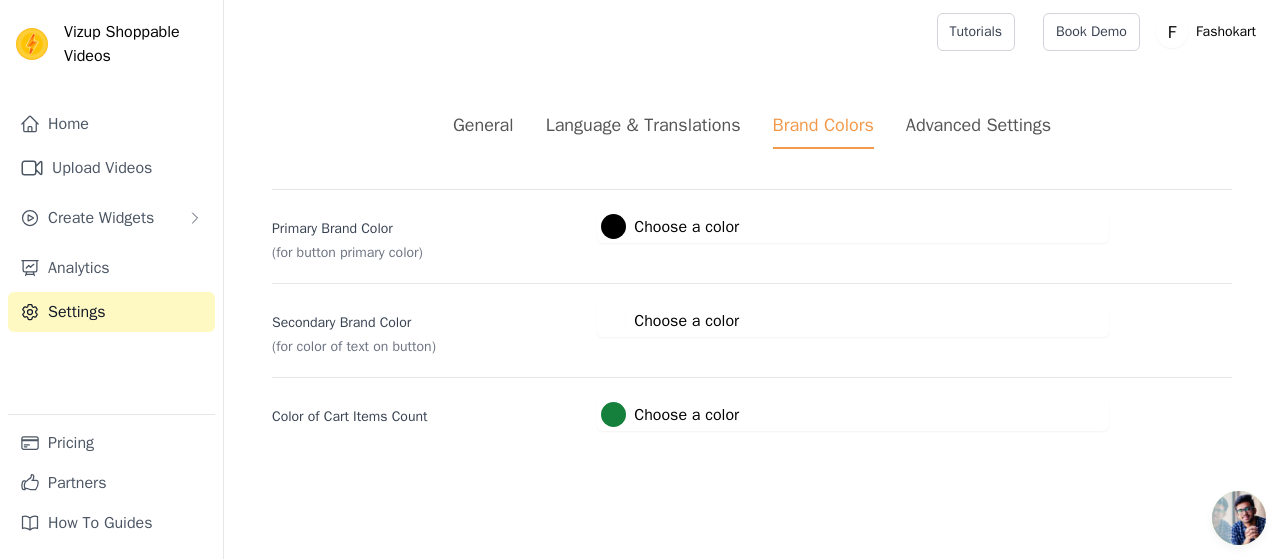 click on "Advanced Settings" at bounding box center (978, 125) 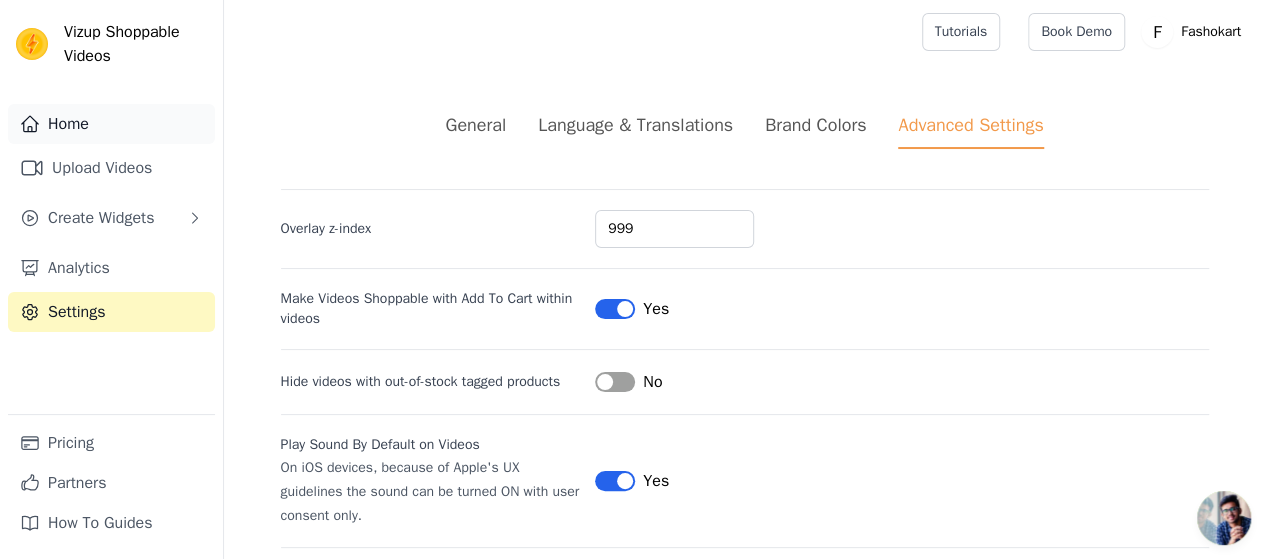 click on "Home" at bounding box center [111, 124] 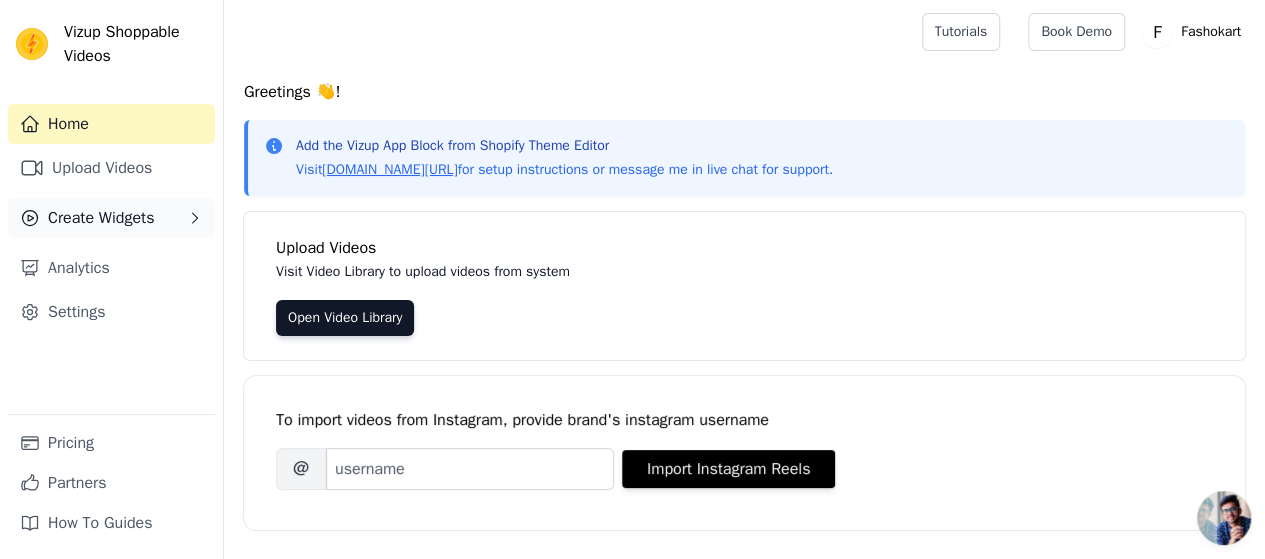 click on "Create Widgets" at bounding box center [101, 218] 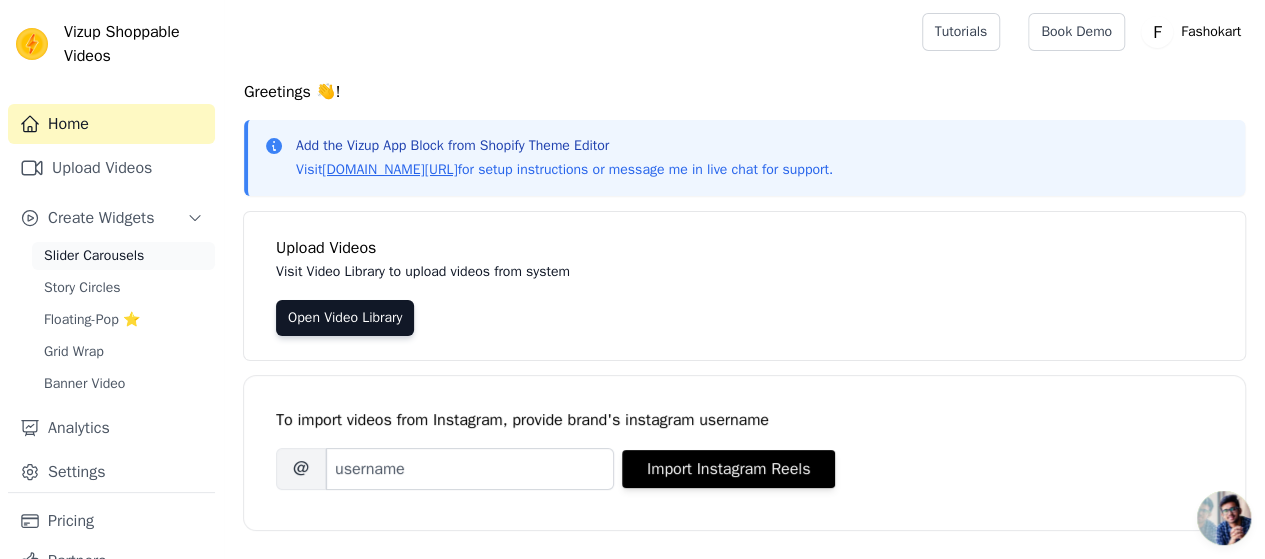 click on "Slider Carousels" at bounding box center (94, 256) 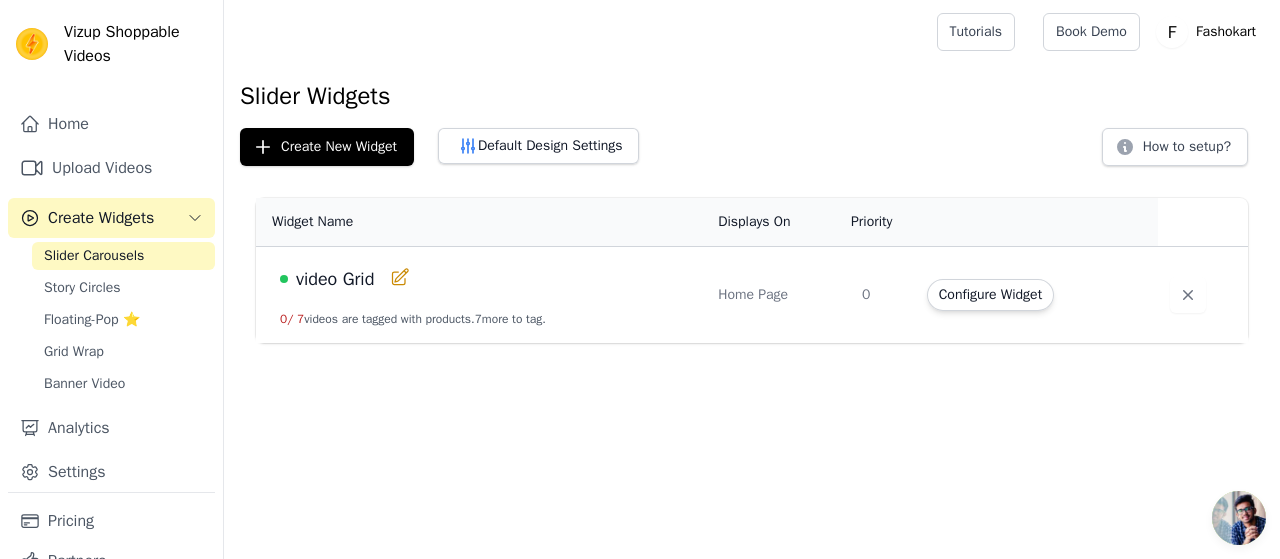 click on "Default Design Settings" at bounding box center (538, 147) 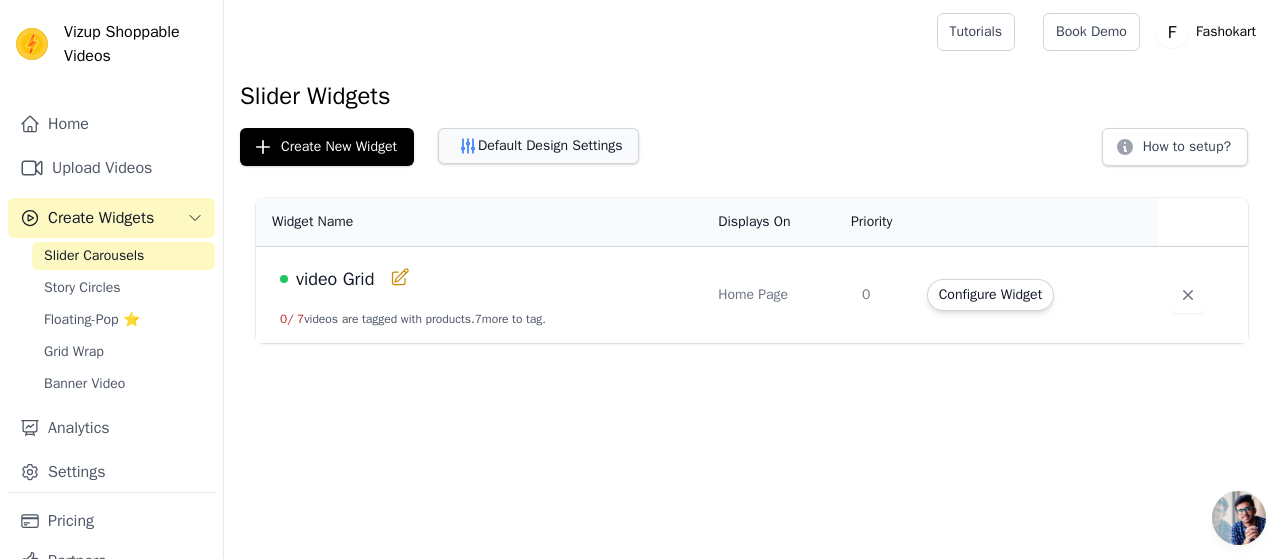 click on "Default Design Settings" at bounding box center (538, 146) 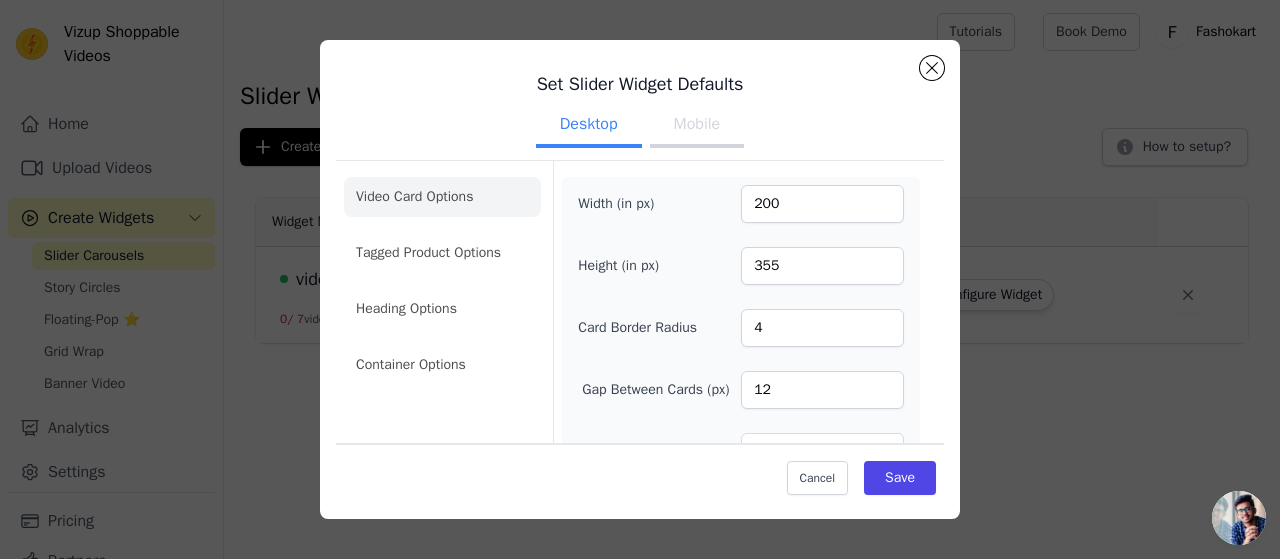 click on "Mobile" at bounding box center (697, 126) 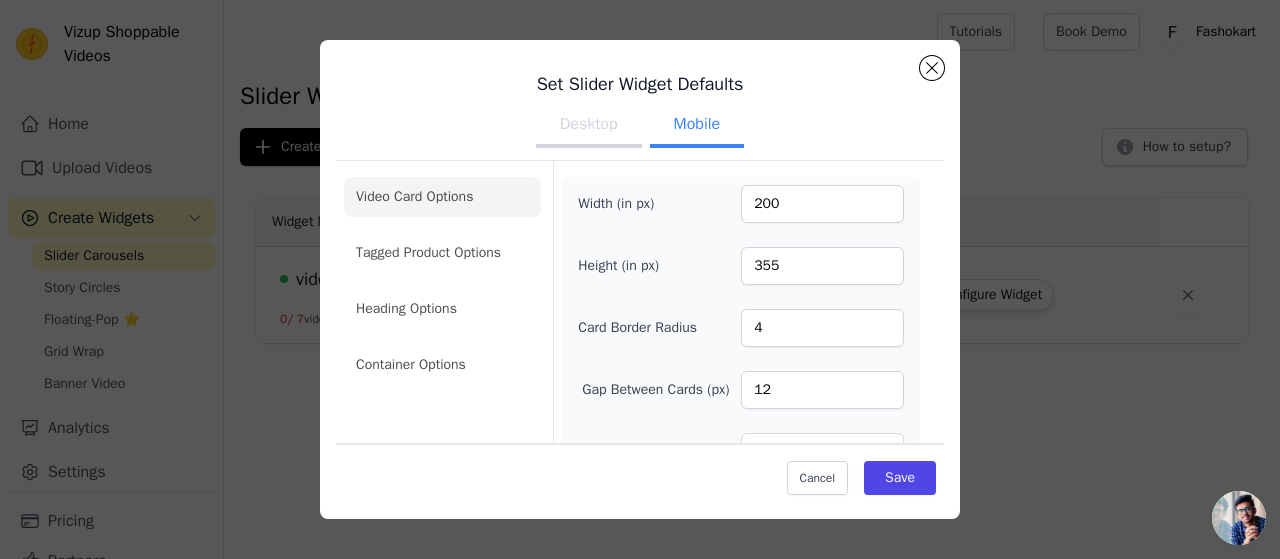 click on "Desktop" at bounding box center [589, 126] 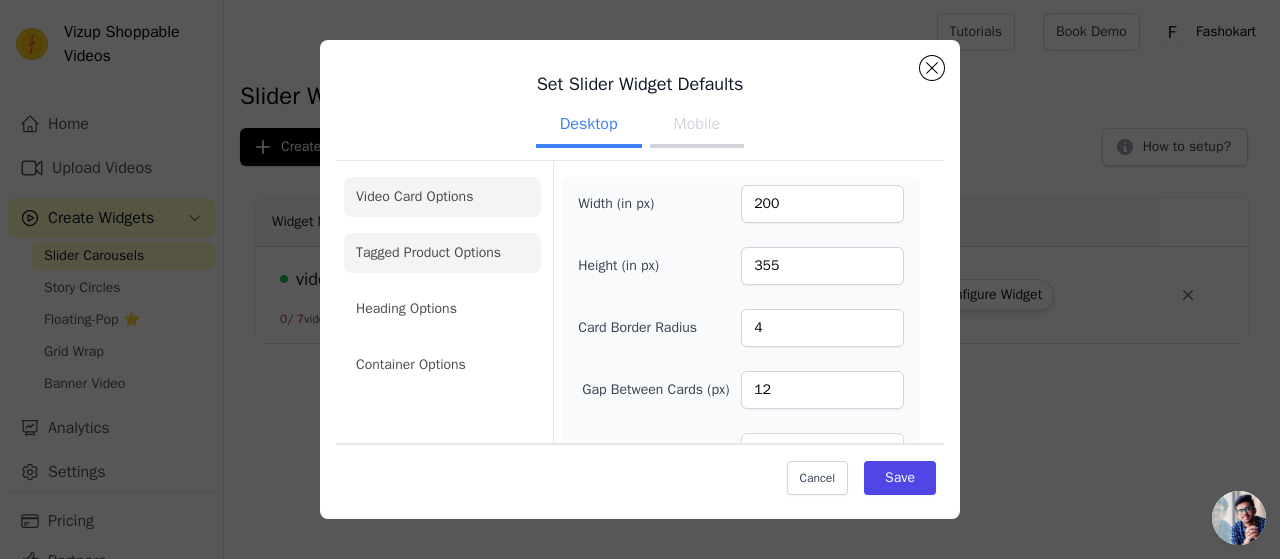 click on "Tagged Product Options" 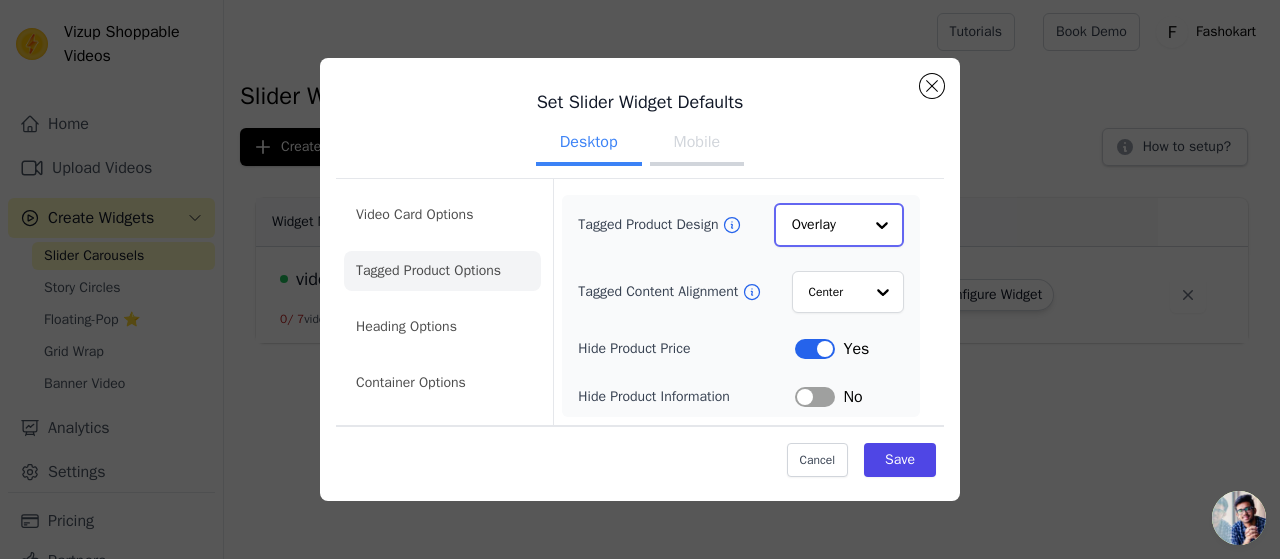 click at bounding box center (882, 225) 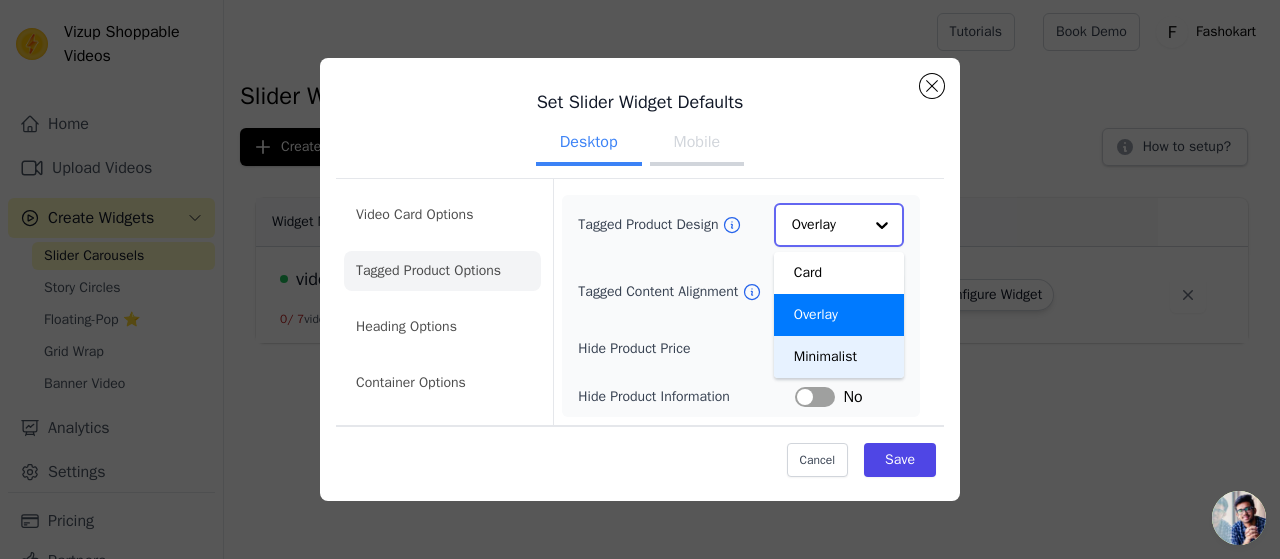 click on "Minimalist" at bounding box center (839, 357) 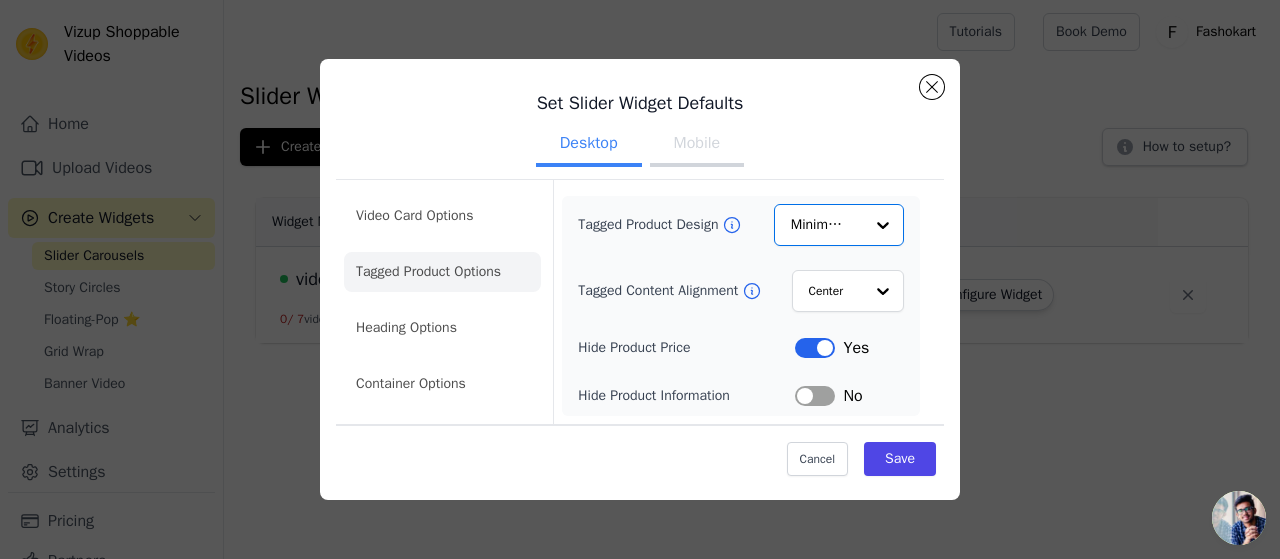 click on "Label" at bounding box center [815, 348] 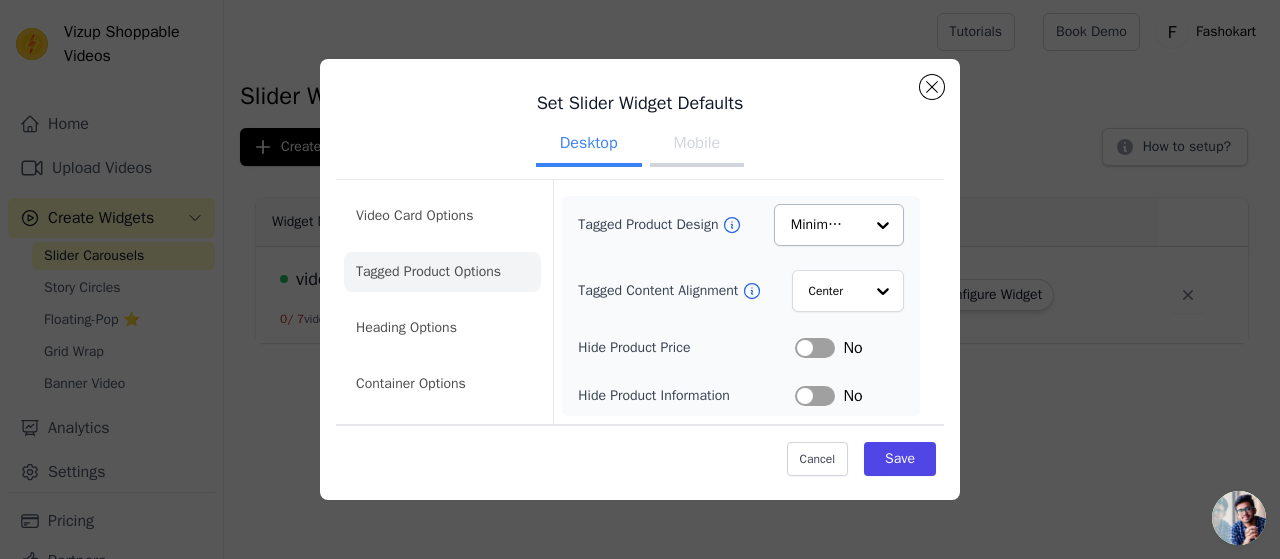 click on "Label" at bounding box center [815, 396] 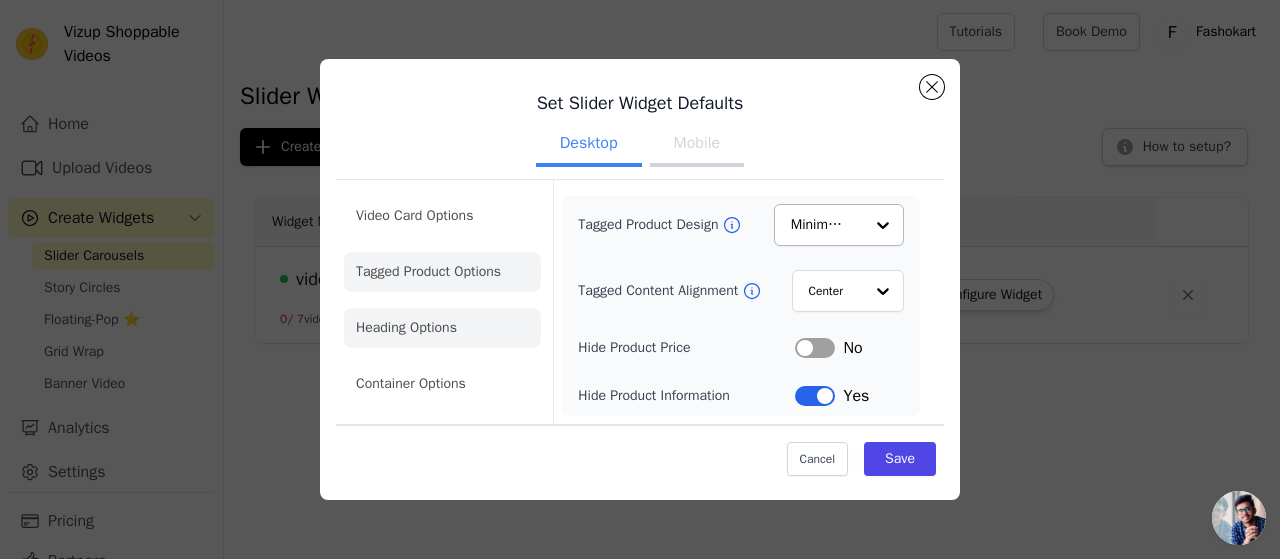 click on "Heading Options" 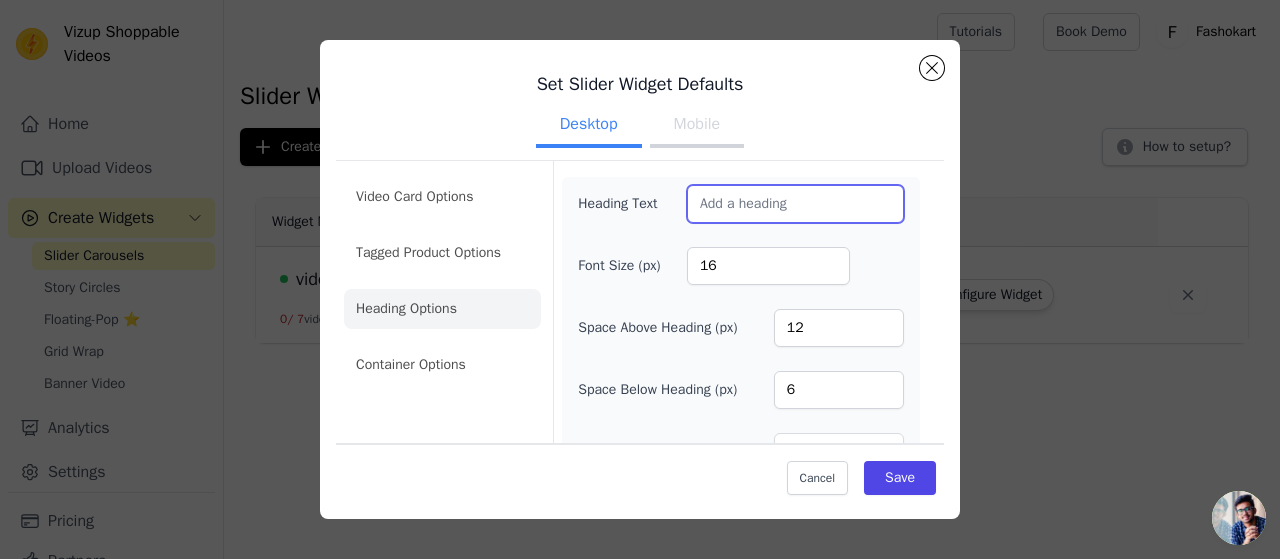 click on "Heading Text" at bounding box center [795, 204] 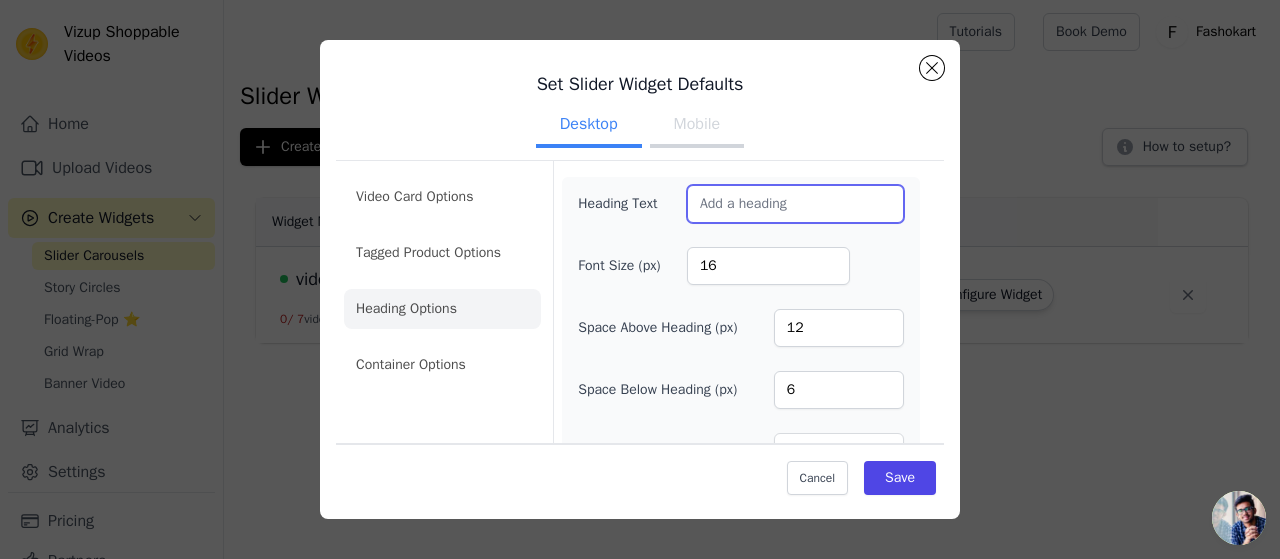 type on "O" 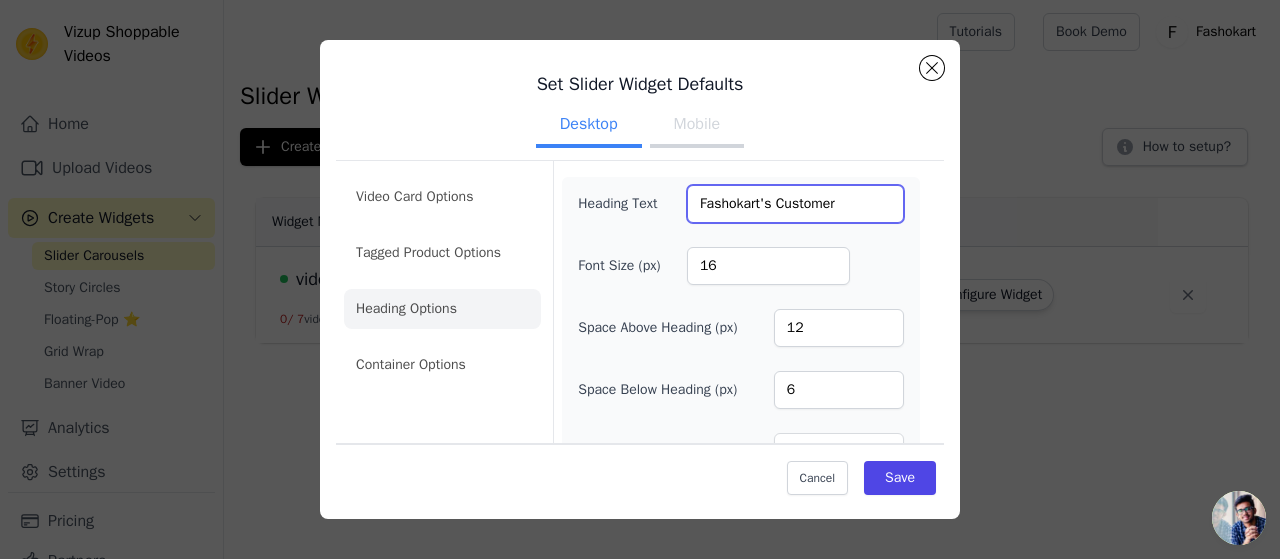 type on "Fashokart's Customer" 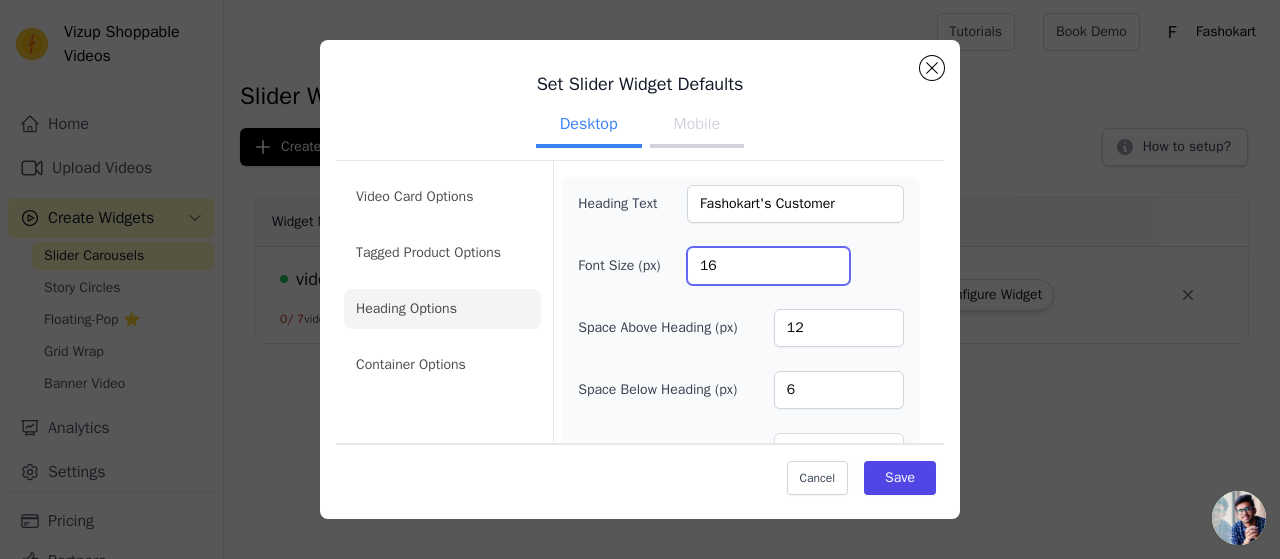 click on "16" at bounding box center [768, 266] 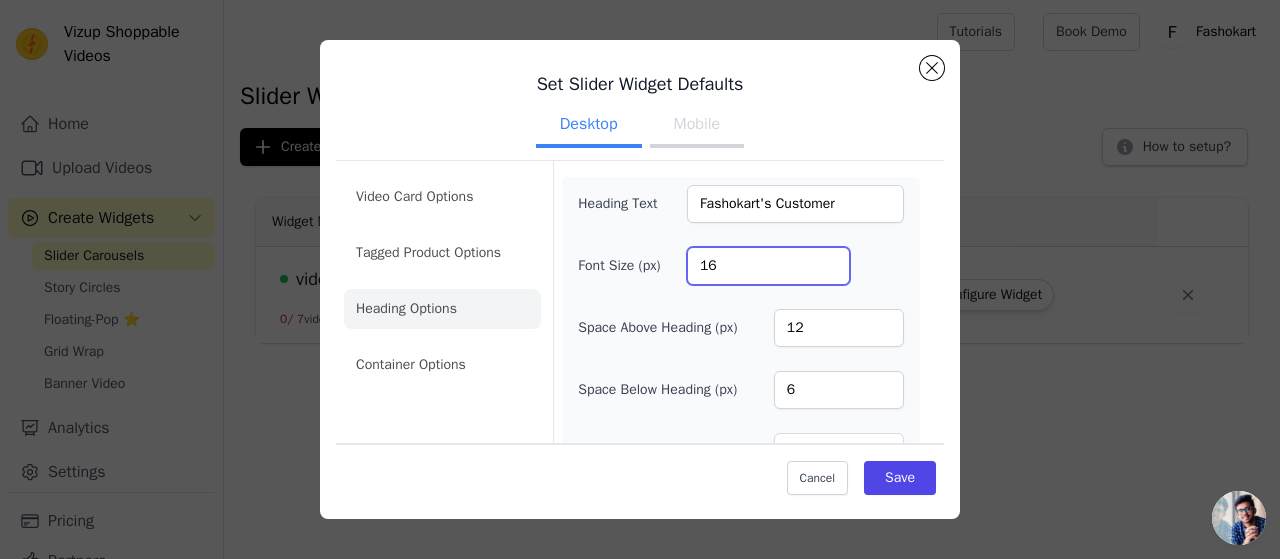 type on "15" 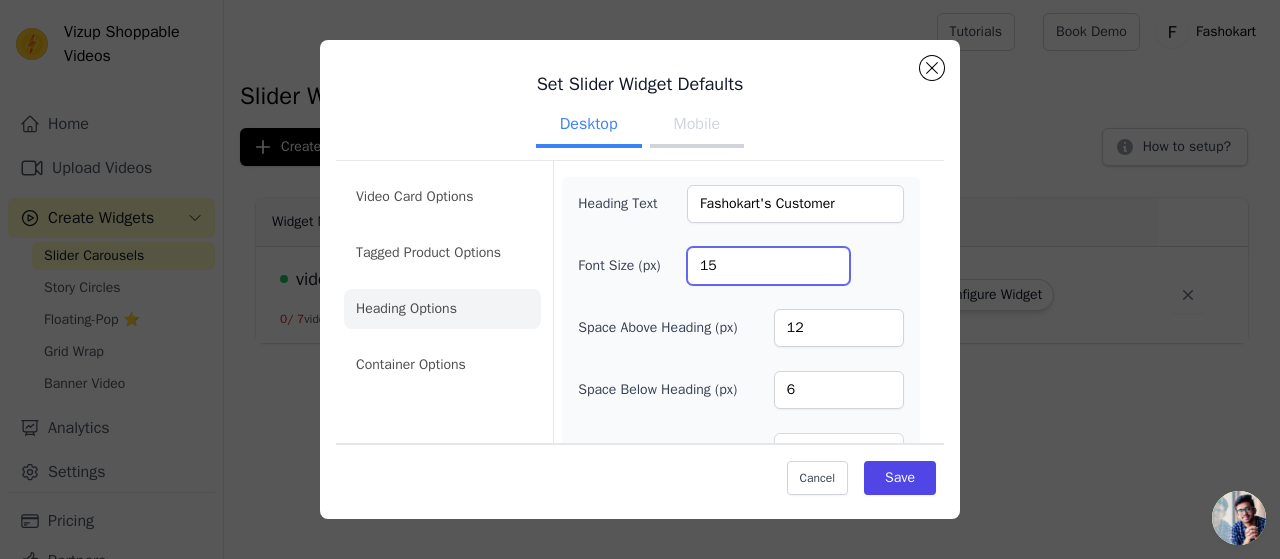 scroll, scrollTop: 44, scrollLeft: 0, axis: vertical 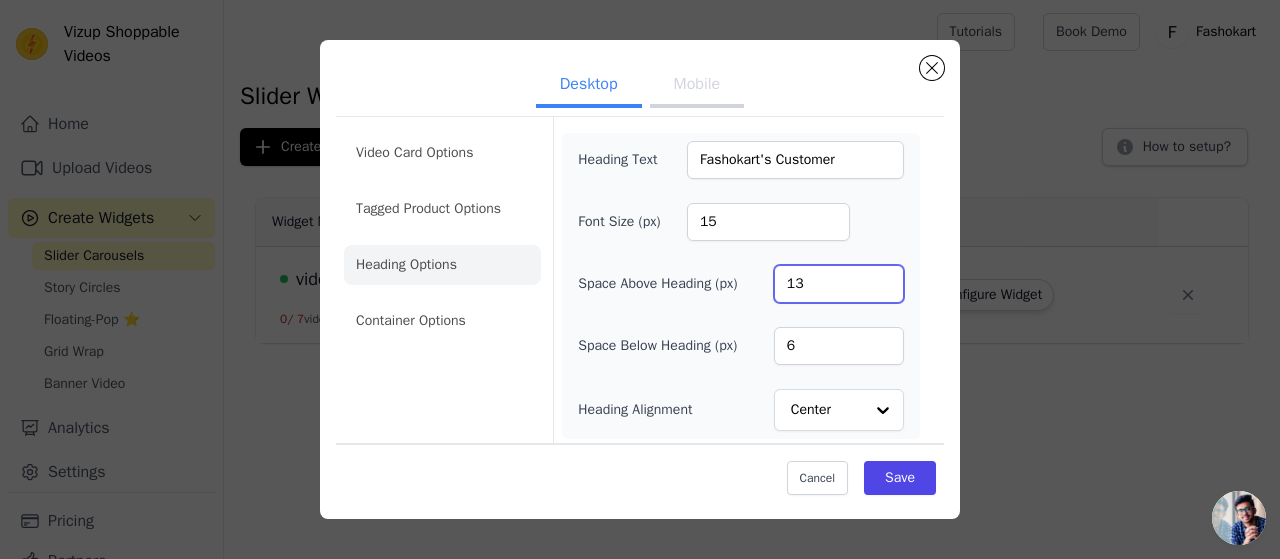 type on "13" 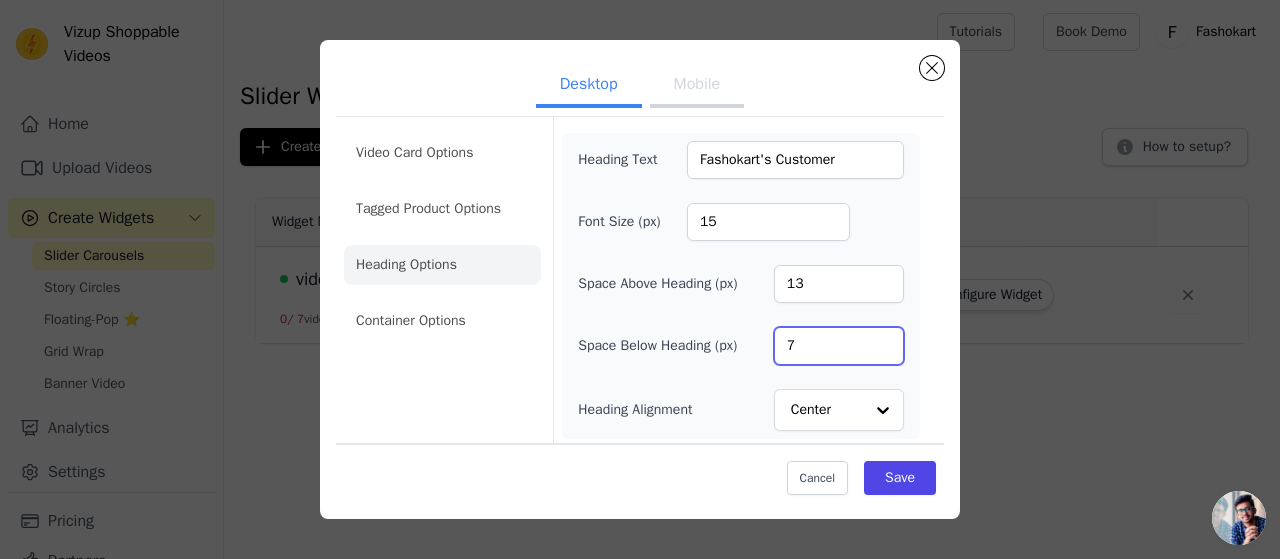 click on "7" at bounding box center [839, 346] 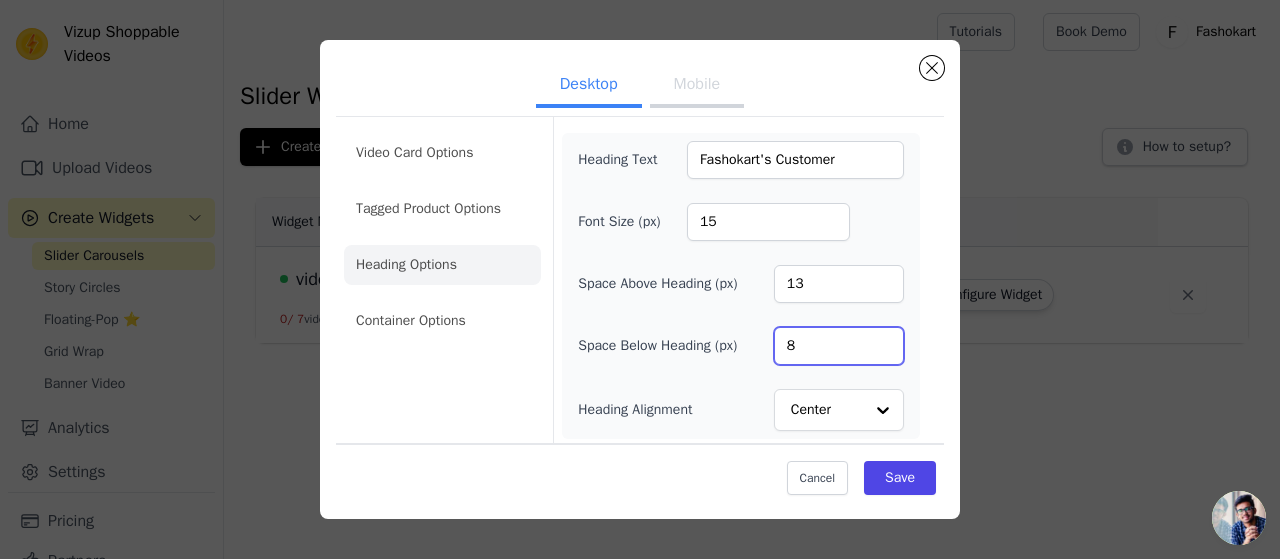 type on "8" 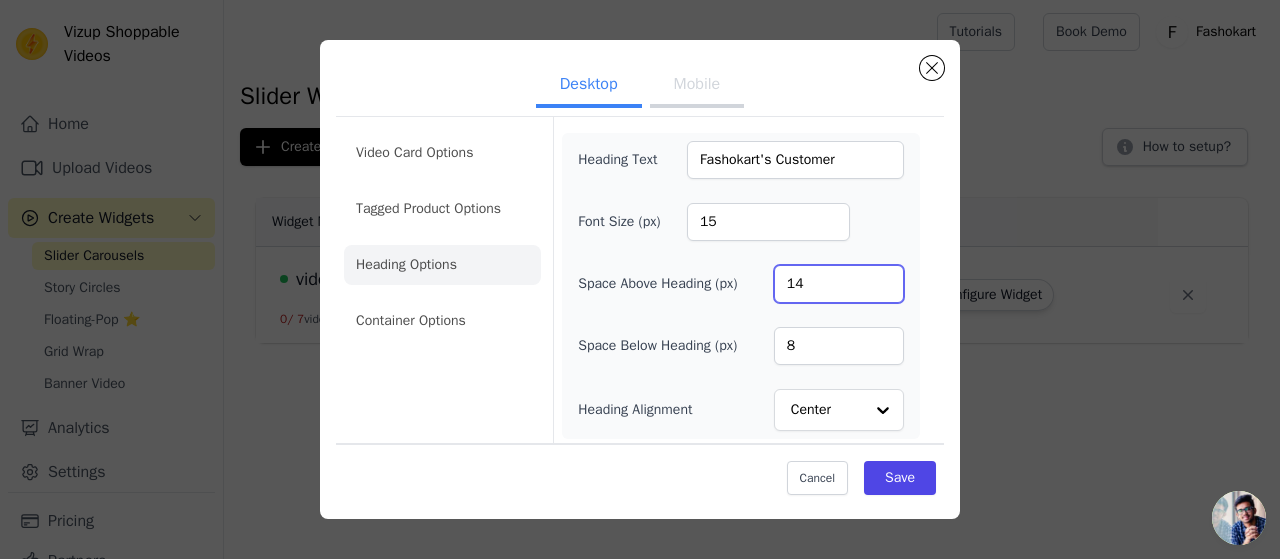 type on "14" 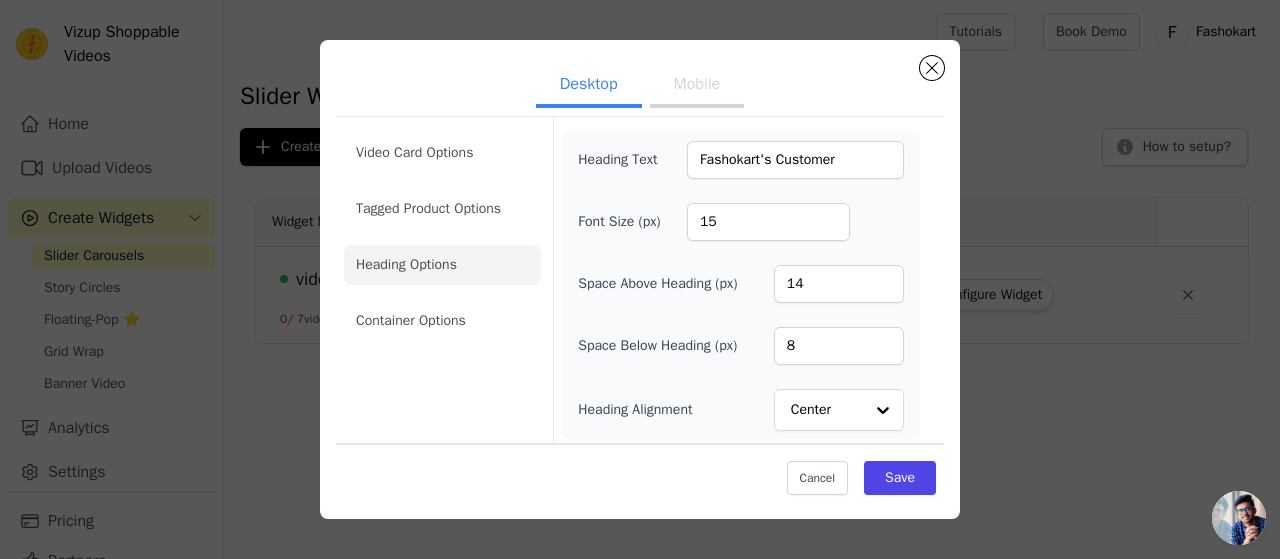 click on "Heading Text   Fashokart's Customer   Font Size (px)   15   Space Above Heading (px)   14   Space Below Heading (px)   8   Heading Alignment         Center" at bounding box center (741, 286) 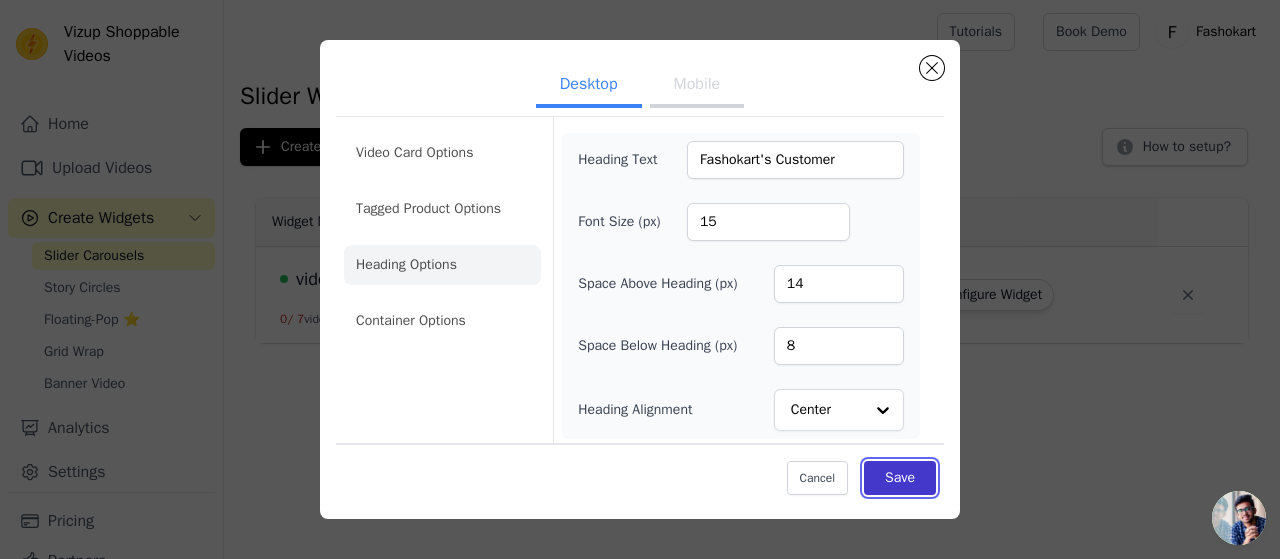 click on "Save" at bounding box center [900, 478] 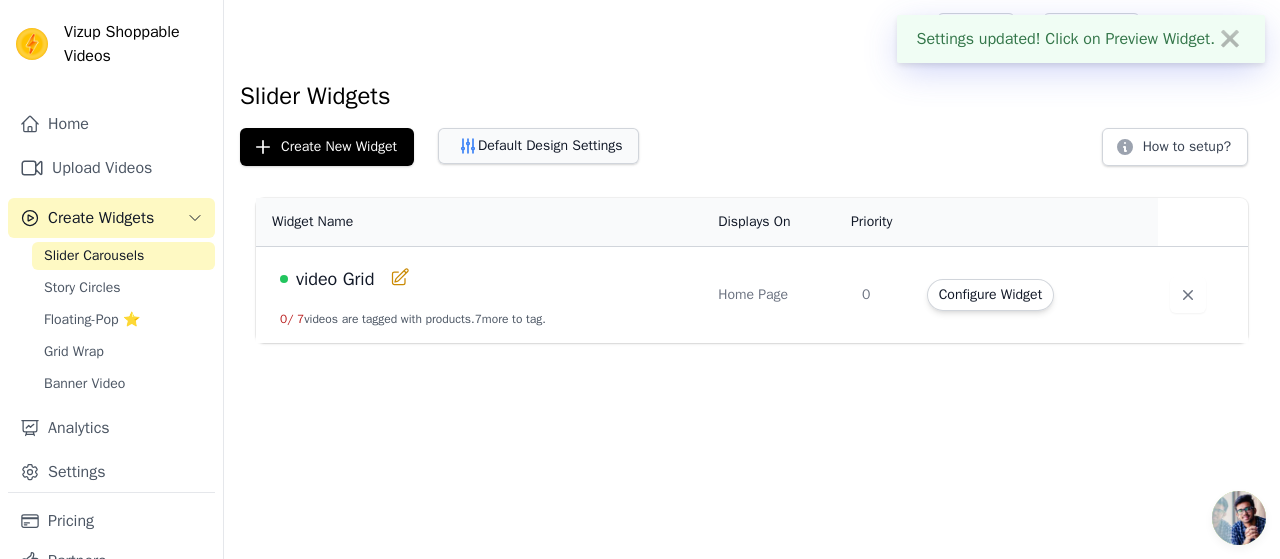click on "Default Design Settings" at bounding box center [538, 146] 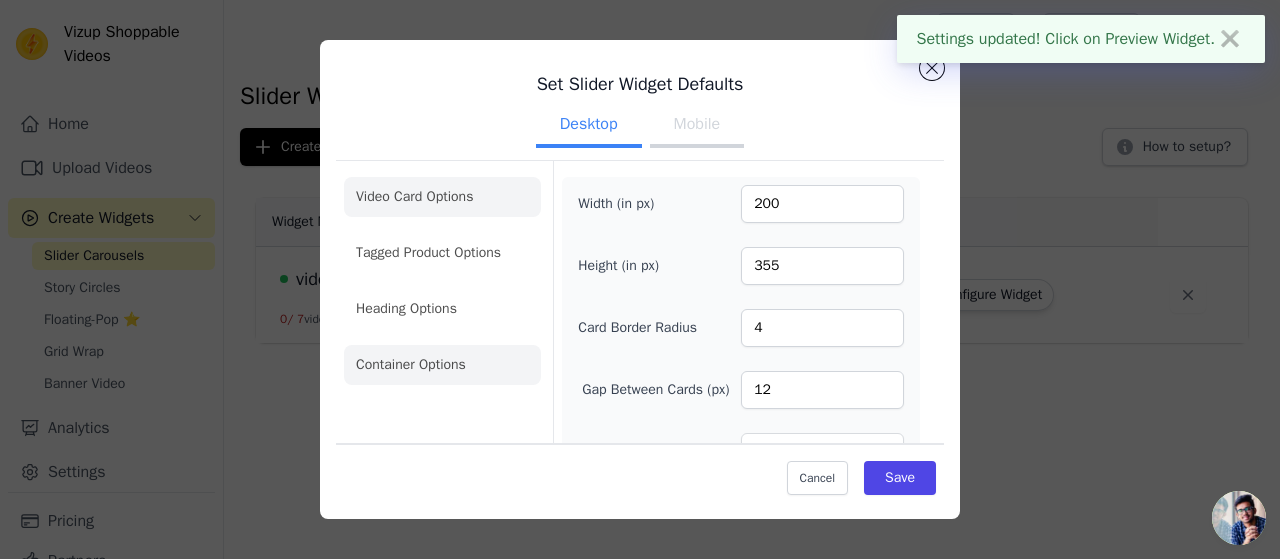 click on "Container Options" 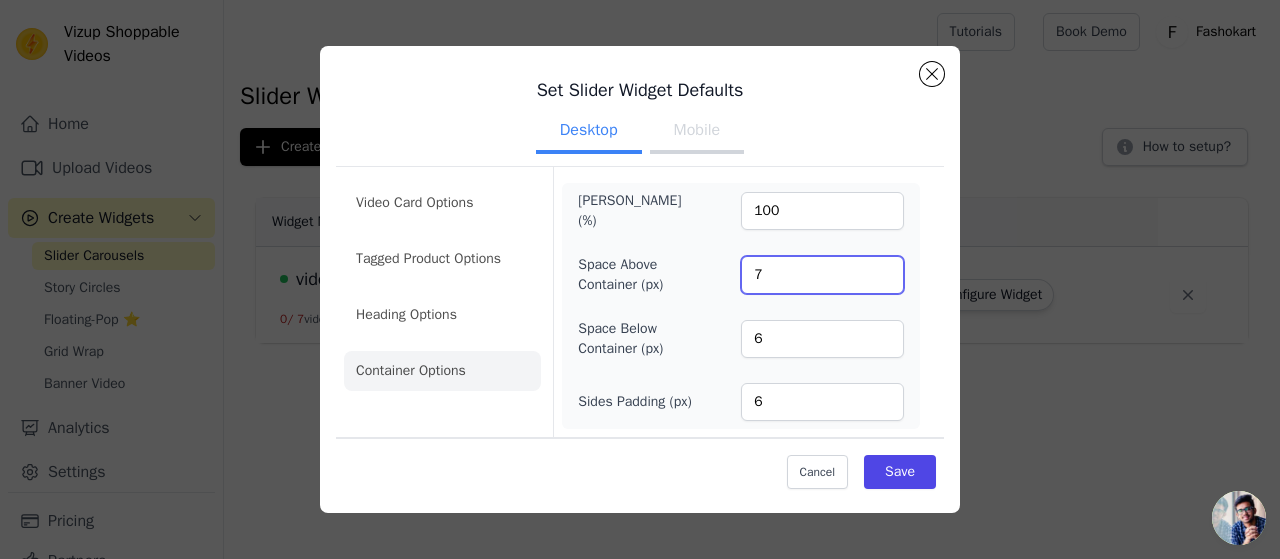 click on "7" at bounding box center [822, 275] 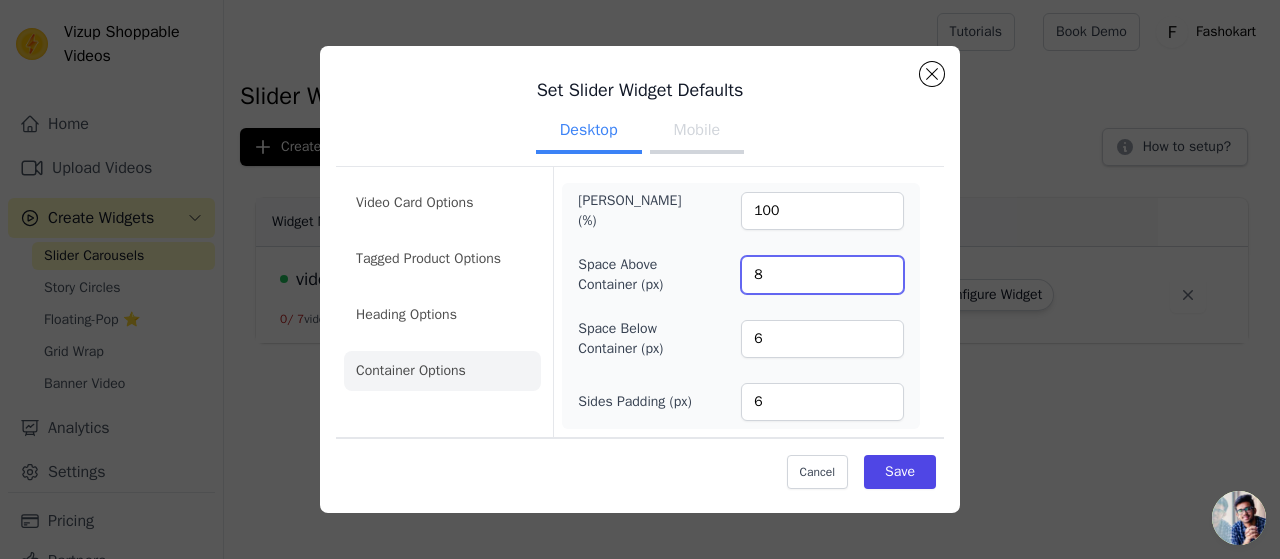 click on "8" at bounding box center (822, 275) 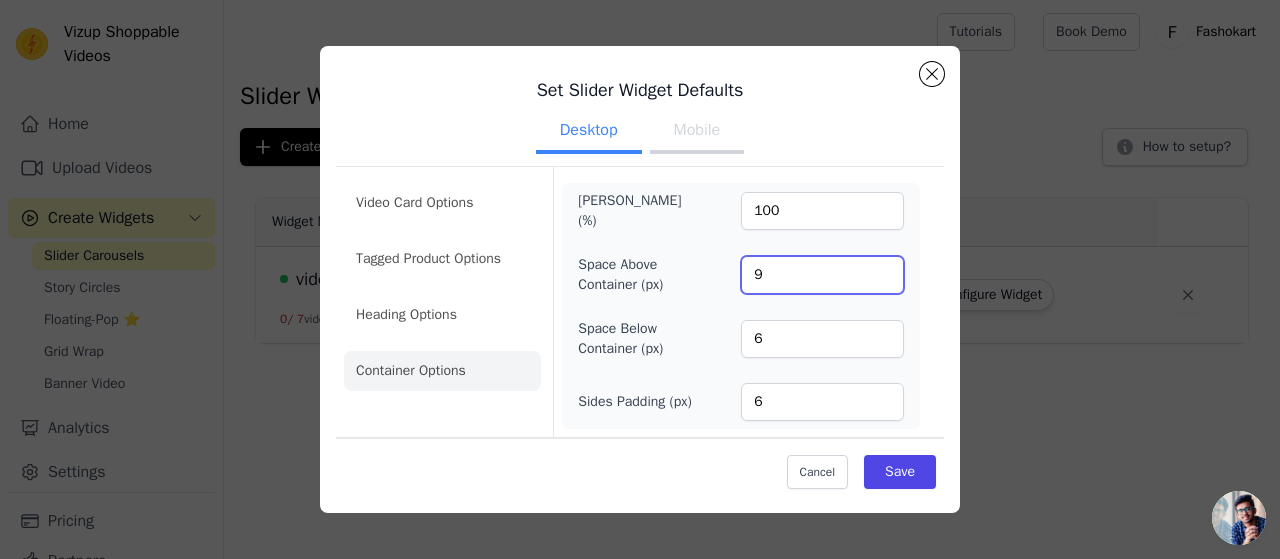 click on "9" at bounding box center [822, 275] 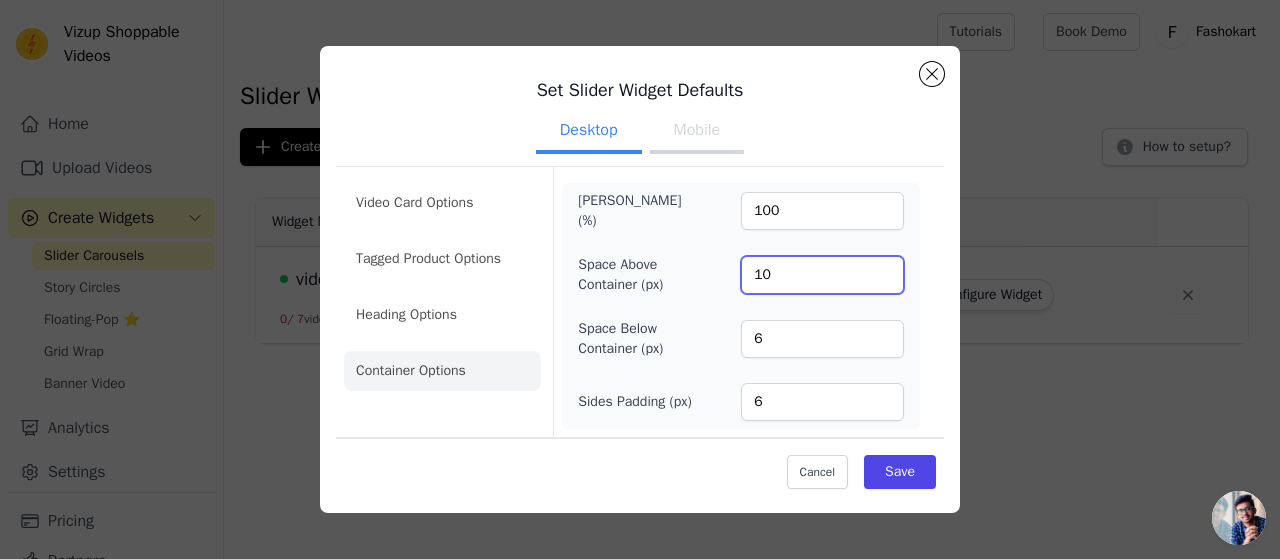 type on "10" 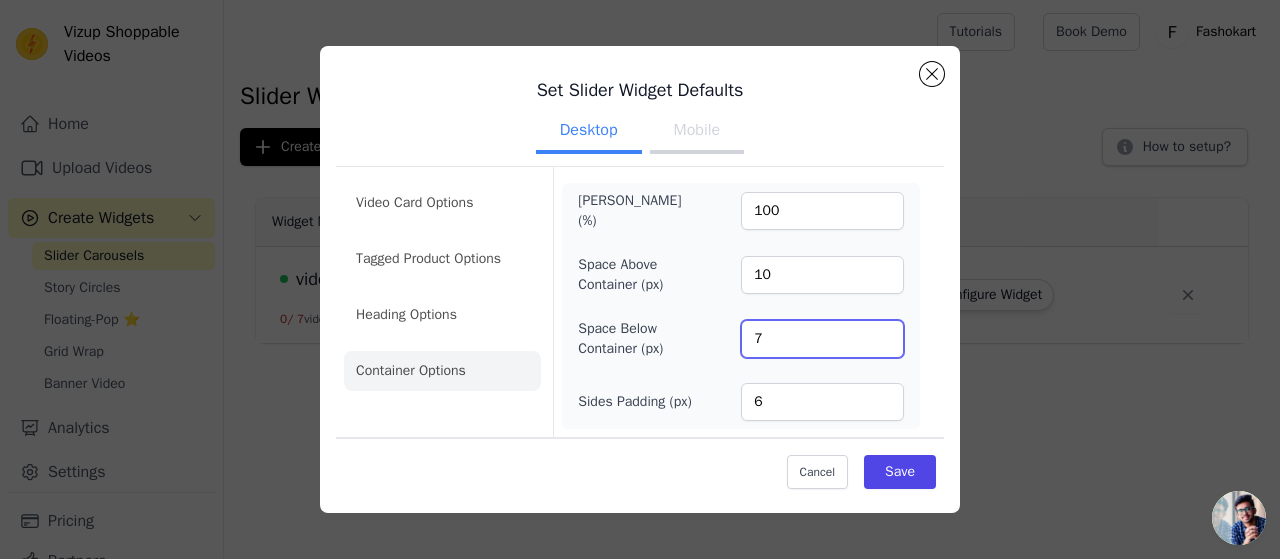 click on "7" at bounding box center (822, 339) 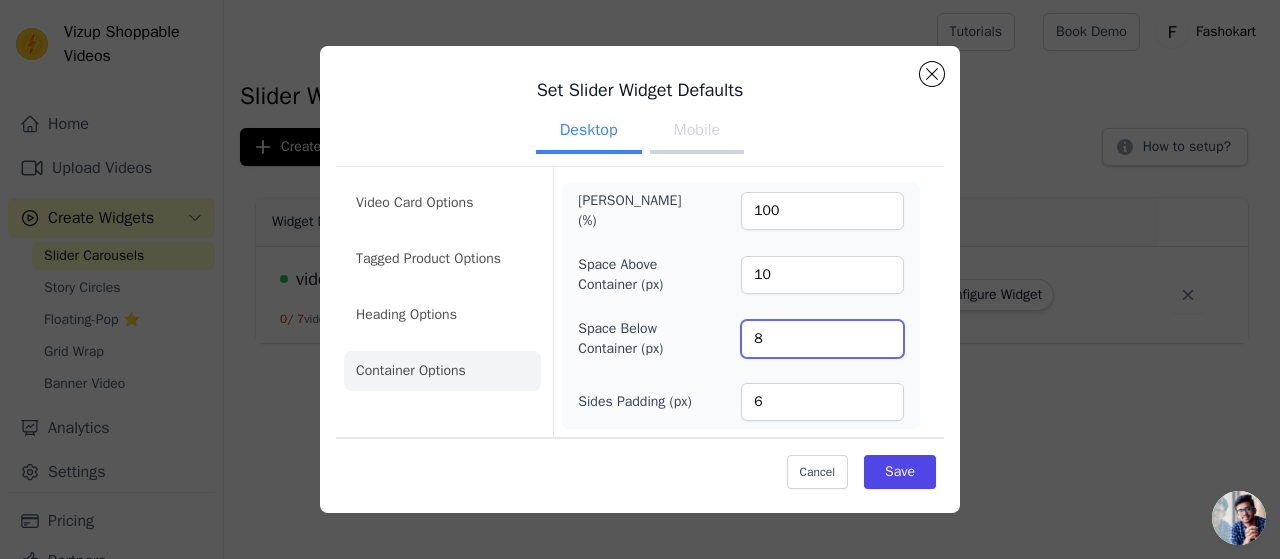 click on "8" at bounding box center [822, 339] 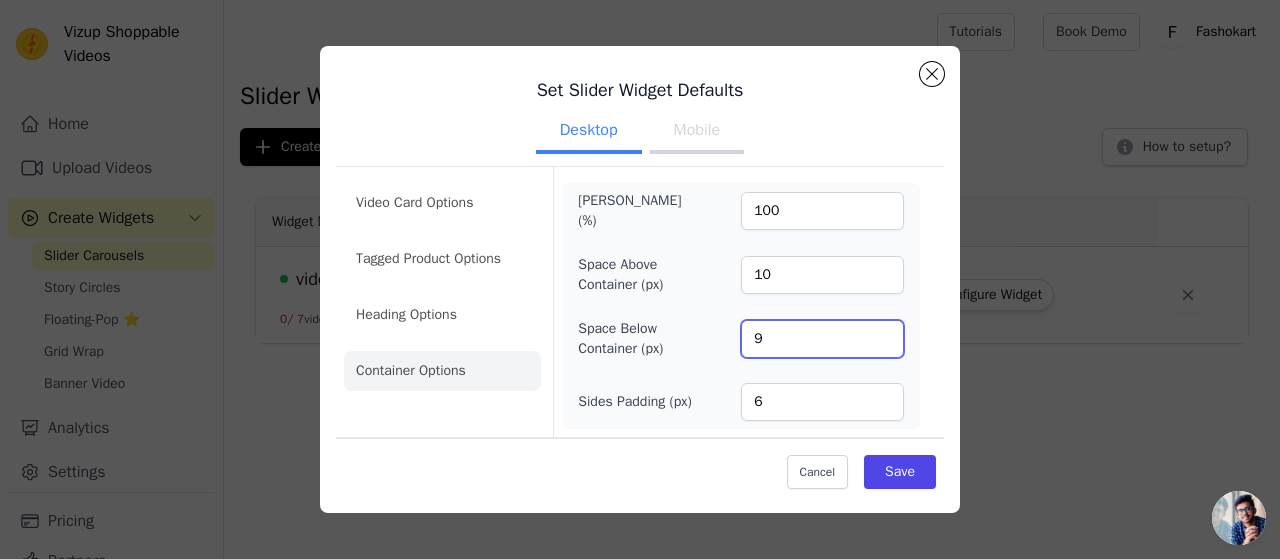 click on "9" at bounding box center (822, 339) 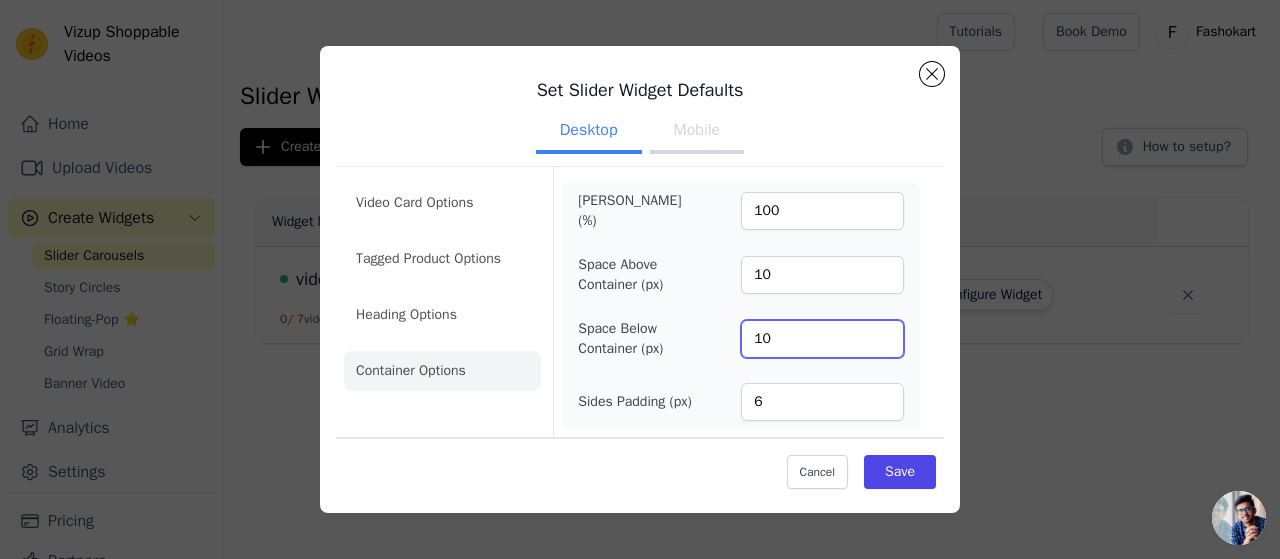 type on "10" 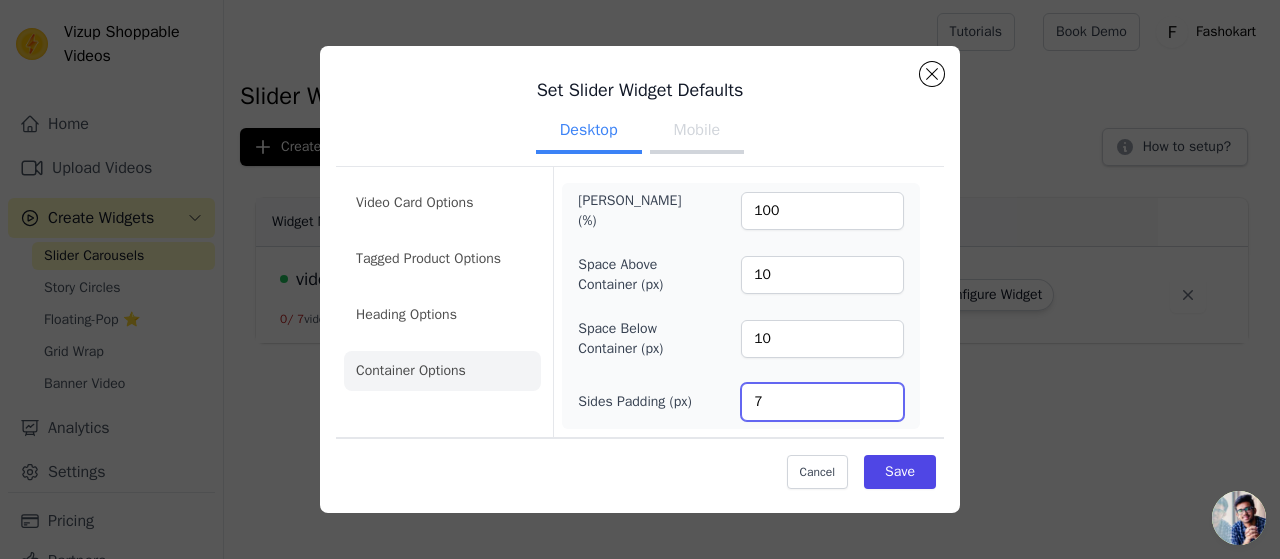 click on "7" at bounding box center (822, 402) 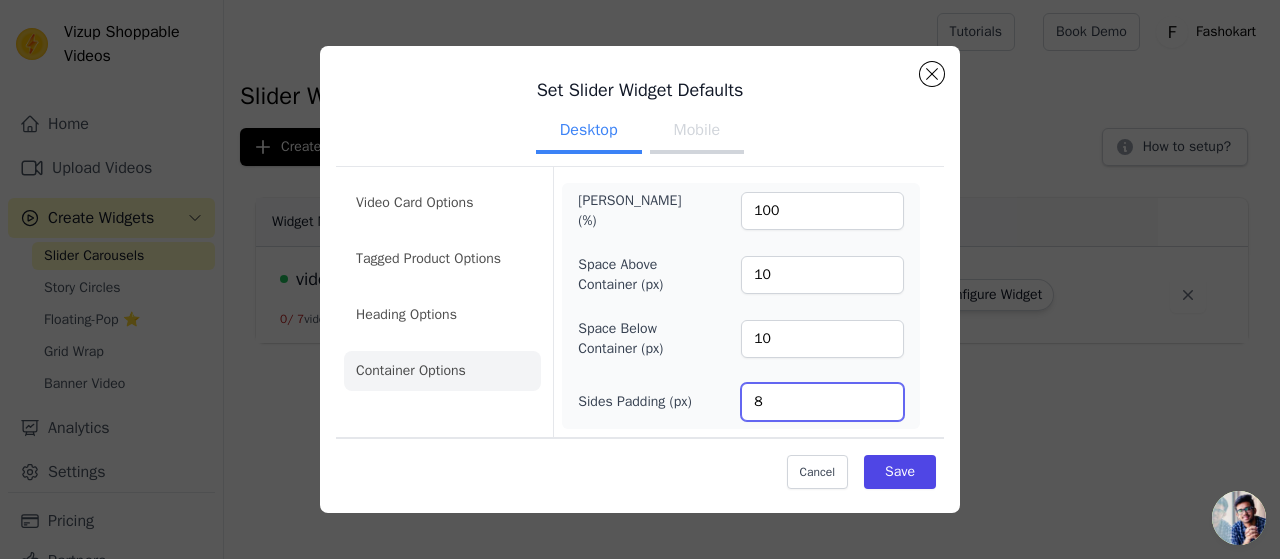 click on "8" at bounding box center [822, 402] 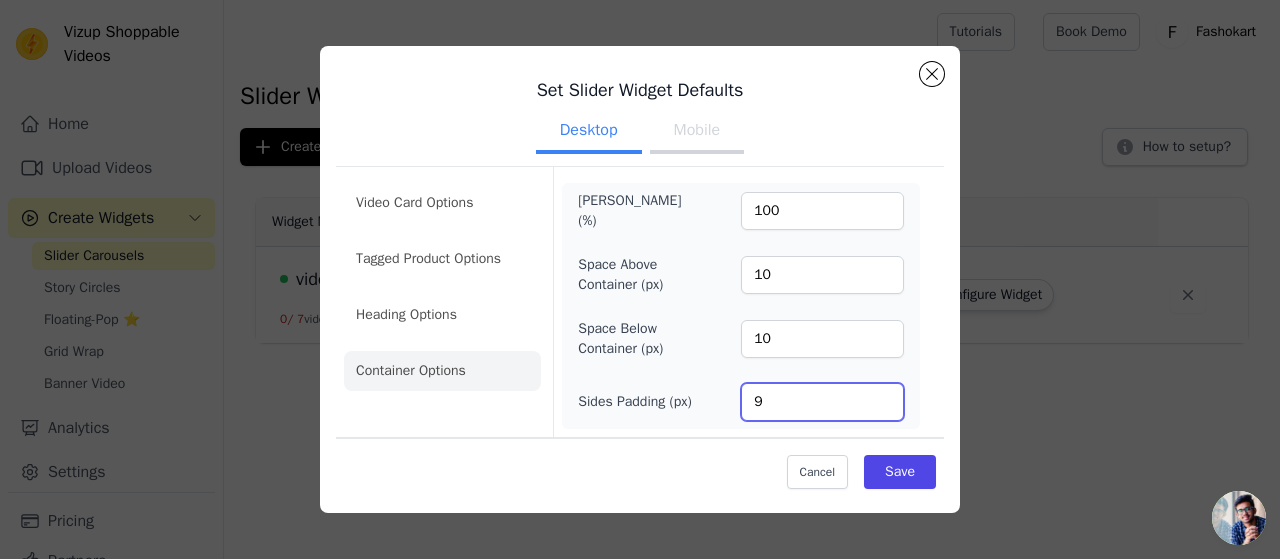 click on "9" at bounding box center (822, 402) 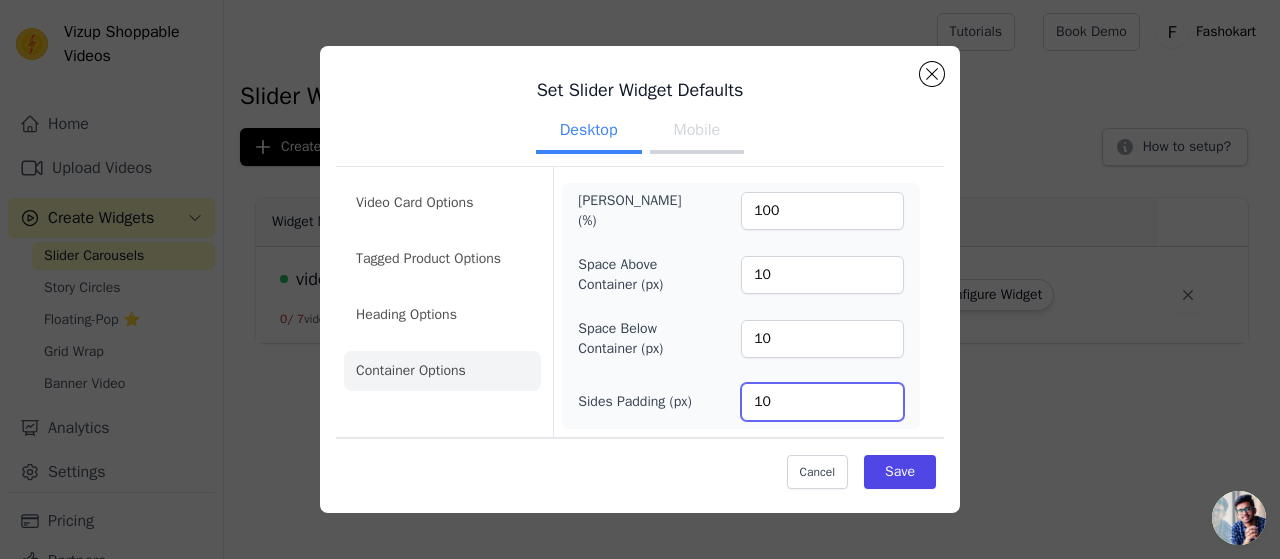 type on "10" 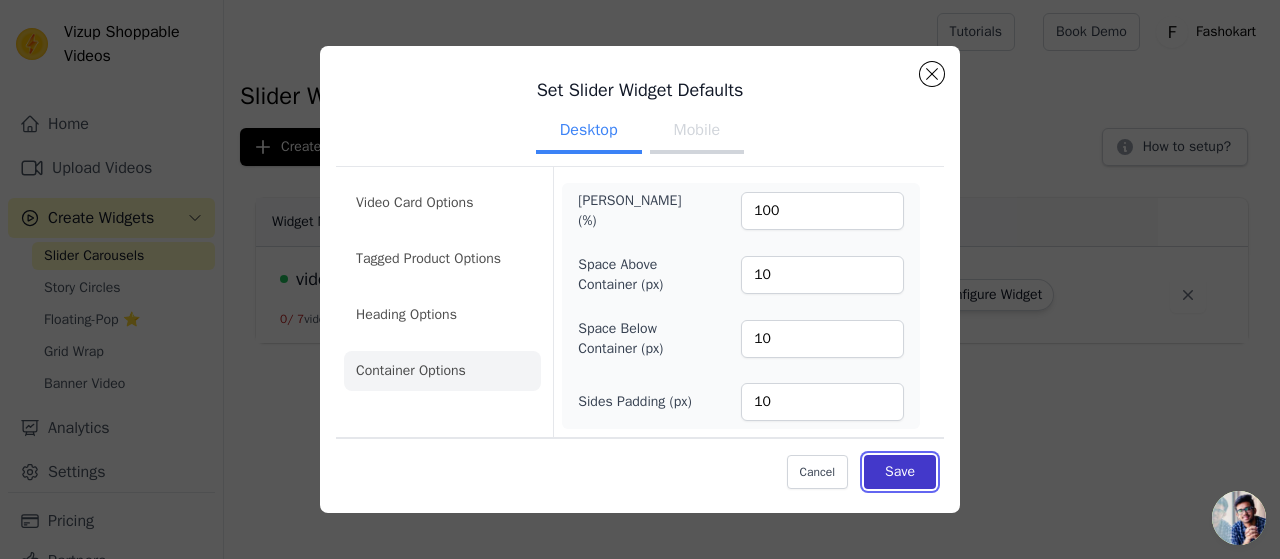click on "Save" at bounding box center [900, 472] 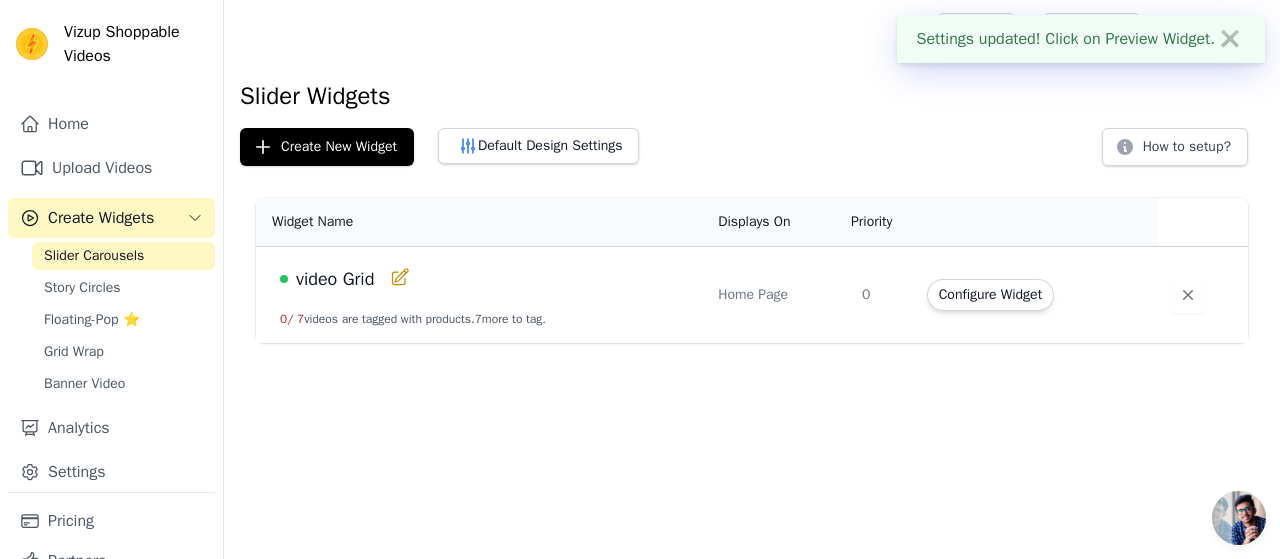 click on "Settings updated! Click on Preview Widget. ✖" at bounding box center (1081, 39) 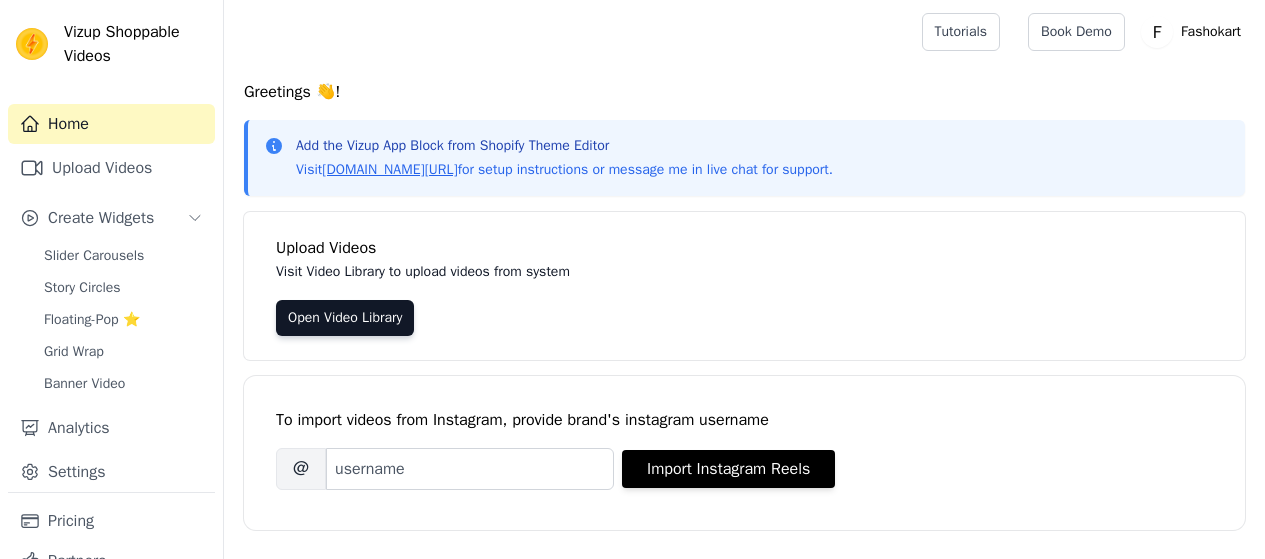 scroll, scrollTop: 0, scrollLeft: 0, axis: both 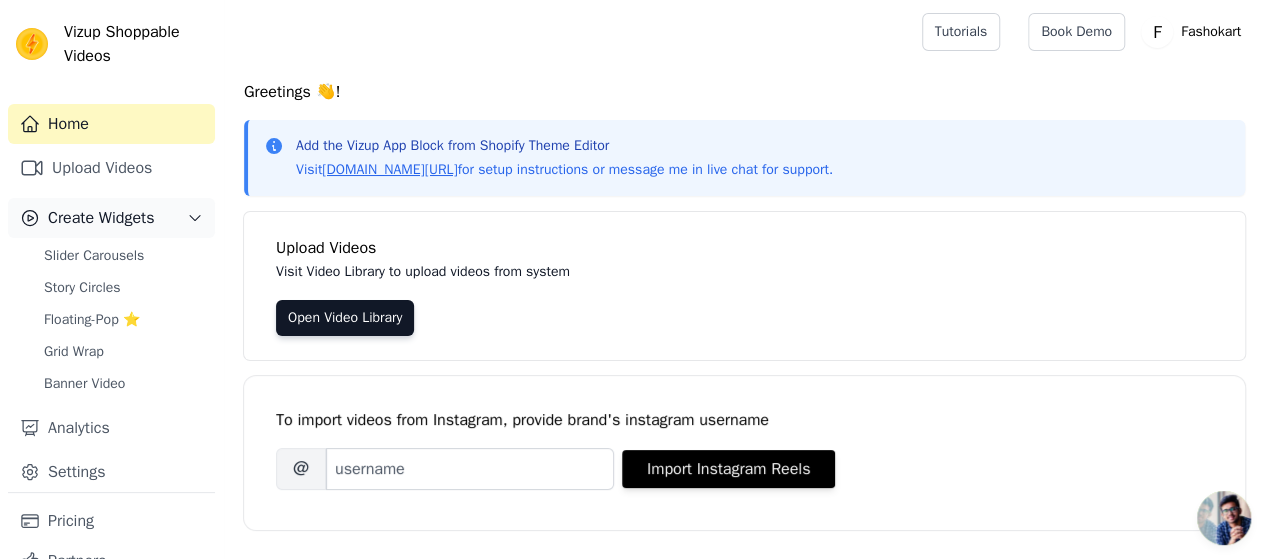 click on "Create Widgets" at bounding box center [101, 218] 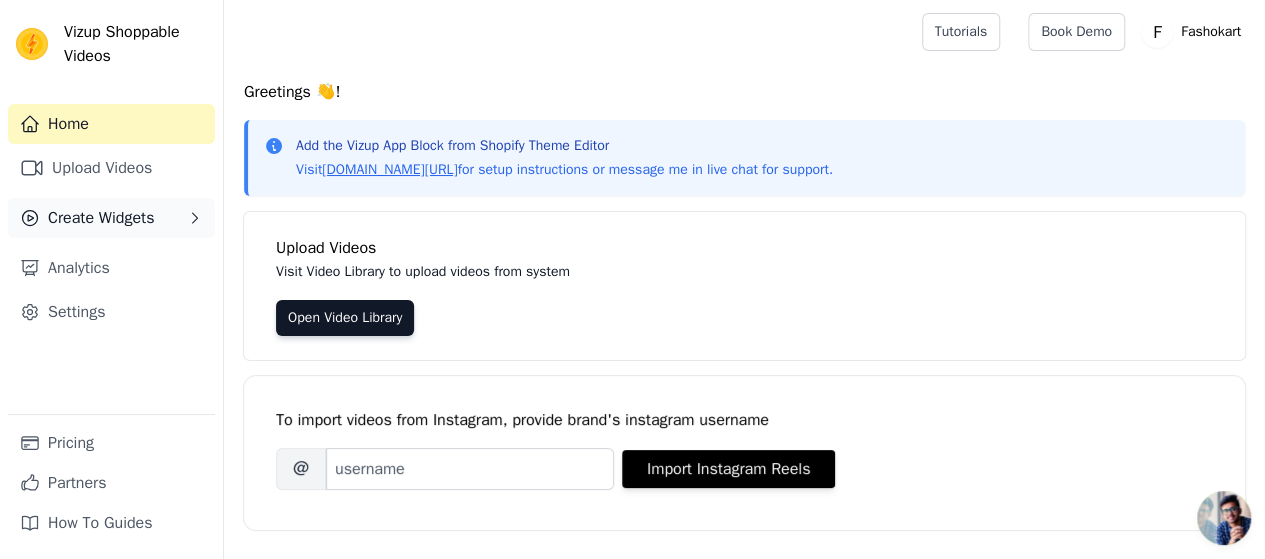 click on "Create Widgets" at bounding box center (101, 218) 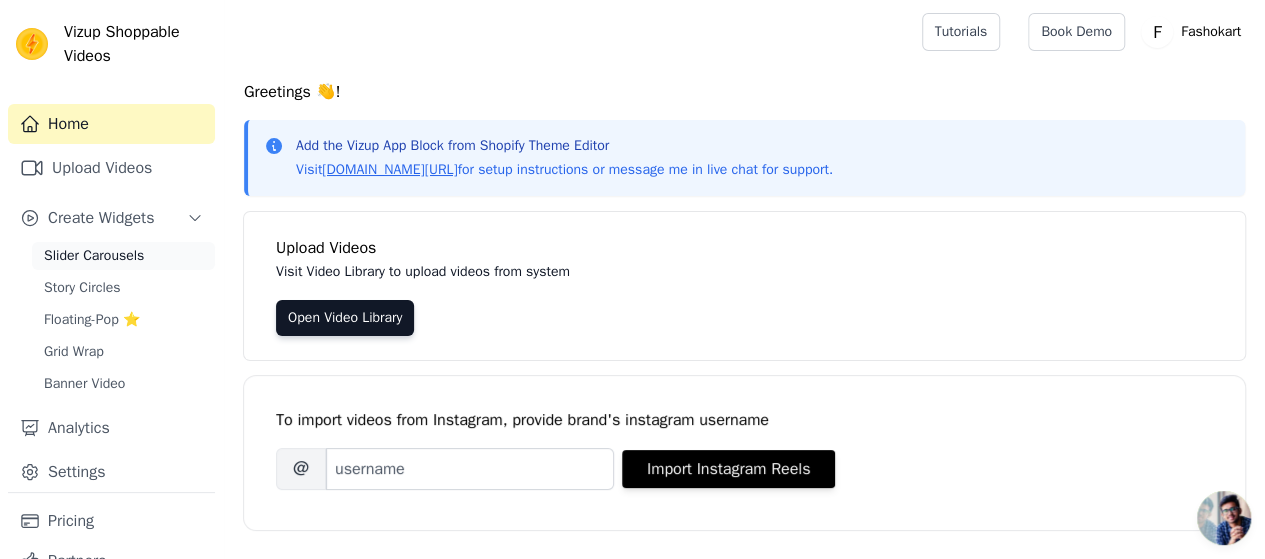 click on "Slider Carousels" at bounding box center (94, 256) 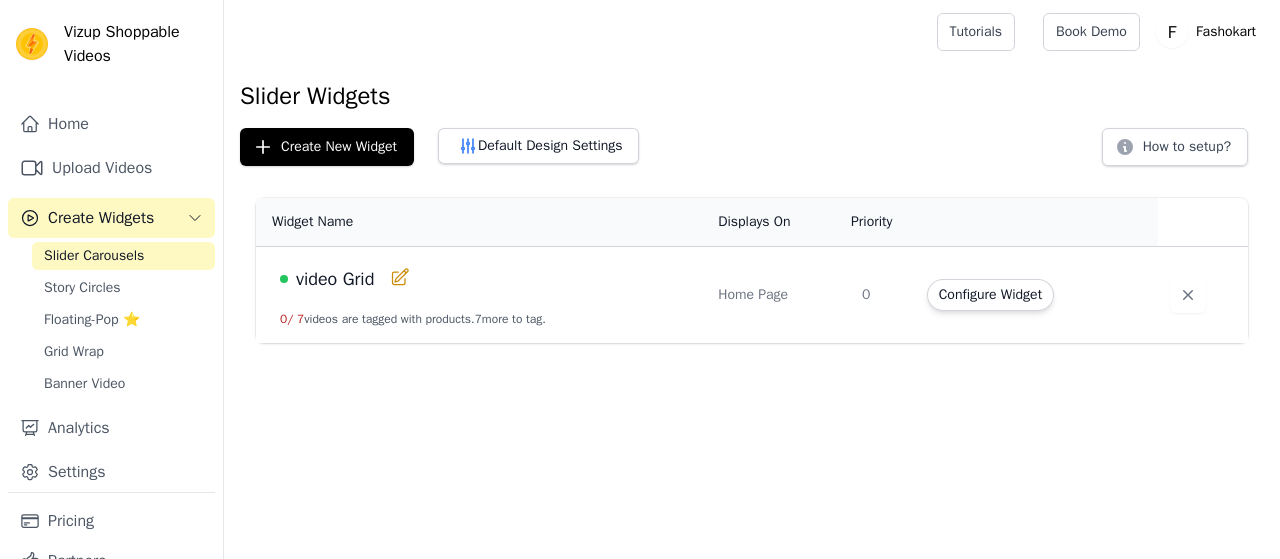 scroll, scrollTop: 0, scrollLeft: 0, axis: both 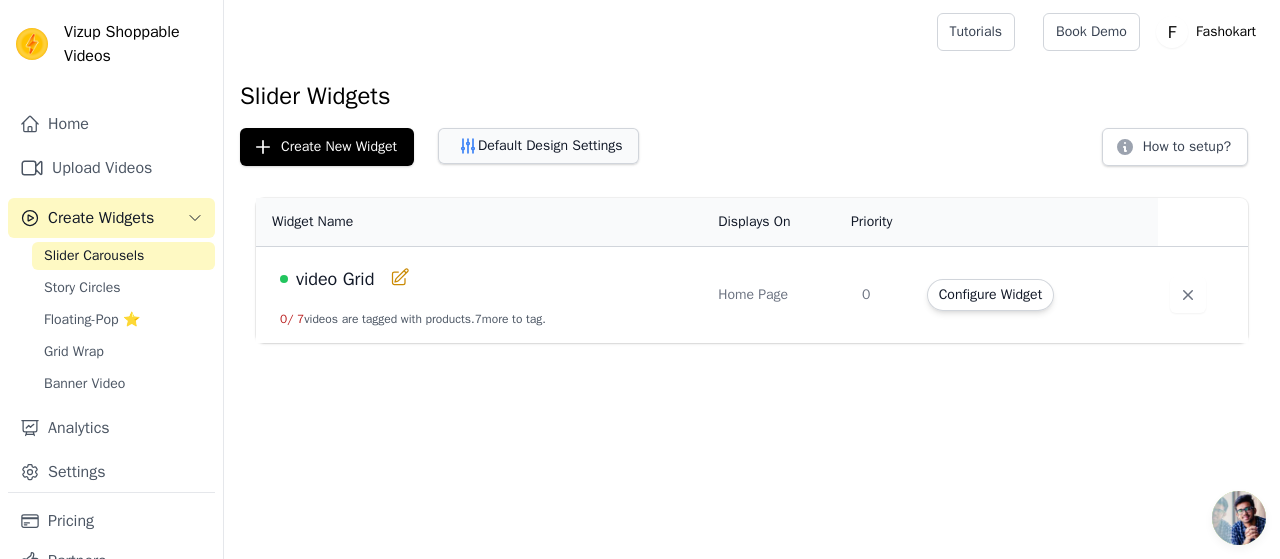 click on "Default Design Settings" at bounding box center (538, 146) 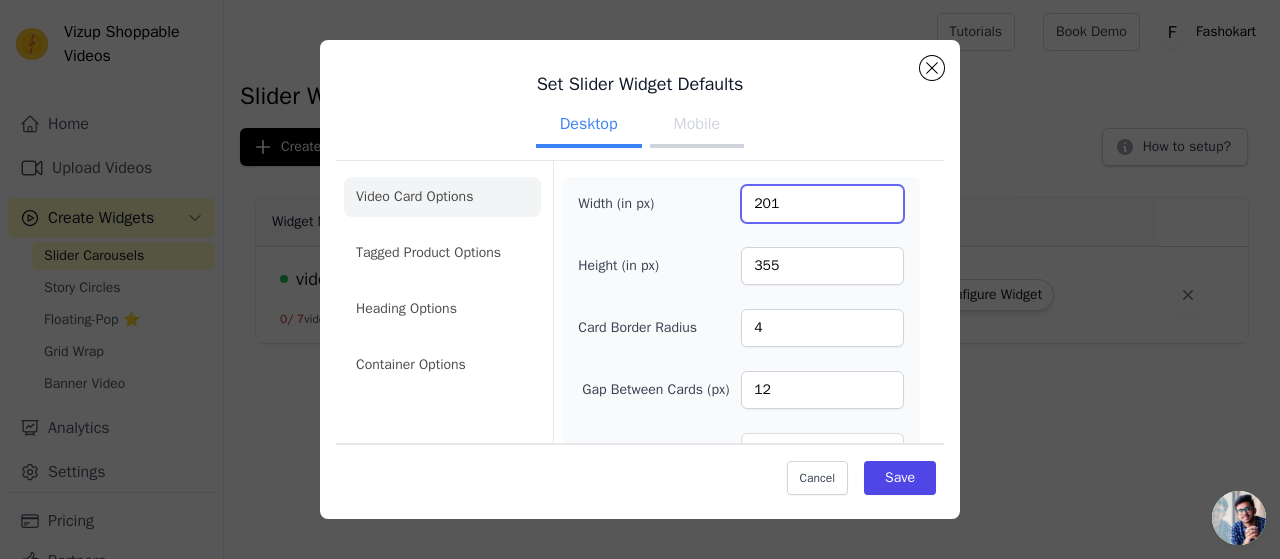 click on "201" at bounding box center [822, 204] 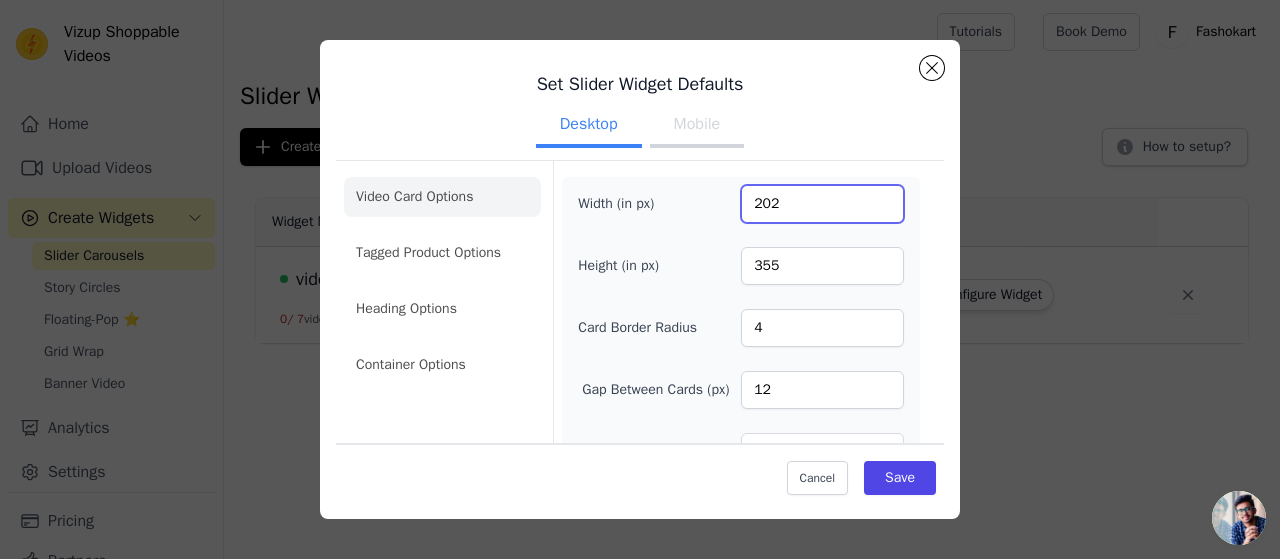 click on "202" at bounding box center [822, 204] 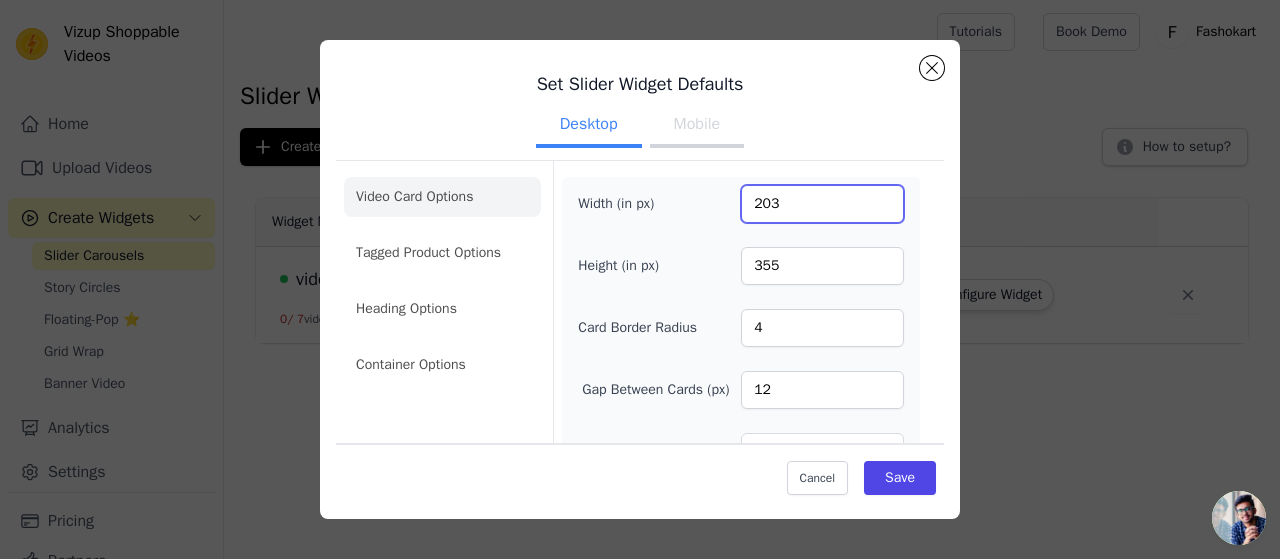 click on "203" at bounding box center [822, 204] 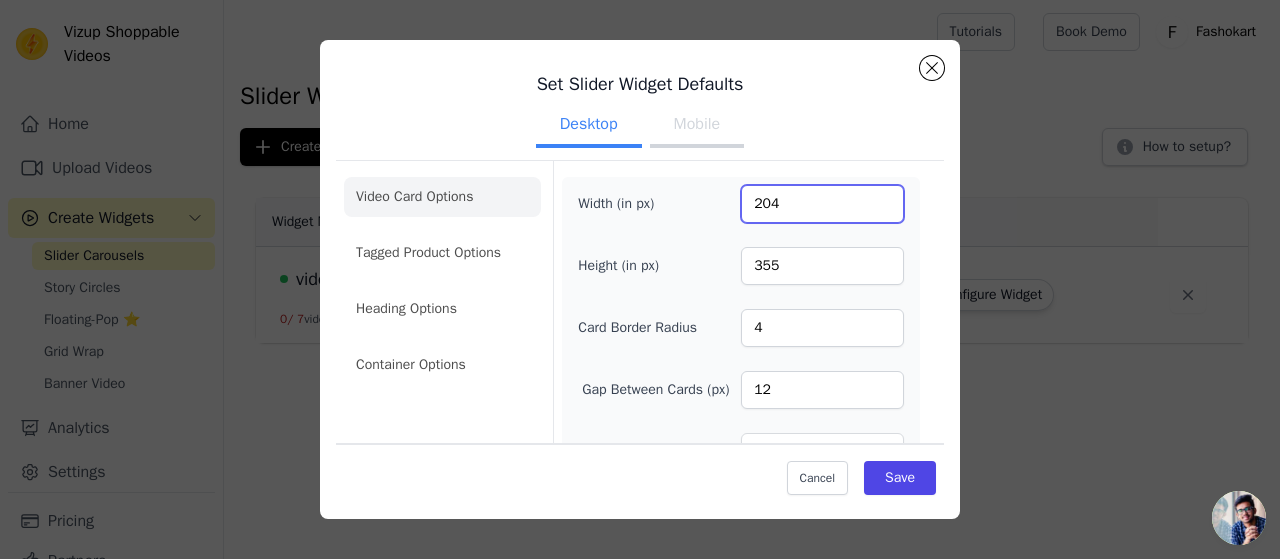 click on "204" at bounding box center (822, 204) 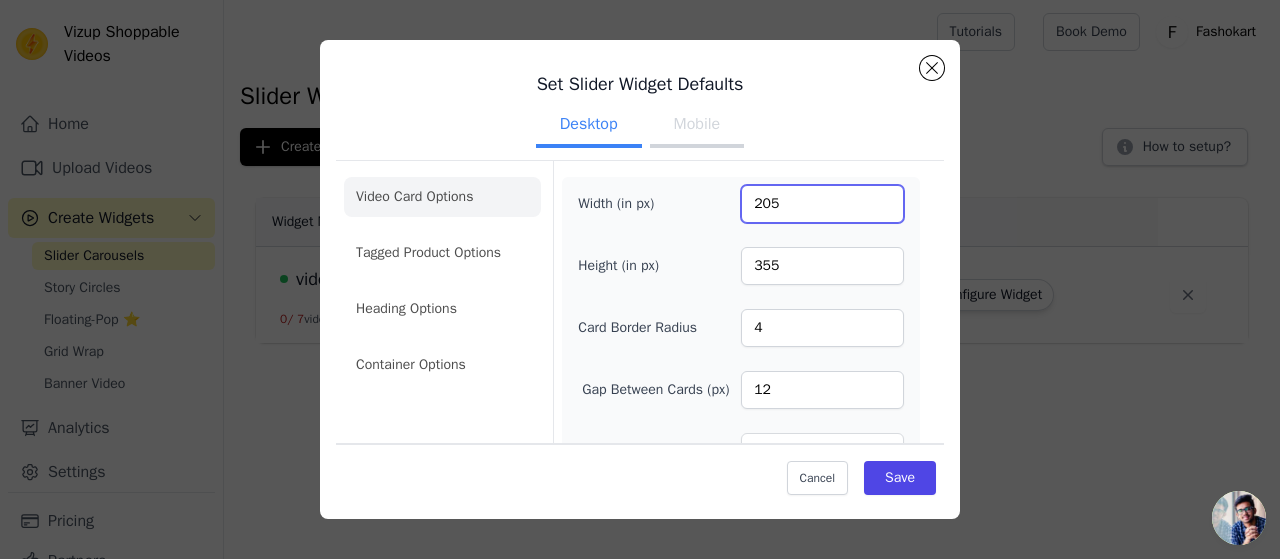click on "205" at bounding box center [822, 204] 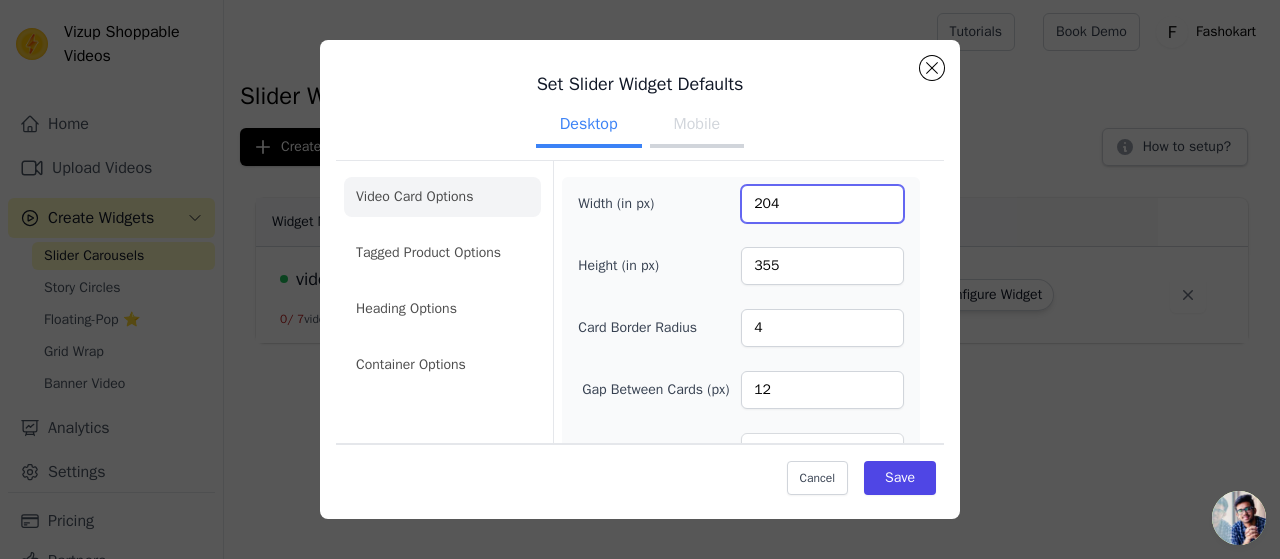click on "204" at bounding box center [822, 204] 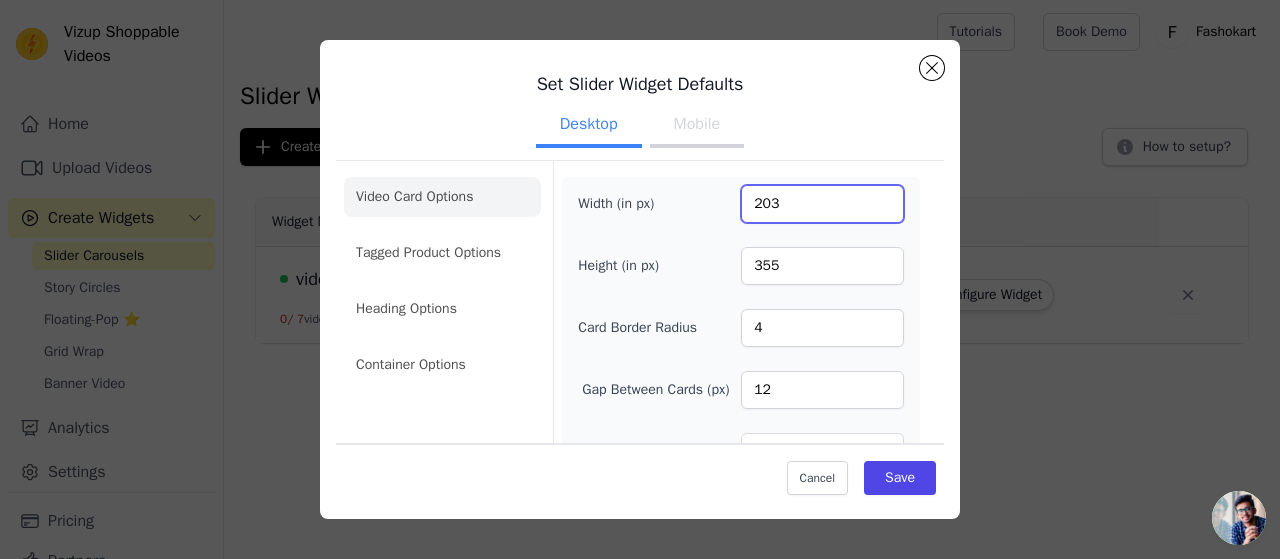 click on "203" at bounding box center (822, 204) 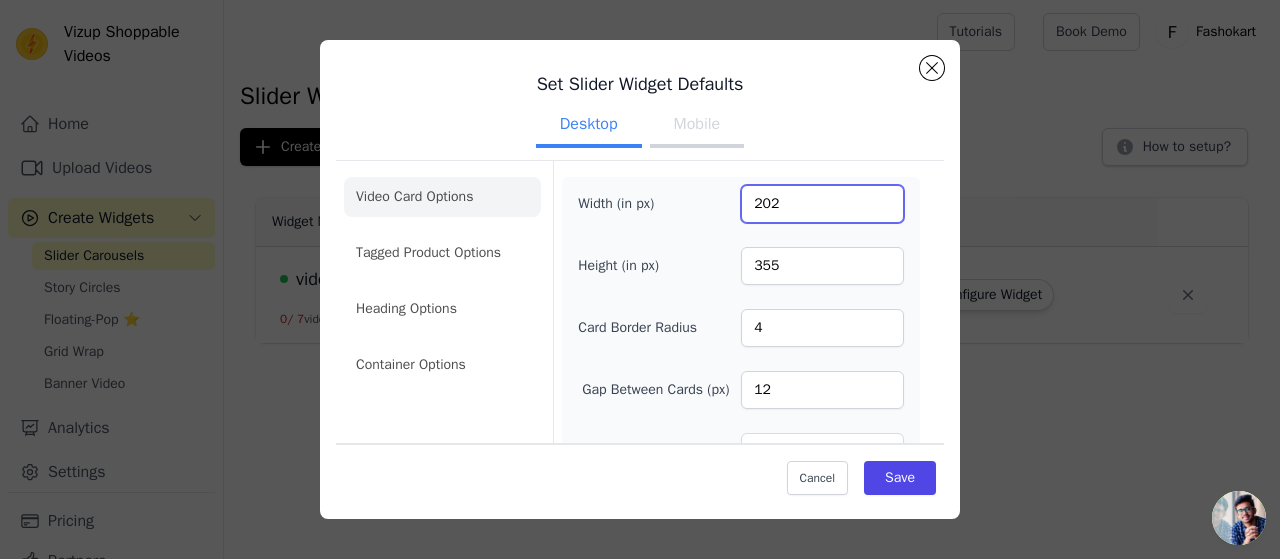 click on "202" at bounding box center [822, 204] 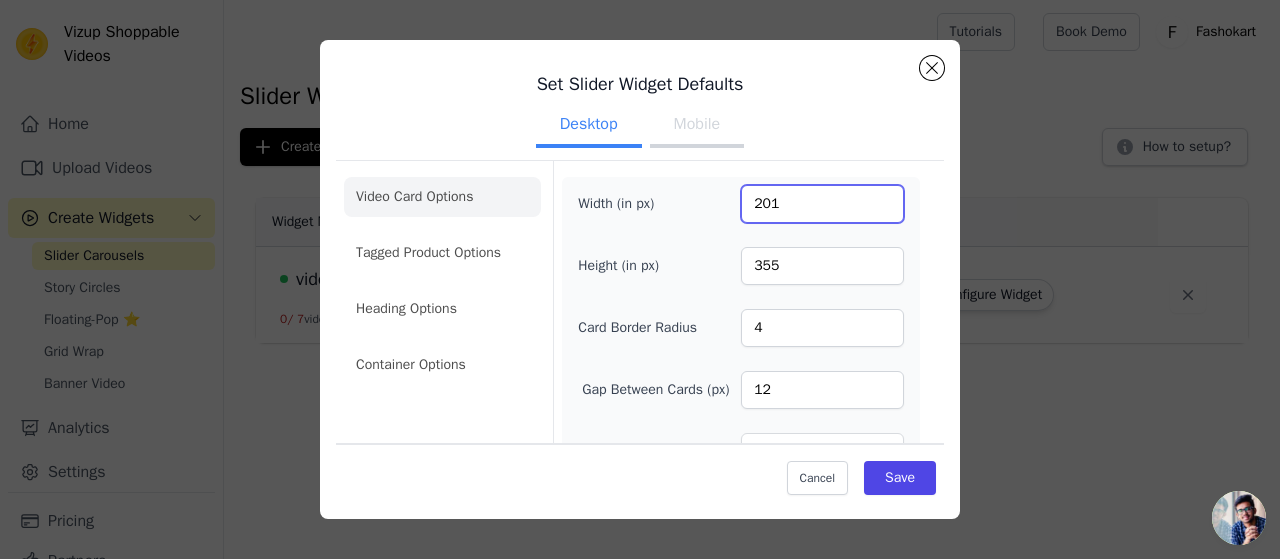 click on "201" at bounding box center (822, 204) 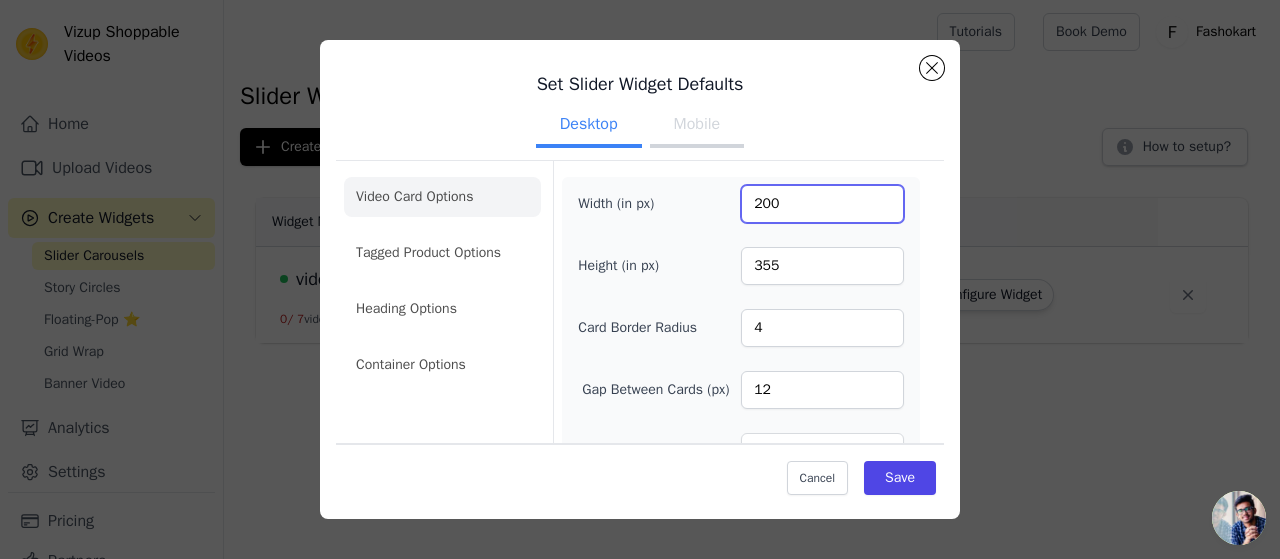 type on "200" 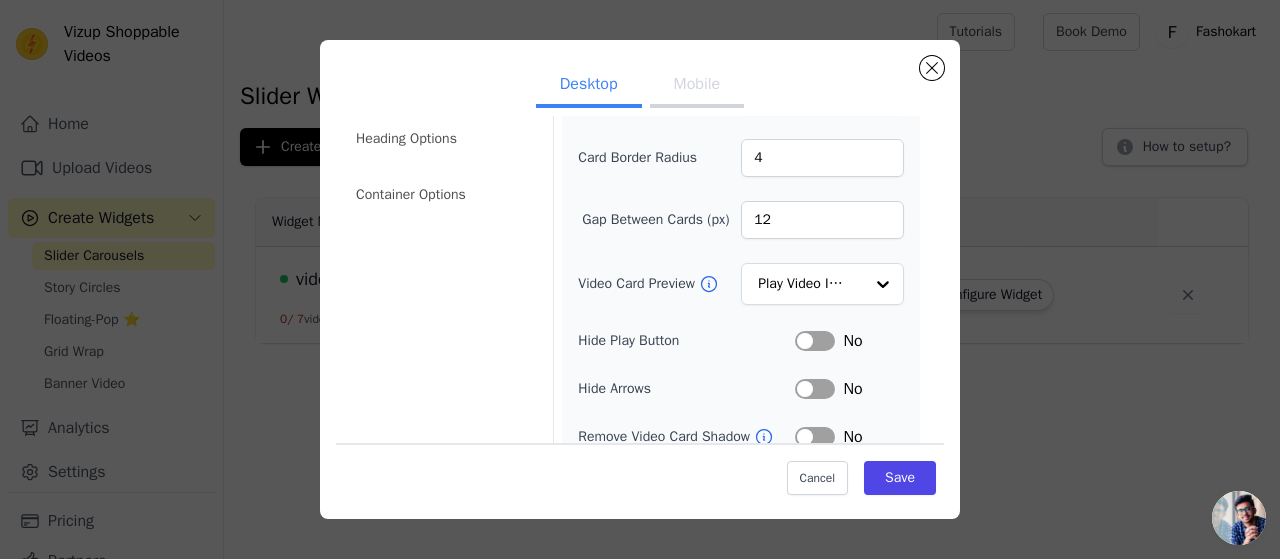 scroll, scrollTop: 200, scrollLeft: 0, axis: vertical 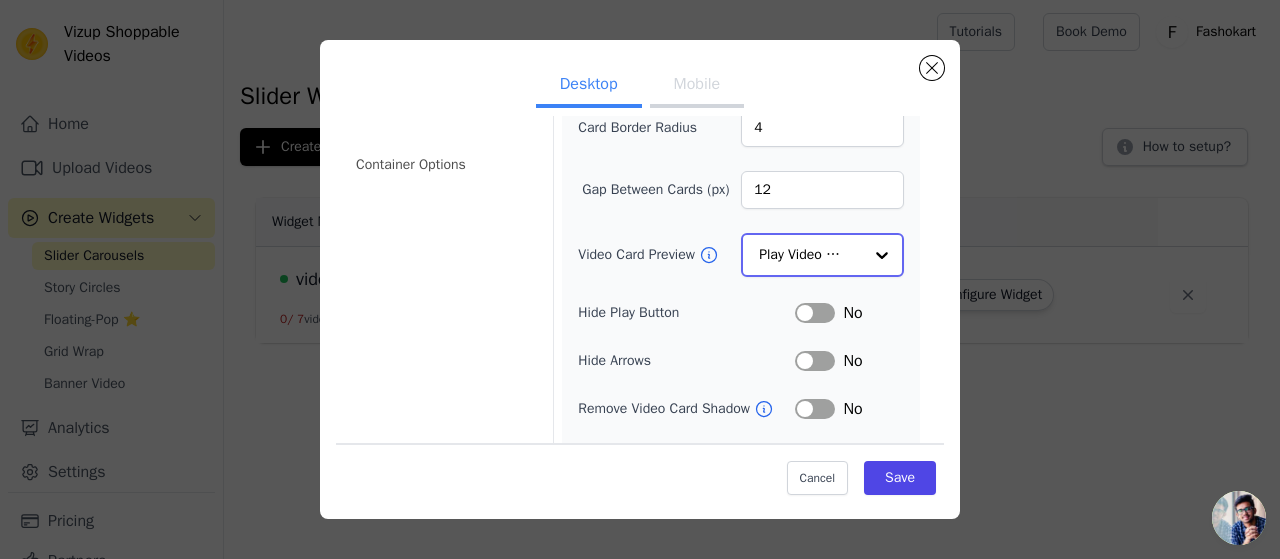 click on "Play Video In Loop" at bounding box center (822, 255) 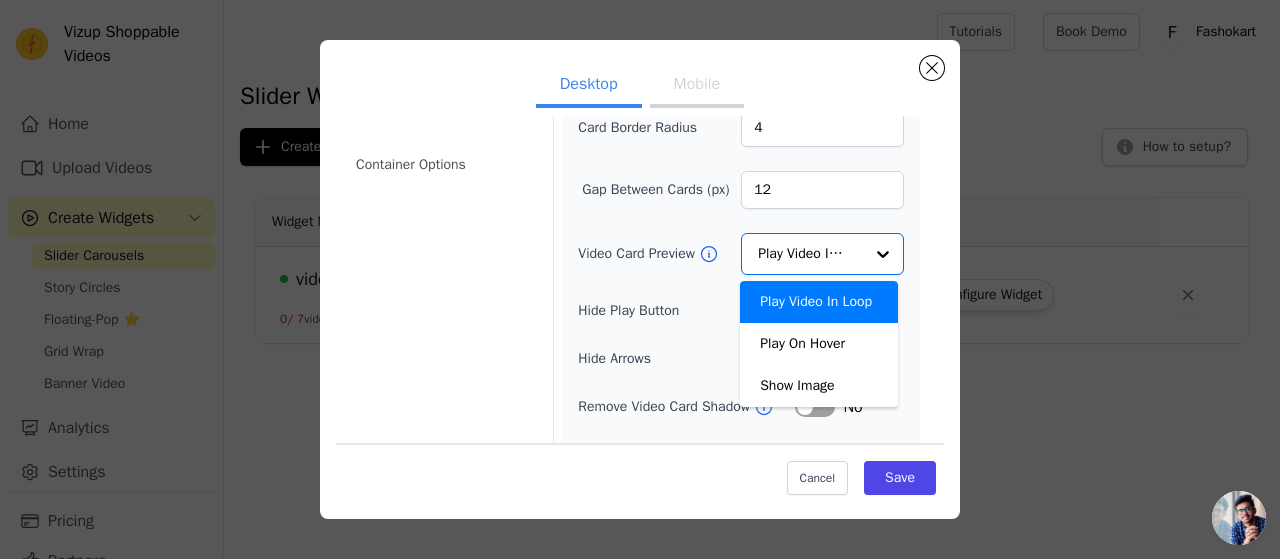 click on "Width (in px)   200   Height (in px)   355   Card Border Radius   4   Gap Between Cards (px)   12   Video Card Preview       Play Video In Loop   Play On Hover   Show Image       Option Play Video In Loop, selected.   You are currently focused on option Play Video In Loop. There are 3 results available.     Play Video In Loop               Hide Play Button   Label     No   Hide Arrows   Label     No   Remove Video Card Shadow     Label     No   Auto Loop Slider     Label     No   Shopping Icon on Video Cards   Label     No   Add to Cart on Video Cards     Label     No" at bounding box center [741, 274] 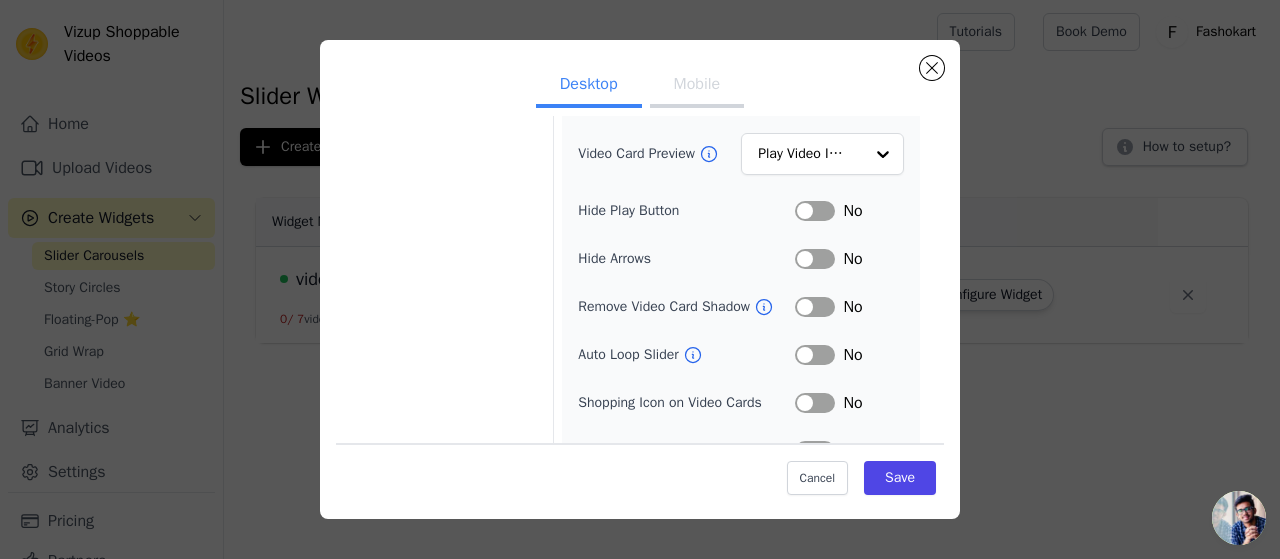 scroll, scrollTop: 332, scrollLeft: 0, axis: vertical 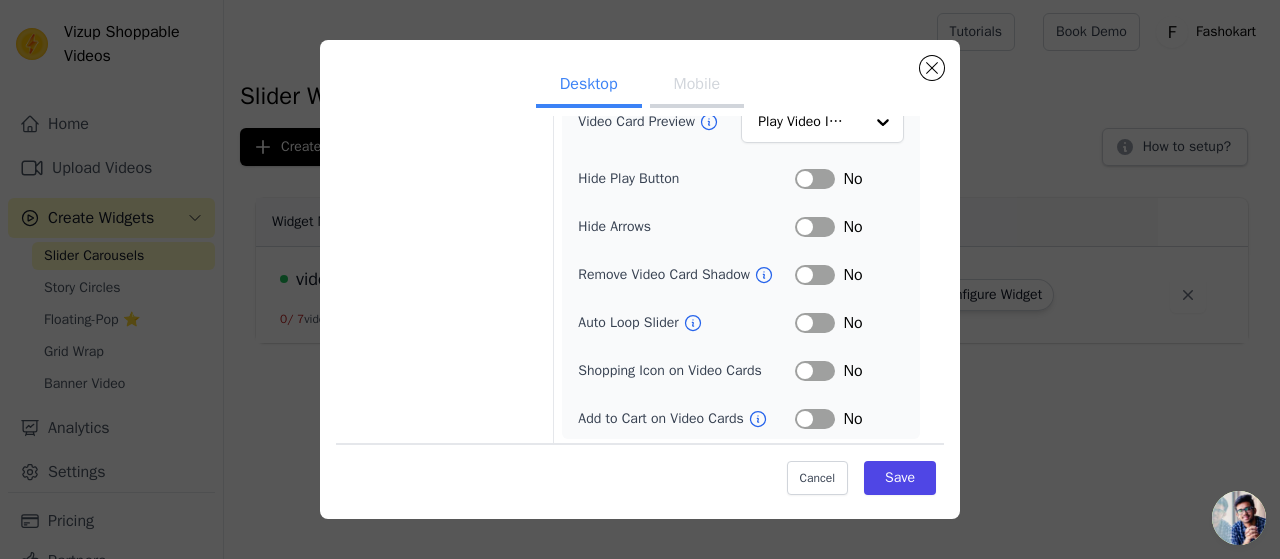 click on "Label" at bounding box center [815, 323] 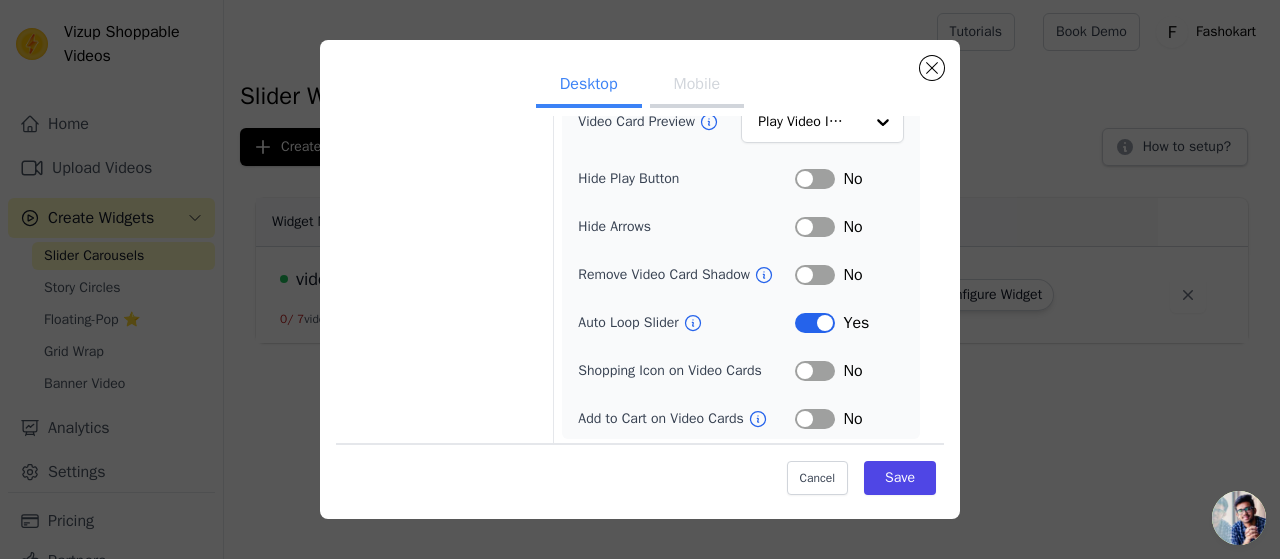 click on "Auto Loop Slider" at bounding box center [686, 323] 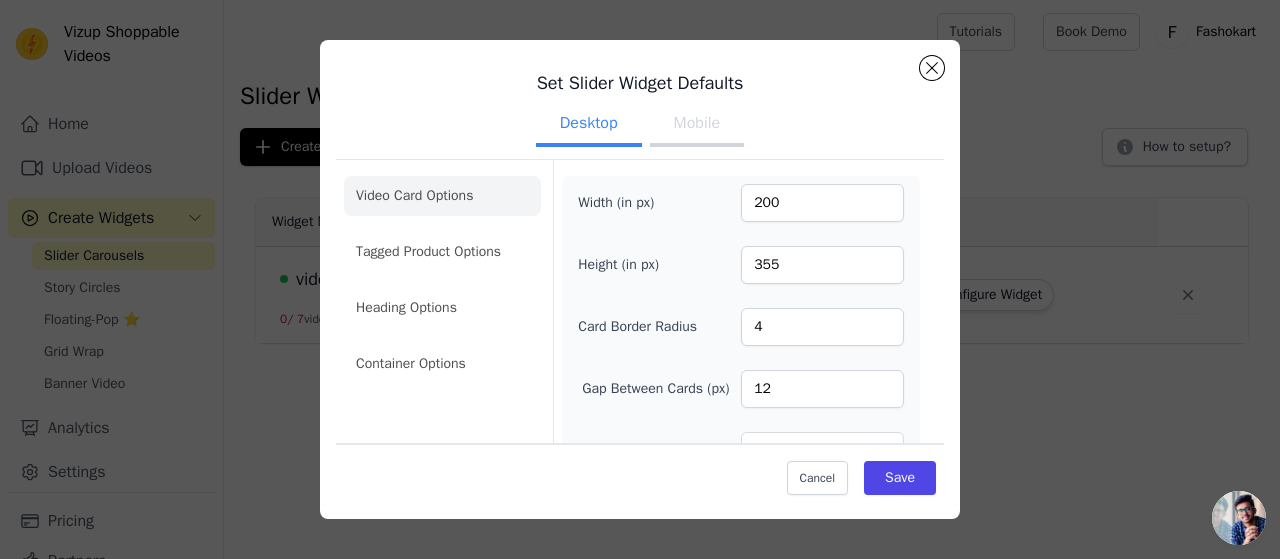 scroll, scrollTop: 0, scrollLeft: 0, axis: both 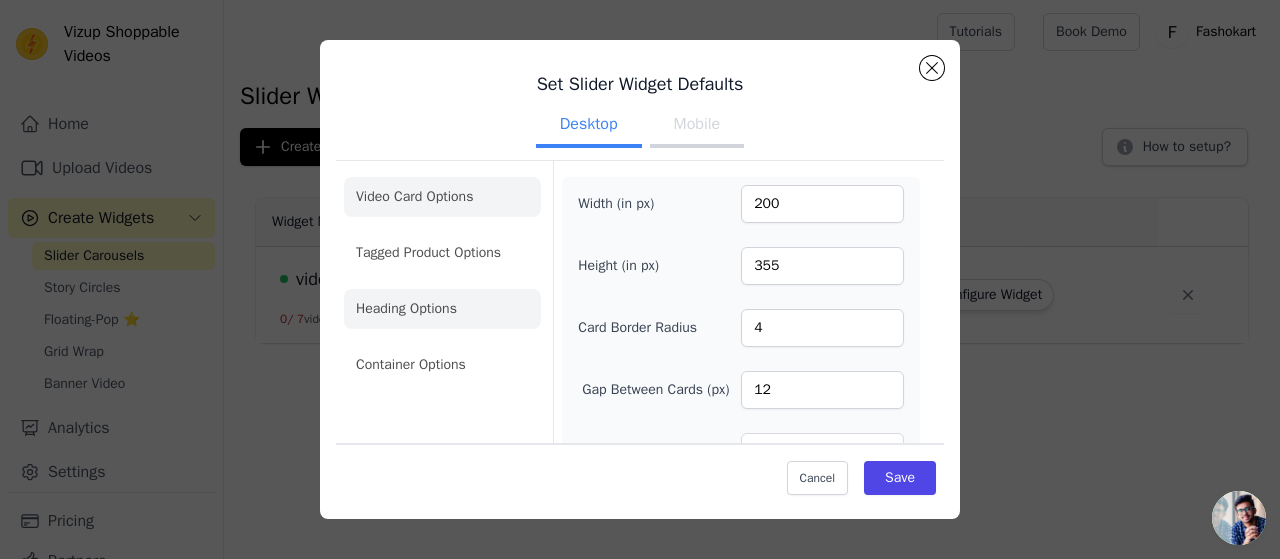 click on "Heading Options" 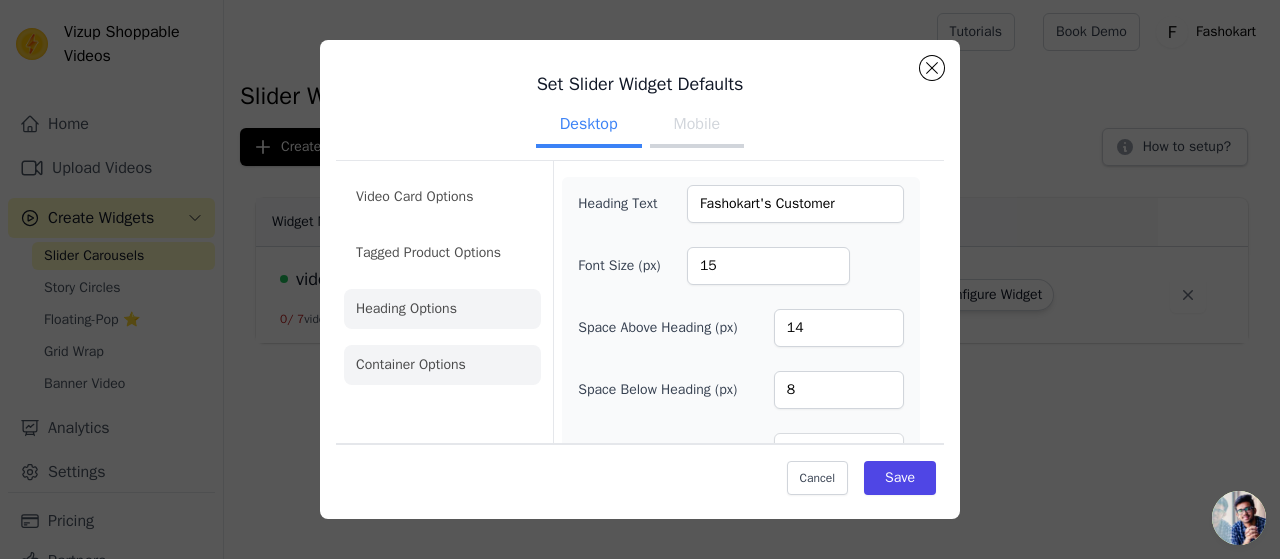 click on "Container Options" 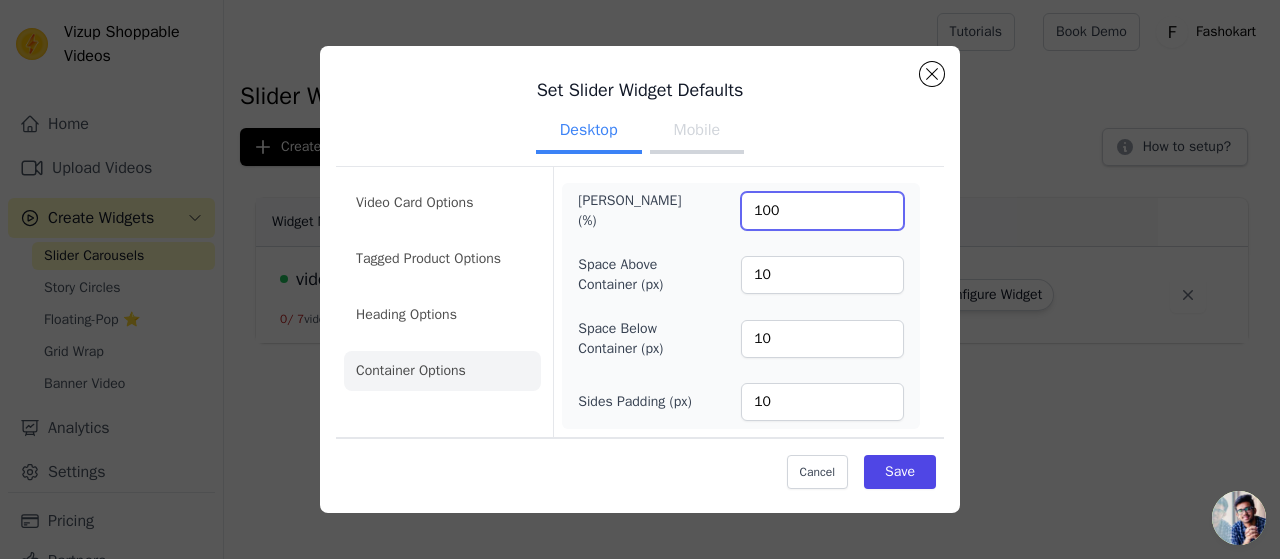 click on "100" at bounding box center [822, 211] 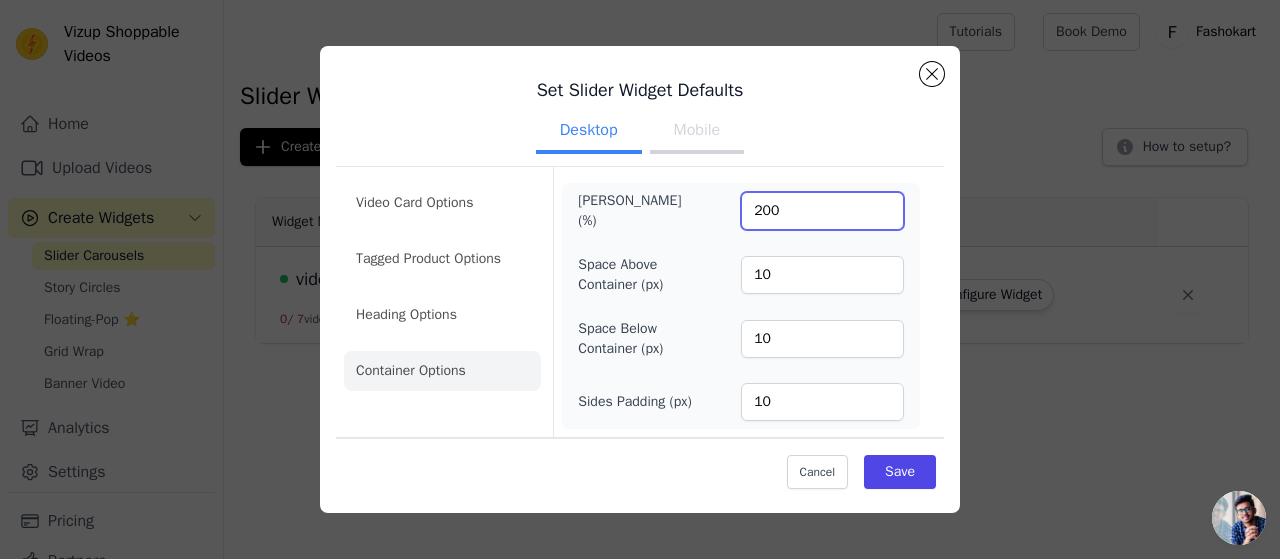 click on "200" at bounding box center (822, 211) 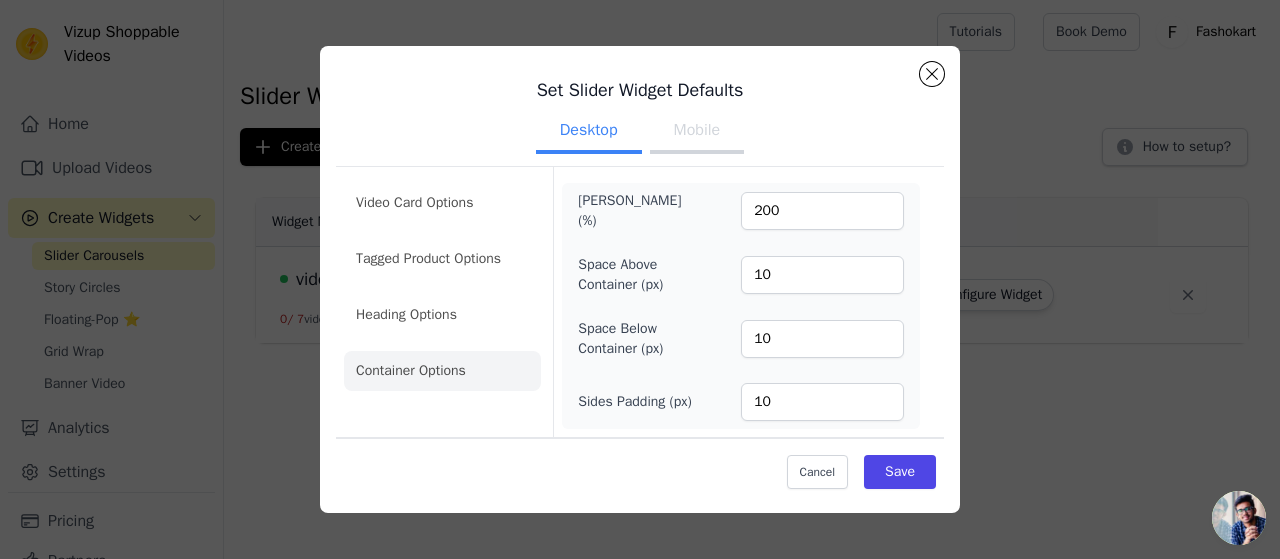 click on "[PERSON_NAME] (%)   200   Space Above Container (px)   10   Space Below Container (px)   10   Sides Padding (px)   10" at bounding box center [741, 306] 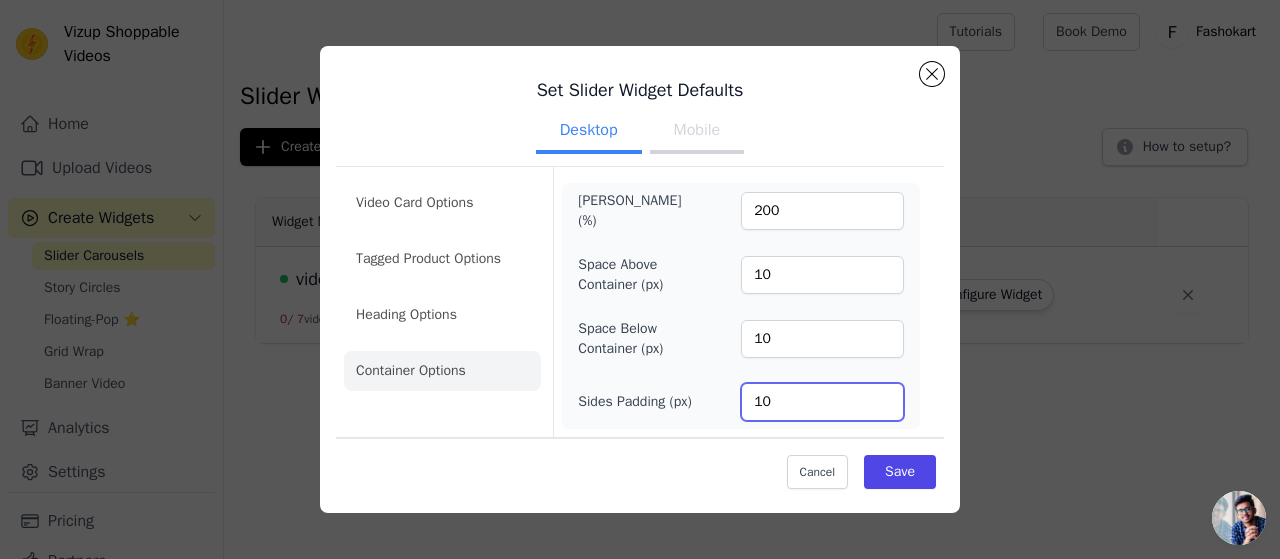 drag, startPoint x: 762, startPoint y: 404, endPoint x: 746, endPoint y: 405, distance: 16.03122 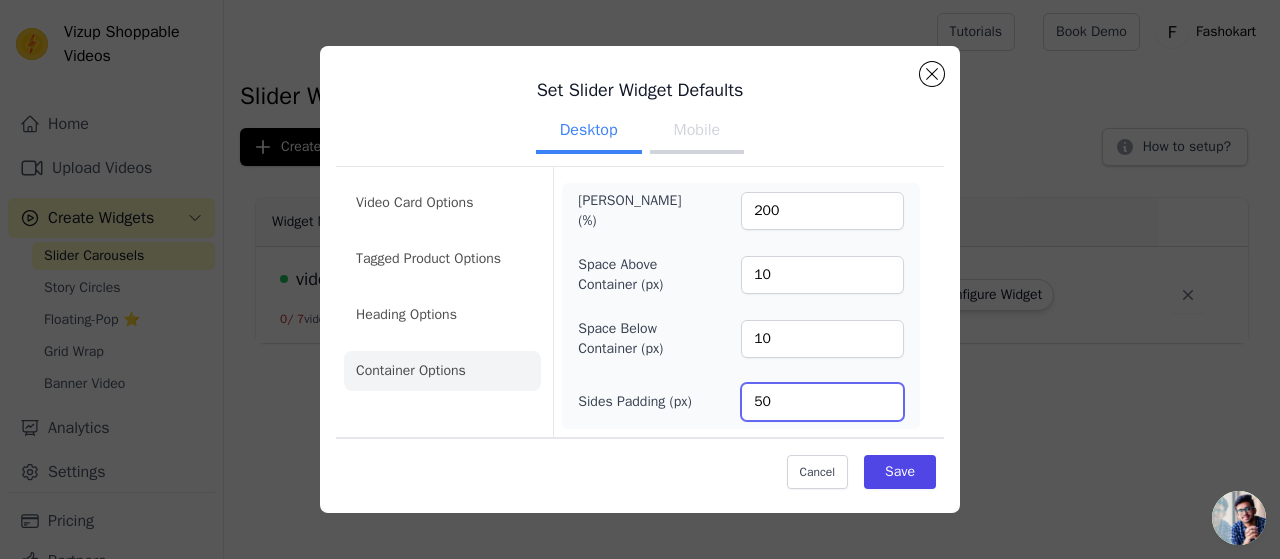 type on "50" 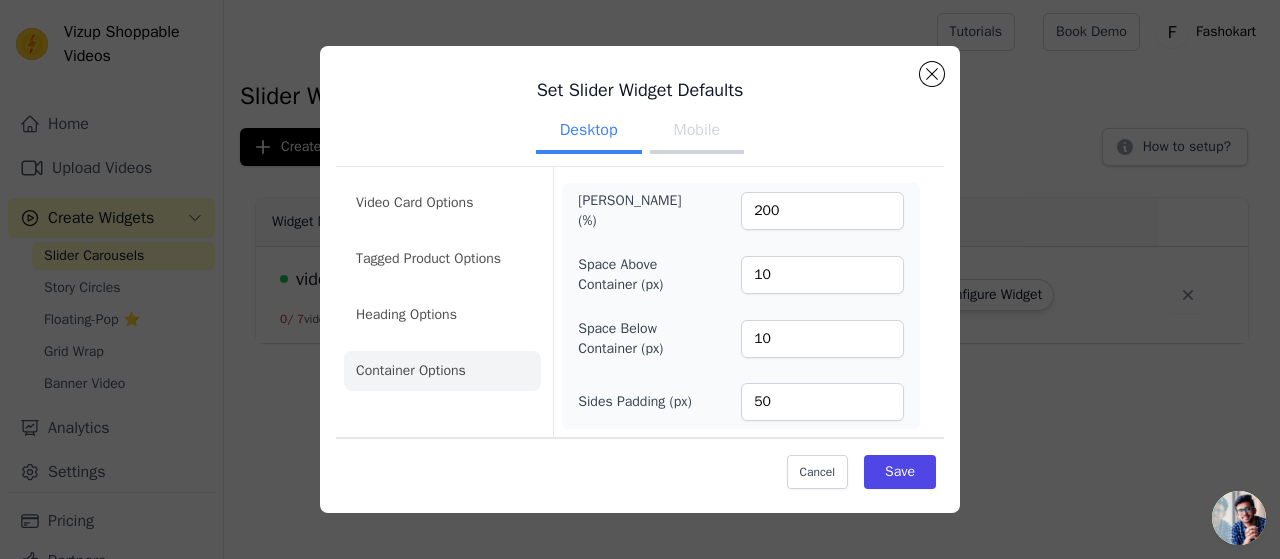 click on "[PERSON_NAME] (%)   200   Space Above Container (px)   10   Space Below Container (px)   10   Sides Padding (px)   50" at bounding box center [741, 306] 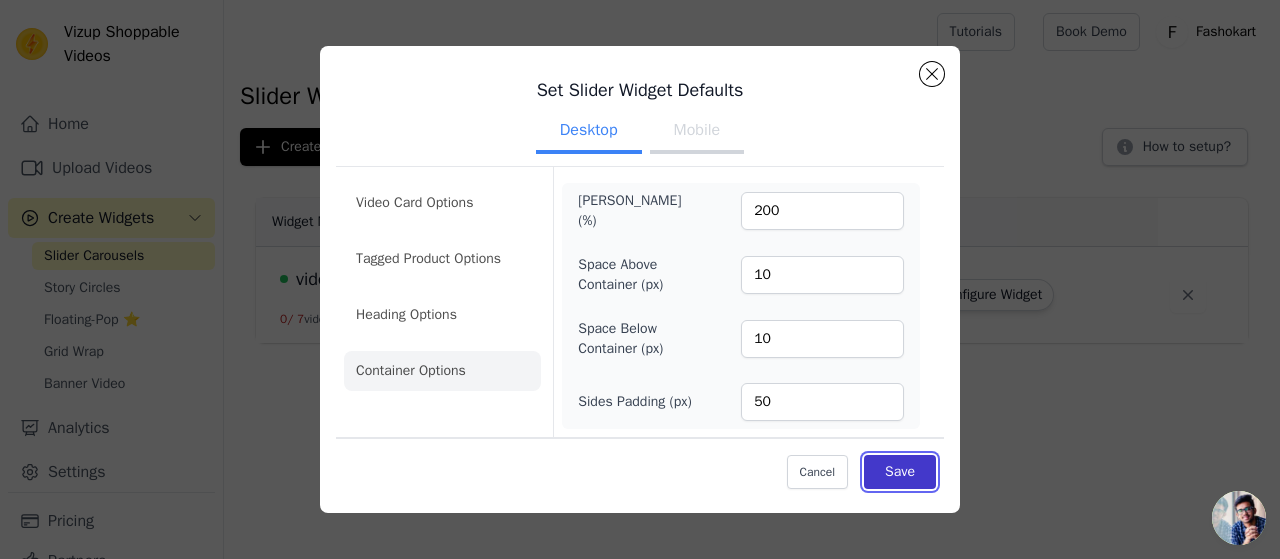 click on "Save" at bounding box center [900, 472] 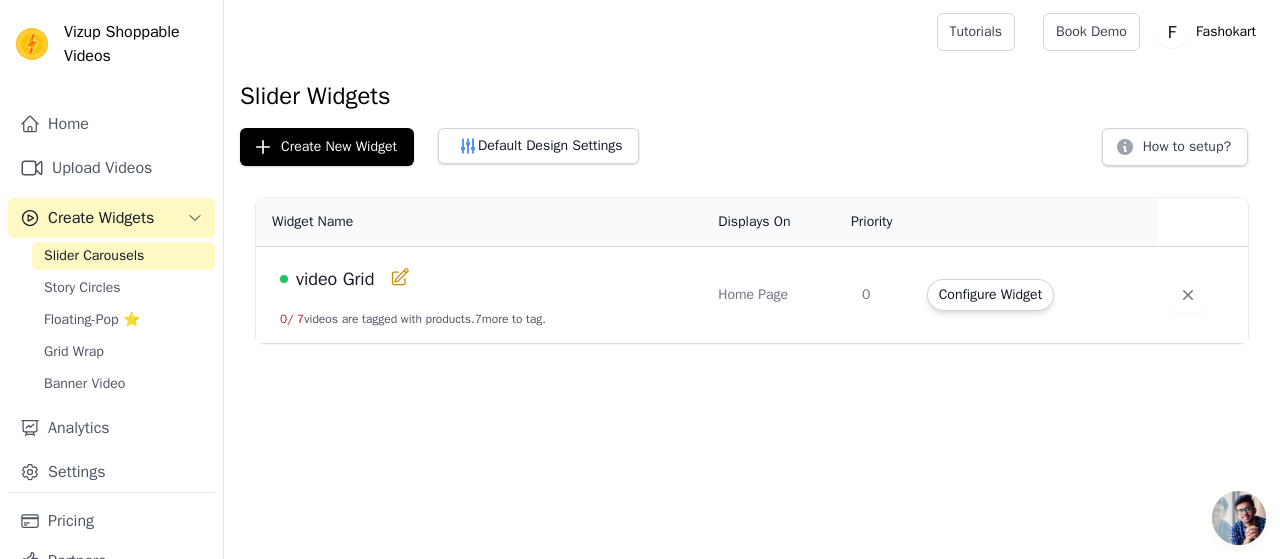 click on "video Grid" at bounding box center [487, 279] 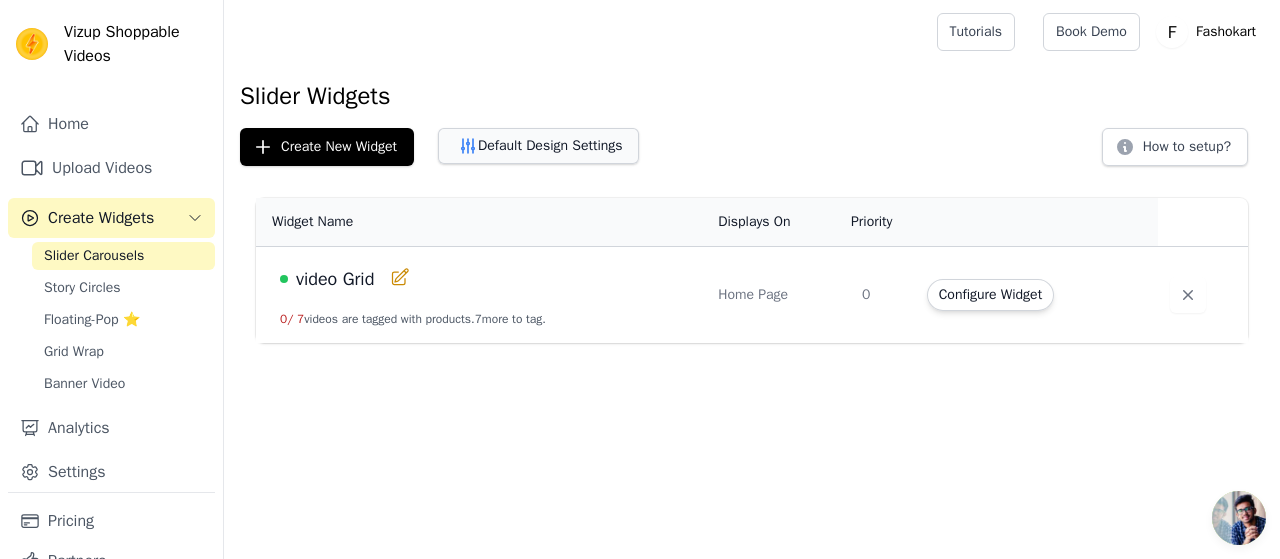 click on "Default Design Settings" at bounding box center [538, 146] 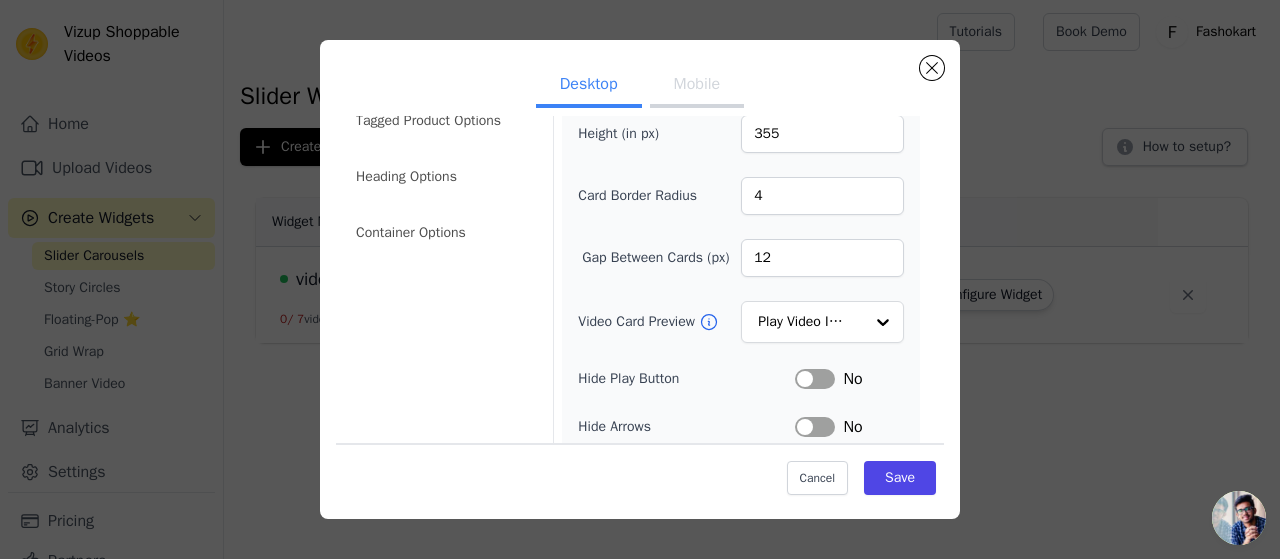 scroll, scrollTop: 132, scrollLeft: 0, axis: vertical 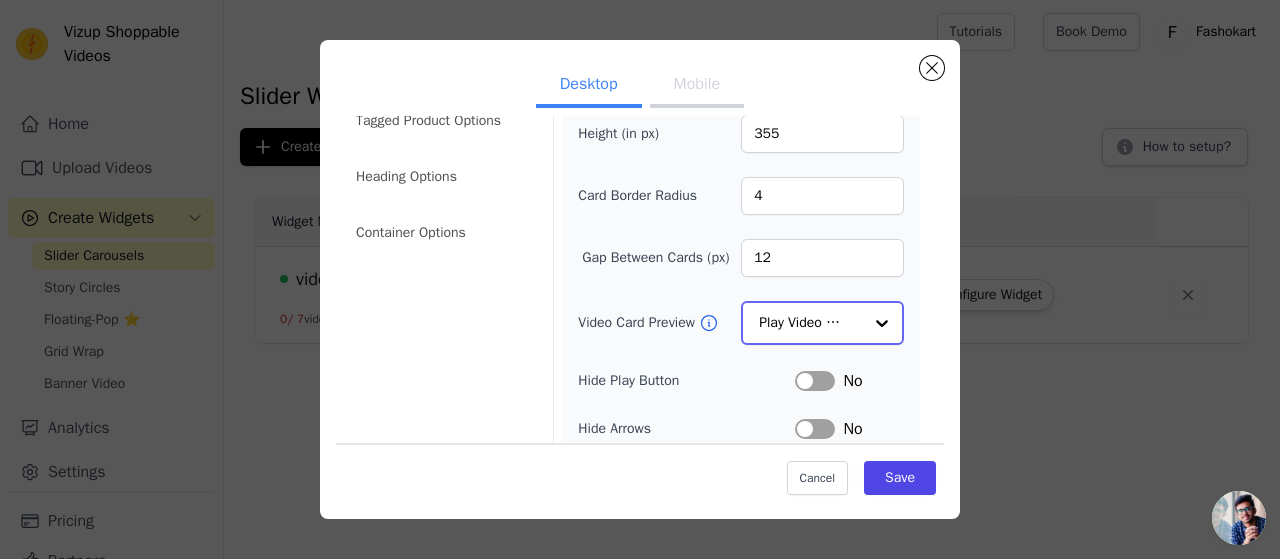 click on "Video Card Preview" 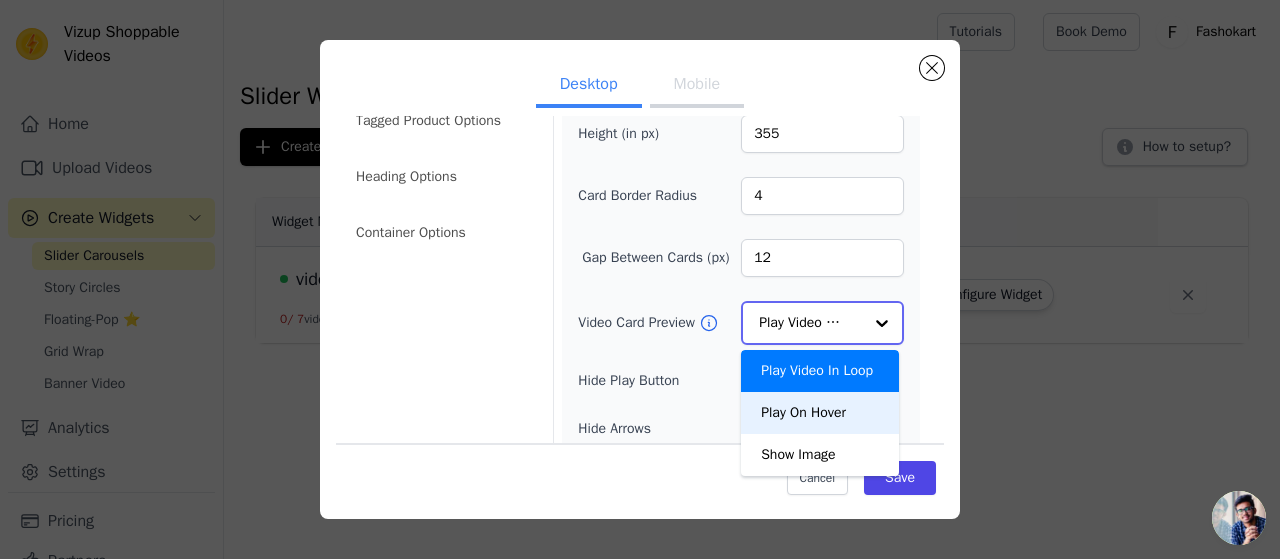 click on "Play On Hover" at bounding box center [820, 413] 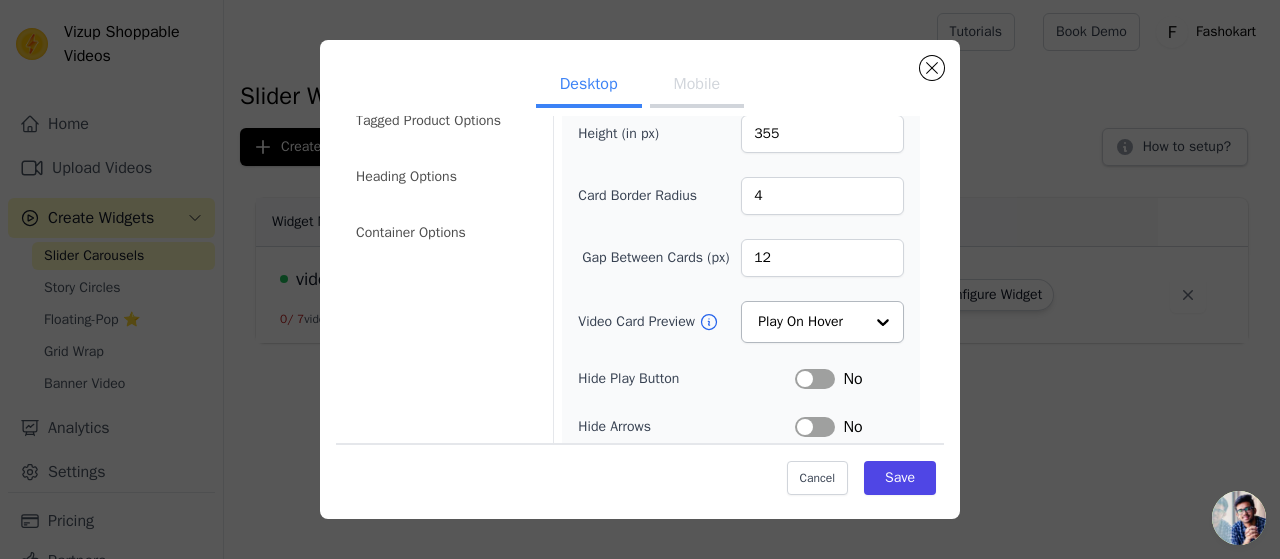 click on "Width (in px)   200   Height (in px)   355   Card Border Radius   4   Gap Between Cards (px)   12   Video Card Preview           Play On Hover               Hide Play Button   Label     No   Hide Arrows   Label     No   Remove Video Card Shadow     Label     No   Auto Loop Slider     Label     Yes   Shopping Icon on Video Cards   Label     No   Add to Cart on Video Cards     Label     No" at bounding box center (741, 342) 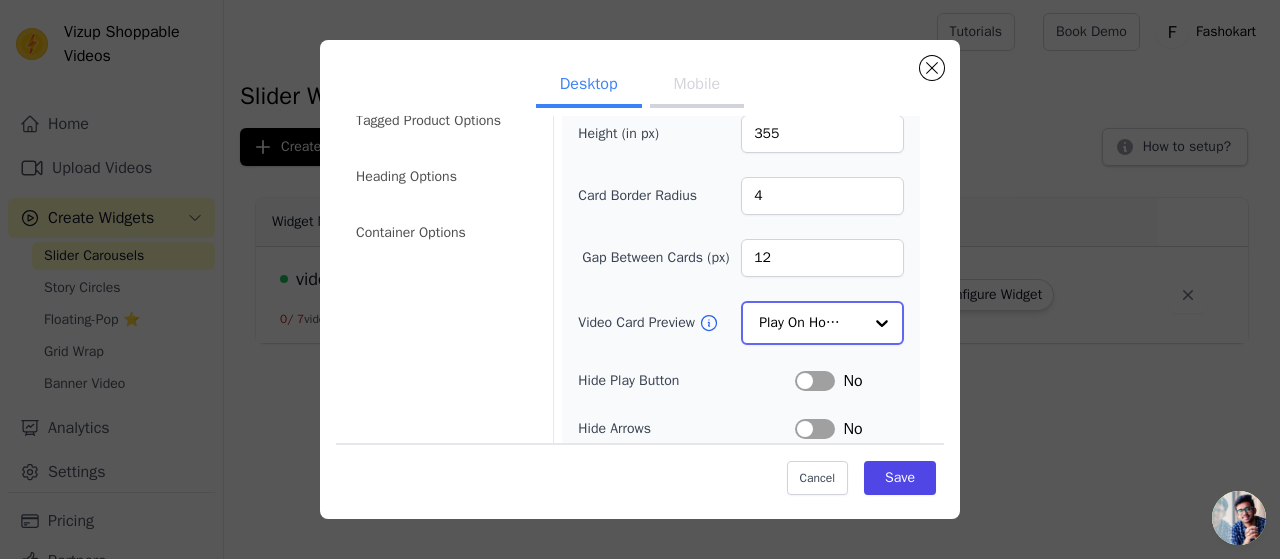 click on "Video Card Preview" 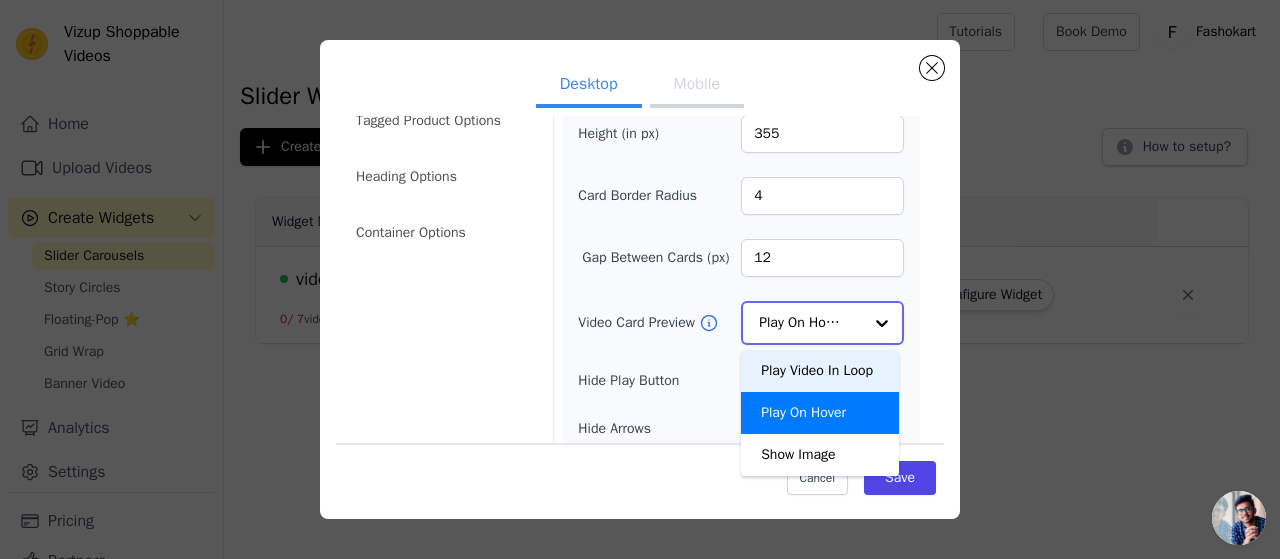 click on "Play Video In Loop" at bounding box center [820, 371] 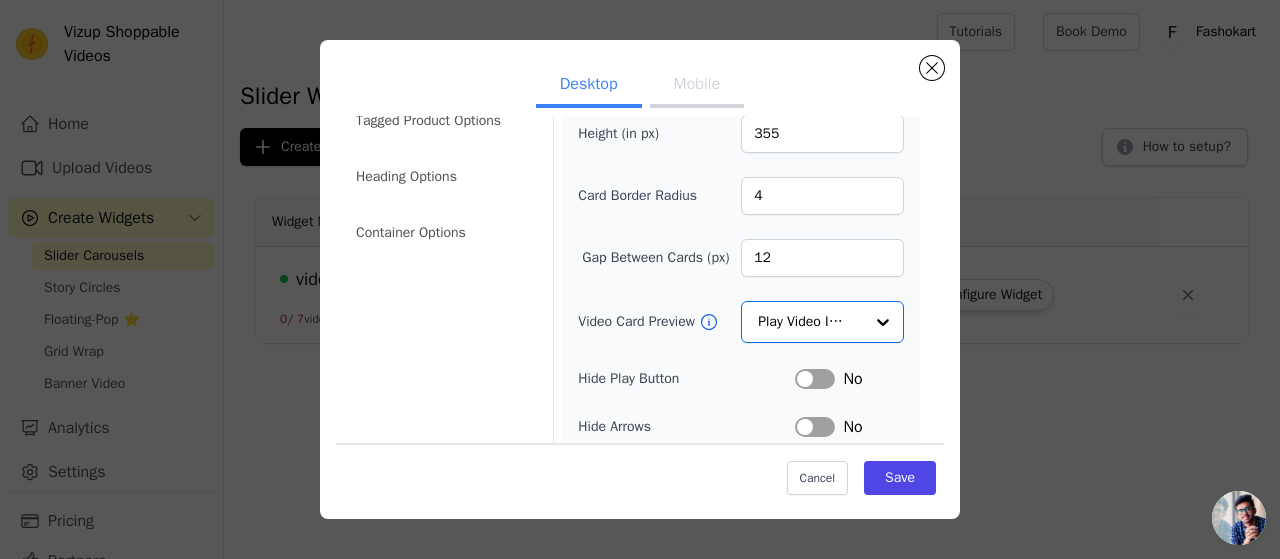 click on "Width (in px)   200   Height (in px)   355   Card Border Radius   4   Gap Between Cards (px)   12   Video Card Preview       Option Play Video In Loop, selected.   Select is focused, type to refine list, press down to open the menu.     Play Video In Loop               Hide Play Button   Label     No   Hide Arrows   Label     No   Remove Video Card Shadow     Label     No   Auto Loop Slider     Label     Yes   Shopping Icon on Video Cards   Label     No   Add to Cart on Video Cards     Label     No" at bounding box center [741, 342] 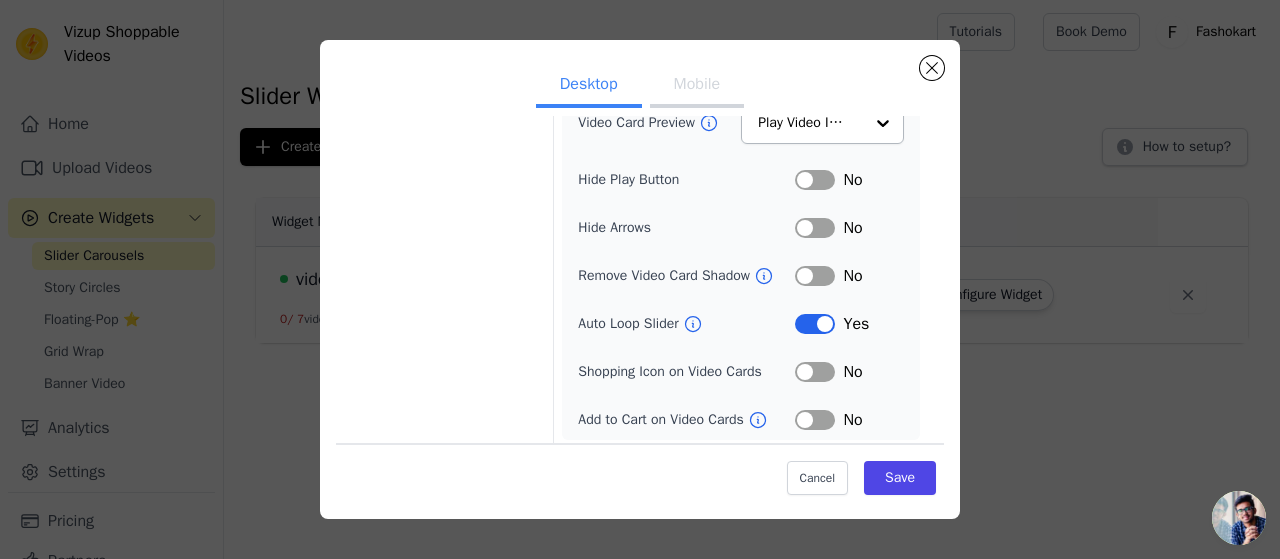 scroll, scrollTop: 332, scrollLeft: 0, axis: vertical 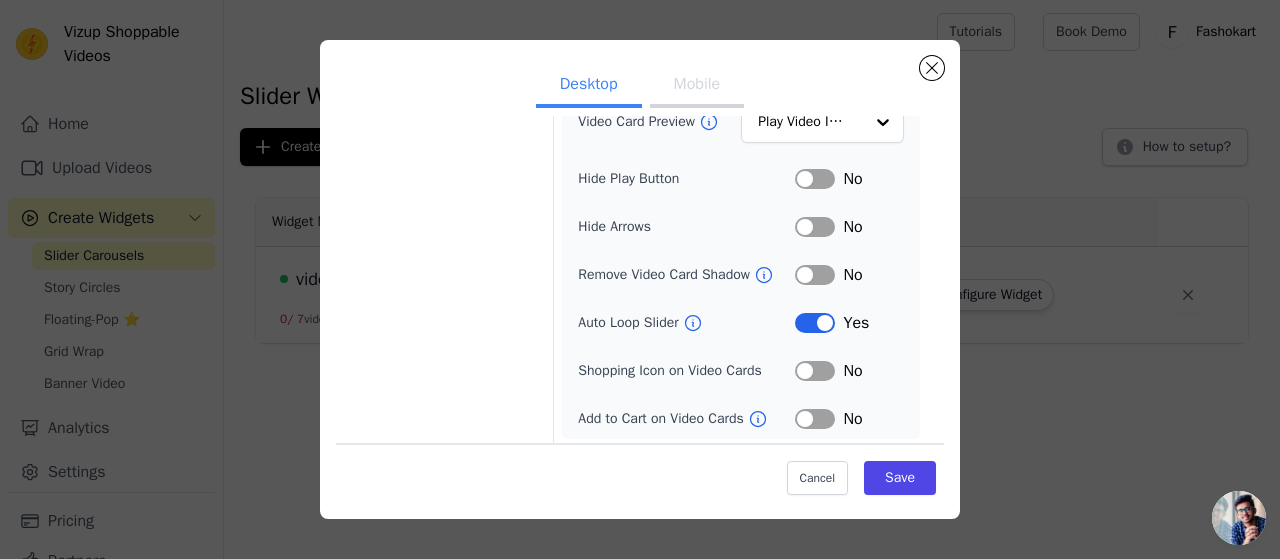click on "Label" at bounding box center (815, 323) 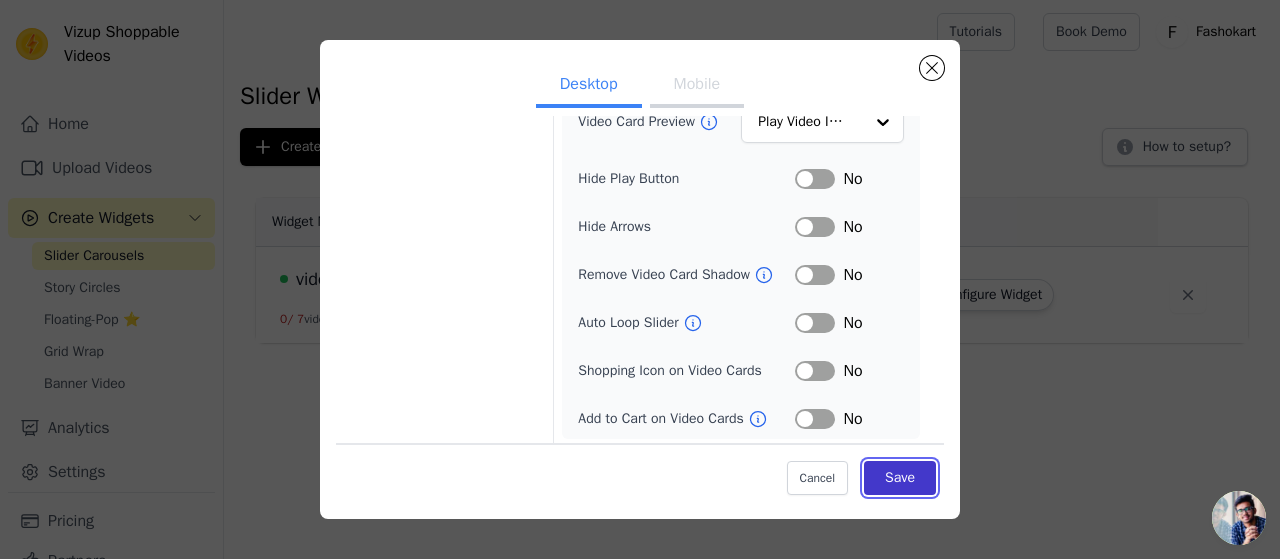 click on "Save" at bounding box center [900, 478] 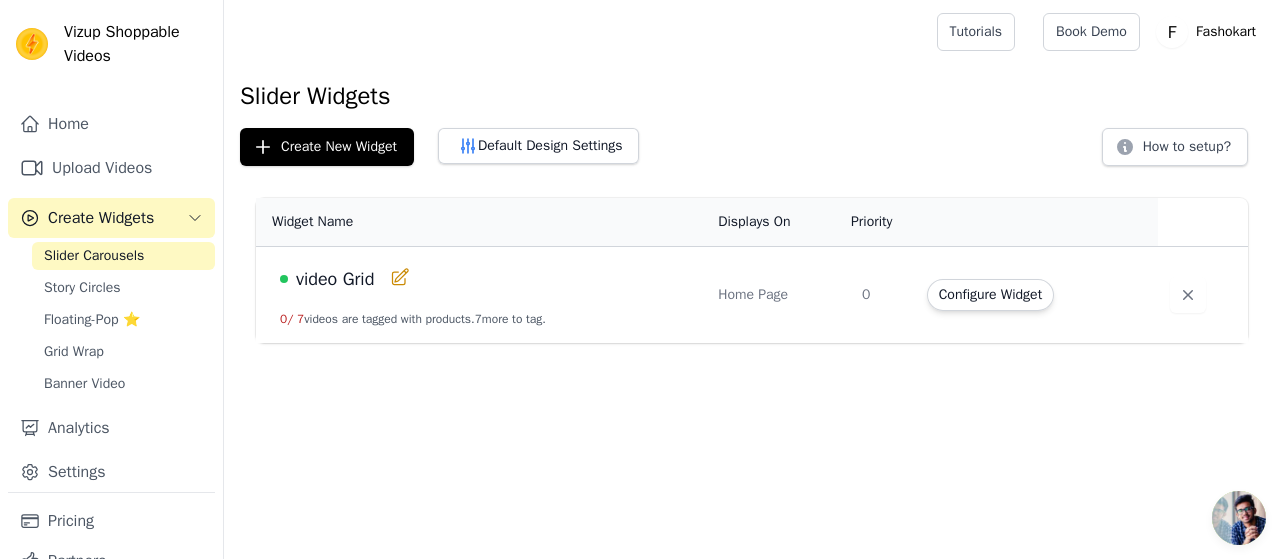 click on "video Grid" at bounding box center (487, 279) 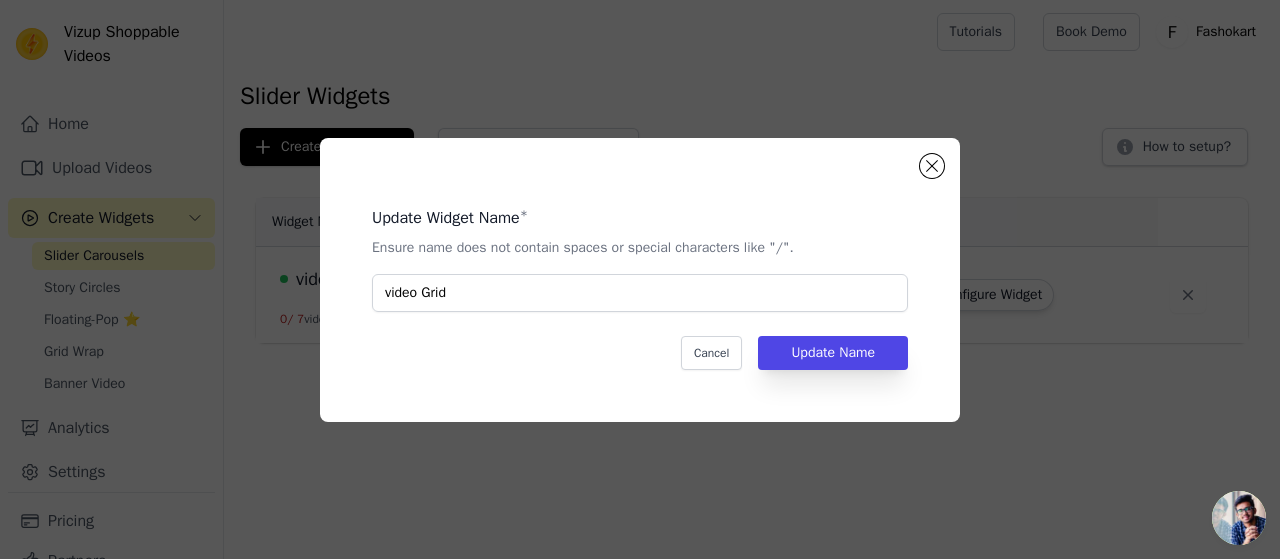 click on "Cancel   Update Name" at bounding box center (640, 353) 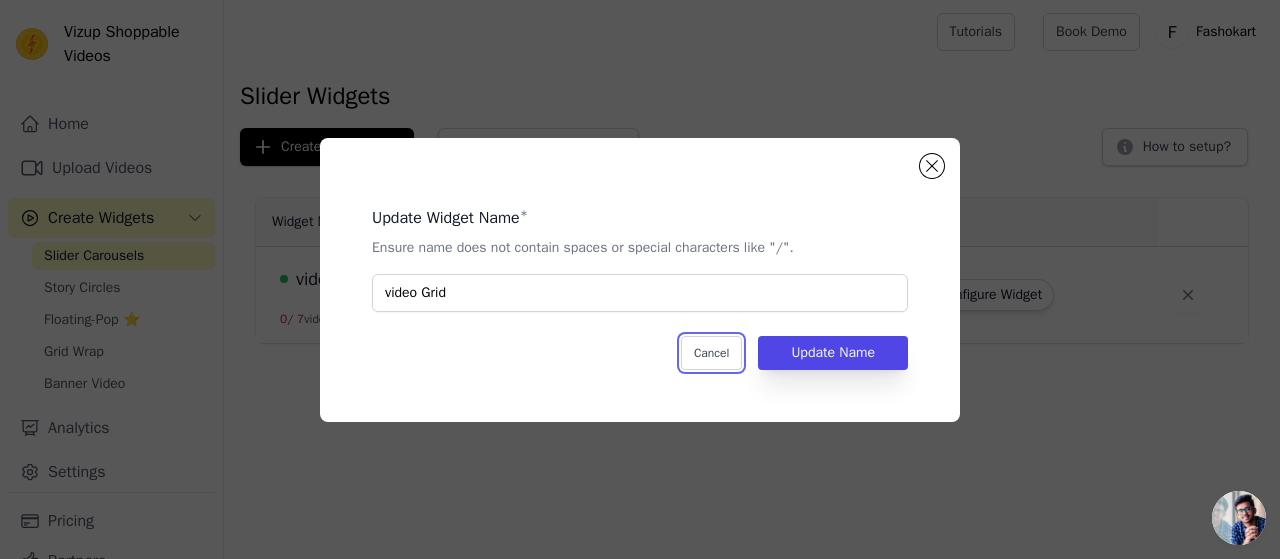 click on "Cancel" at bounding box center (711, 353) 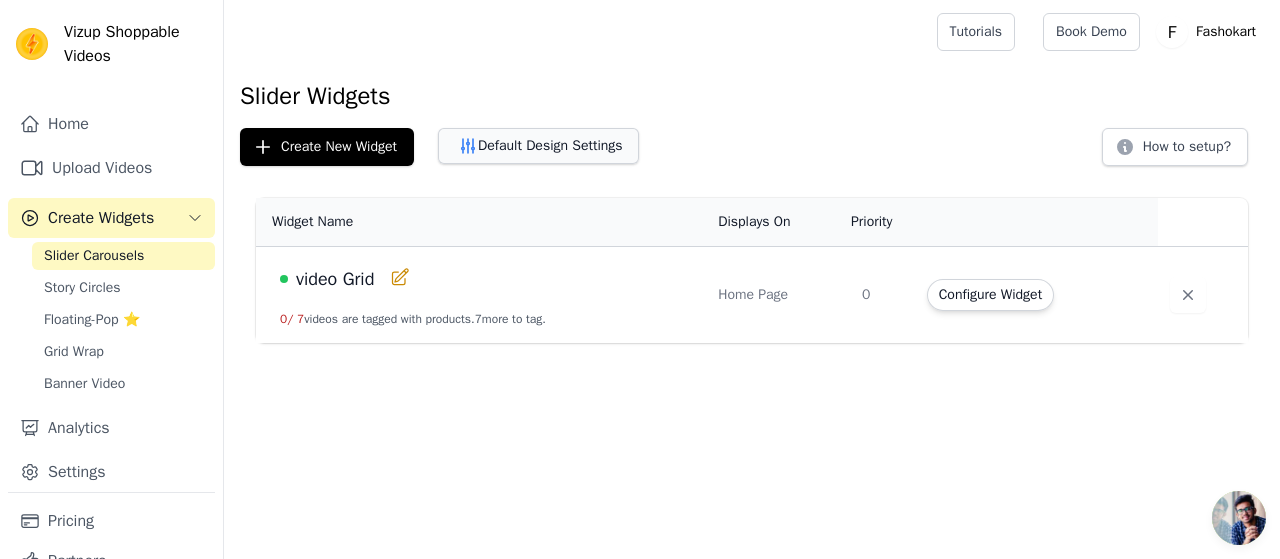 click on "Default Design Settings" at bounding box center (538, 146) 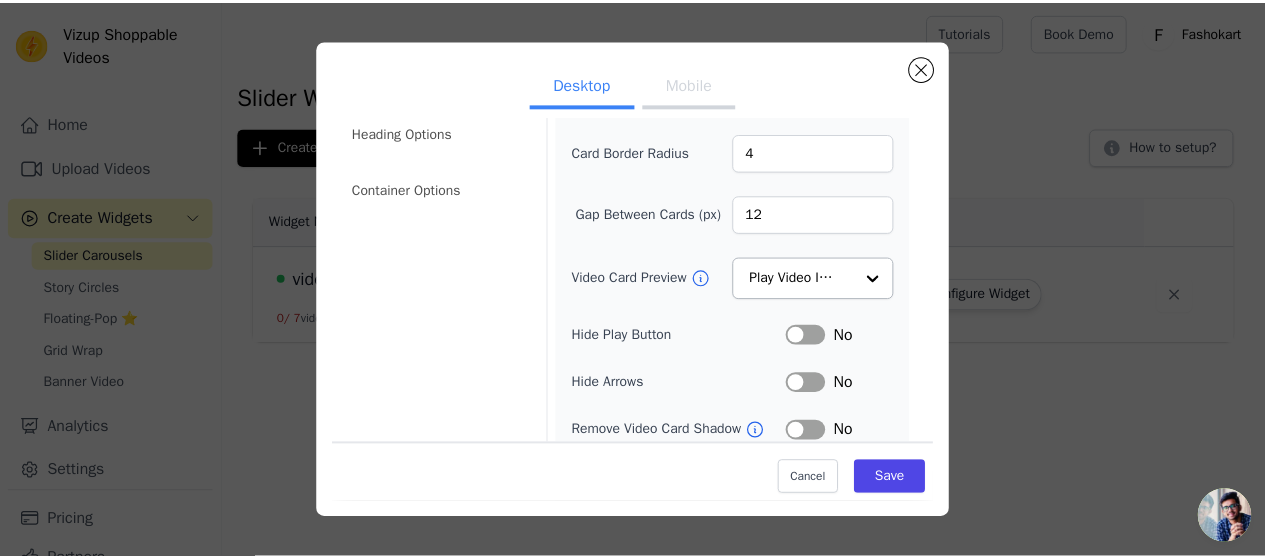 scroll, scrollTop: 200, scrollLeft: 0, axis: vertical 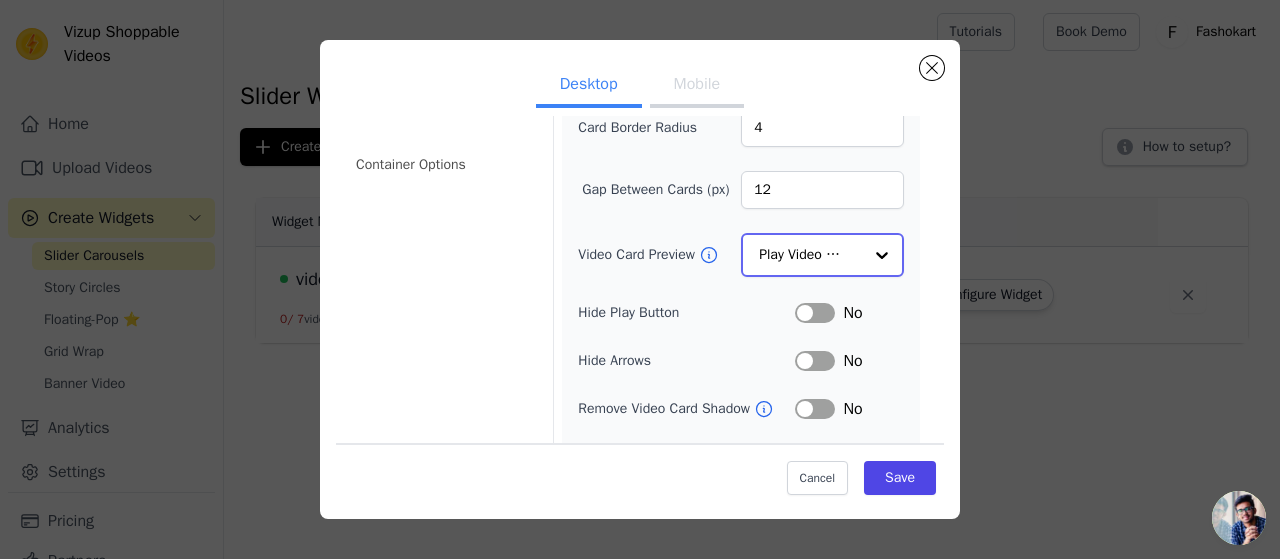 click at bounding box center [882, 255] 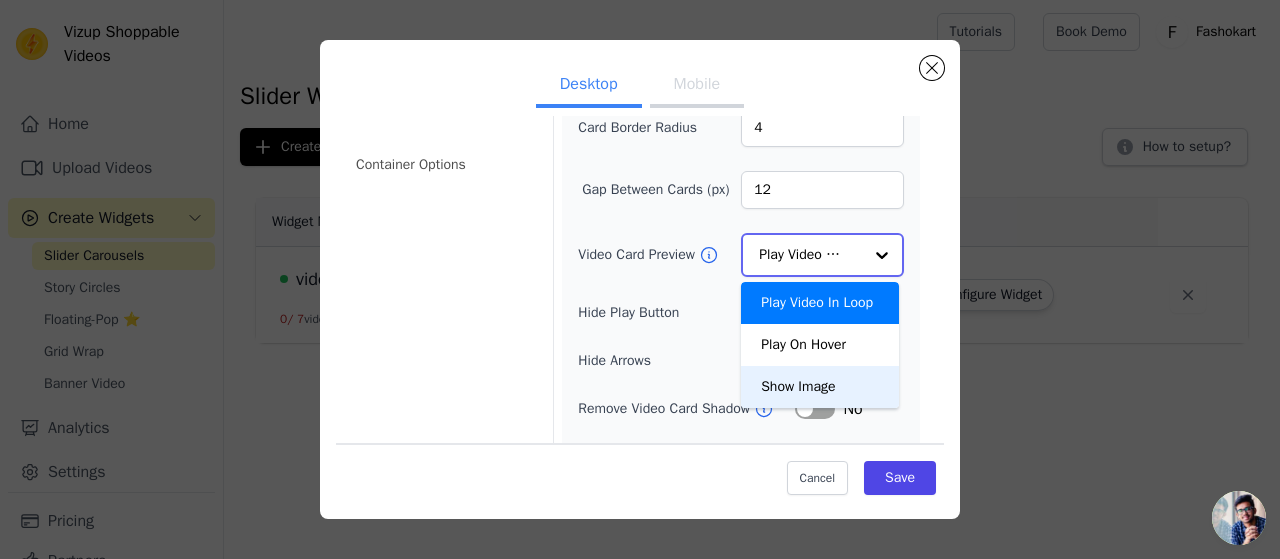 click on "Show Image" at bounding box center [820, 387] 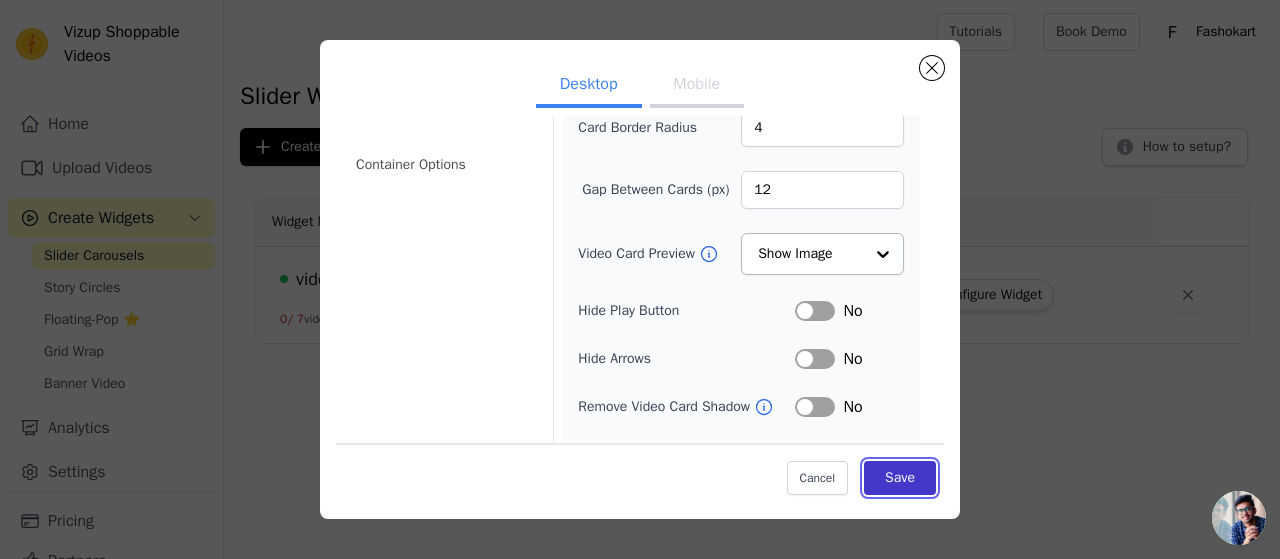 click on "Save" at bounding box center (900, 478) 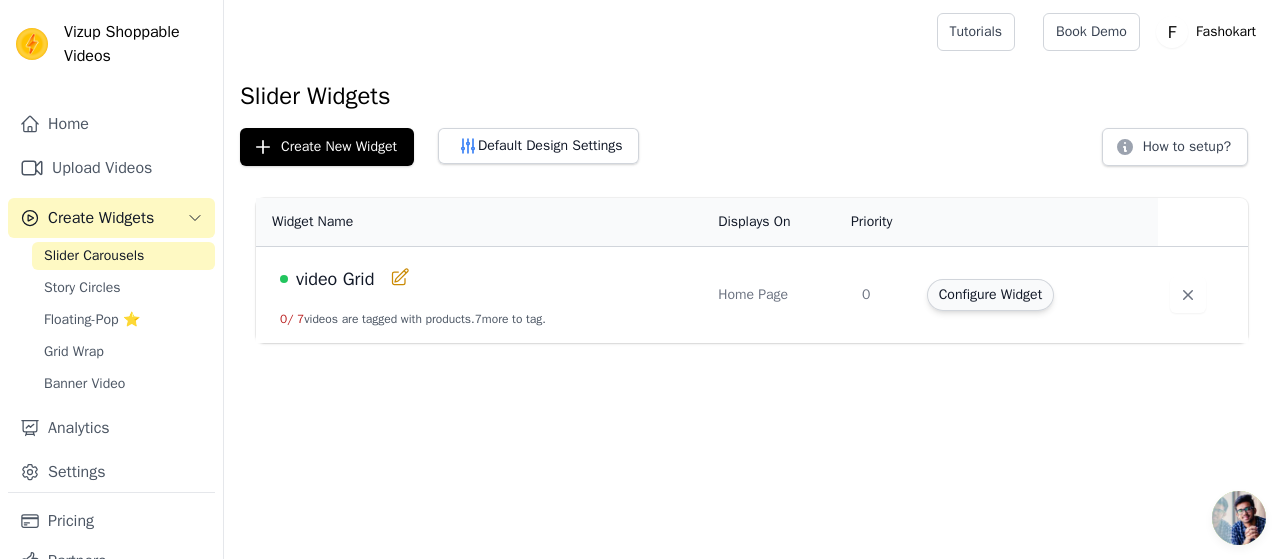 click on "Configure Widget" at bounding box center (990, 295) 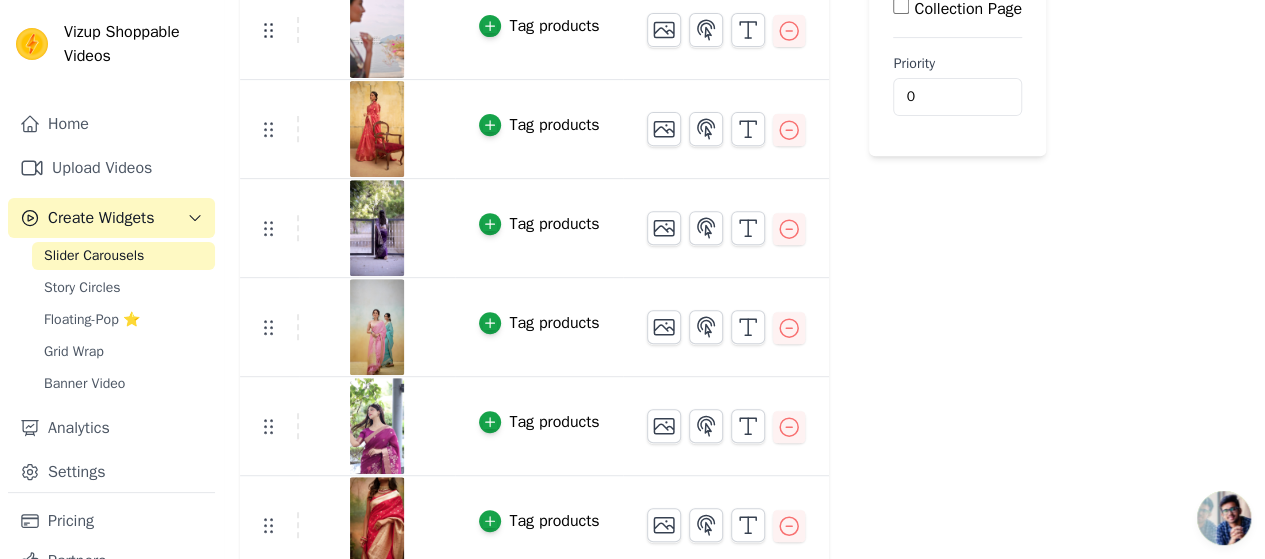 scroll, scrollTop: 368, scrollLeft: 0, axis: vertical 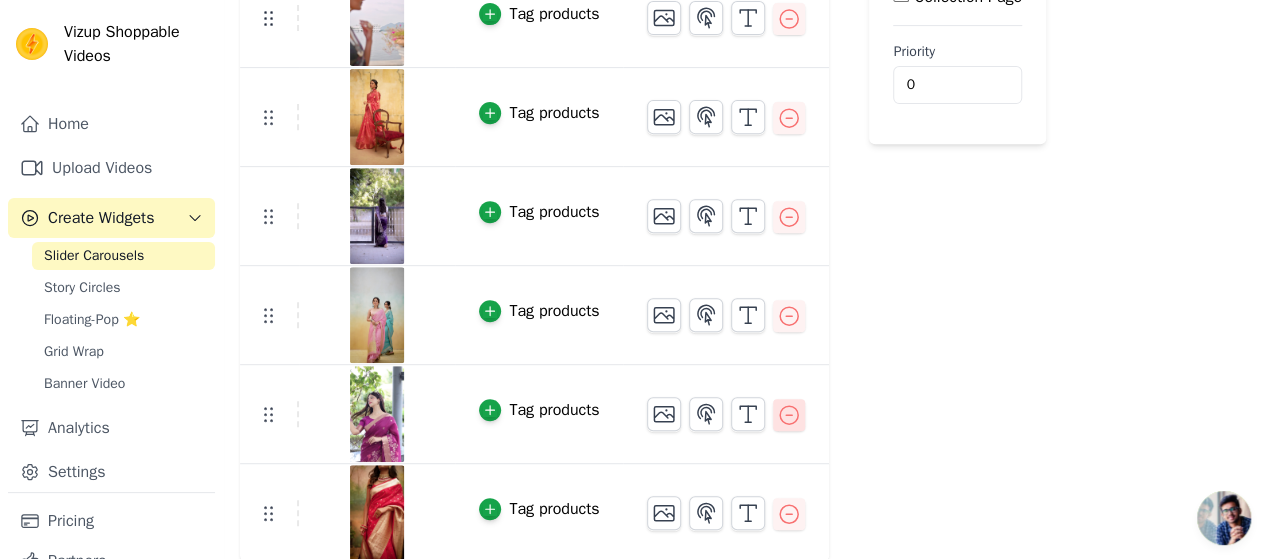 click 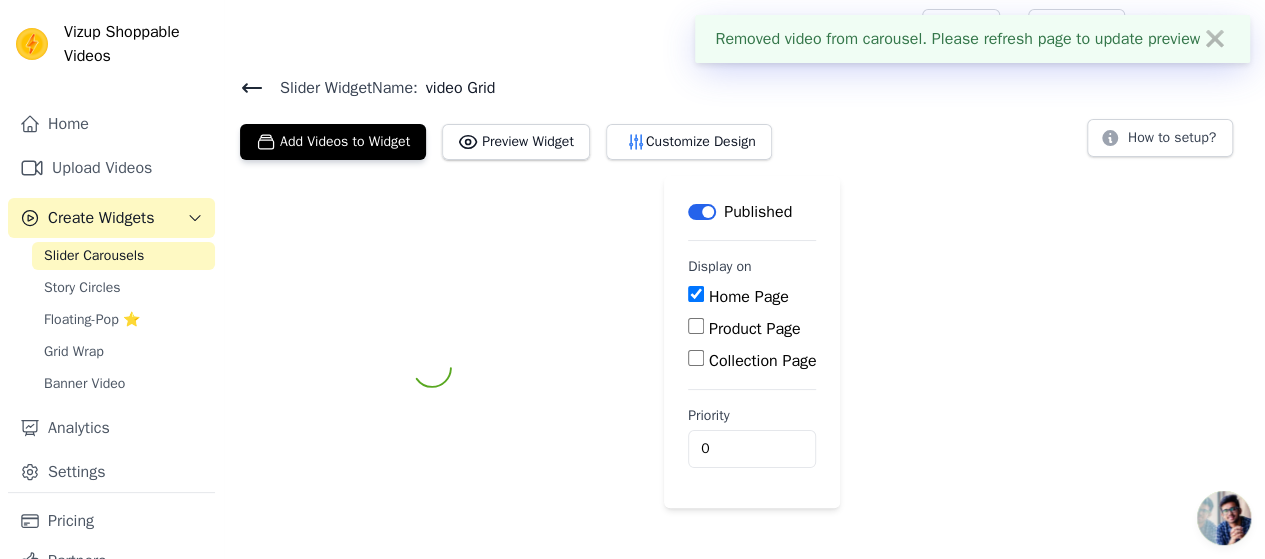 scroll, scrollTop: 270, scrollLeft: 0, axis: vertical 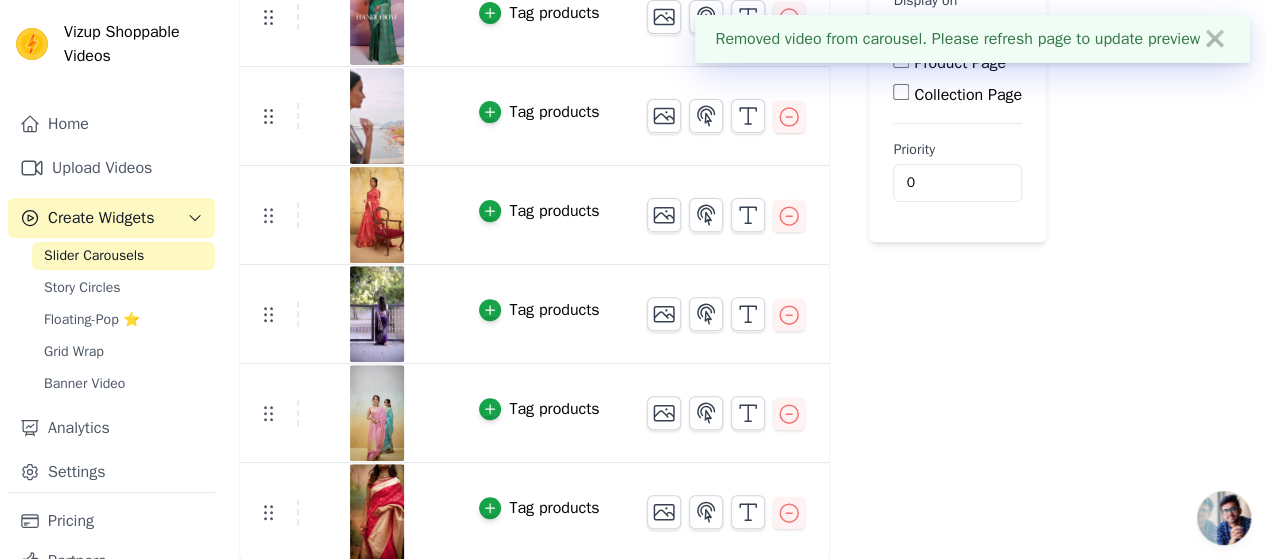 click 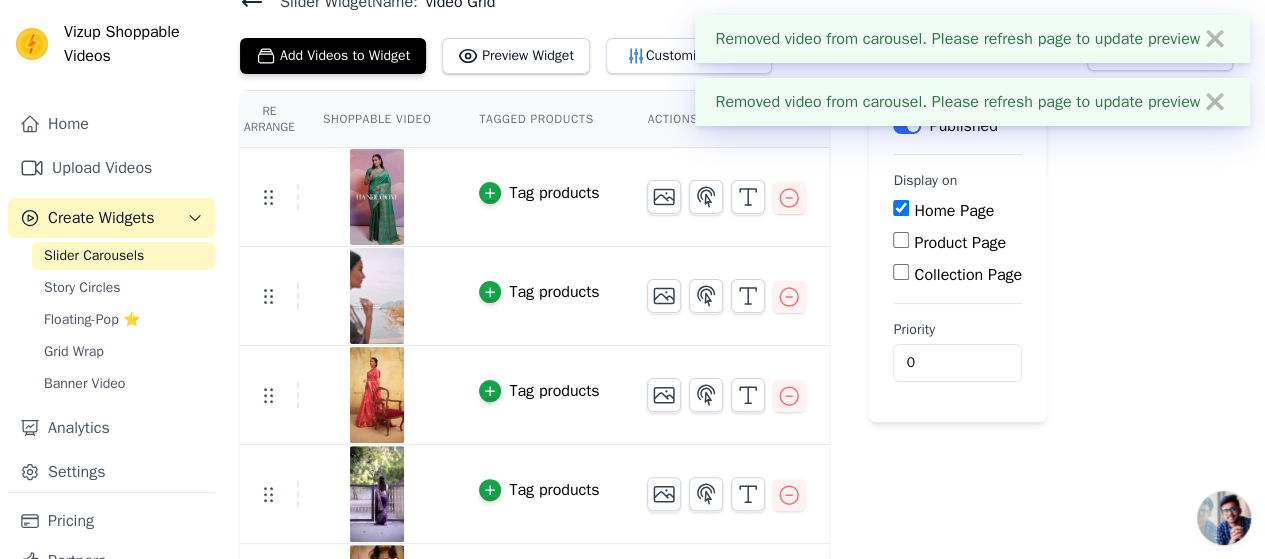 scroll, scrollTop: 171, scrollLeft: 0, axis: vertical 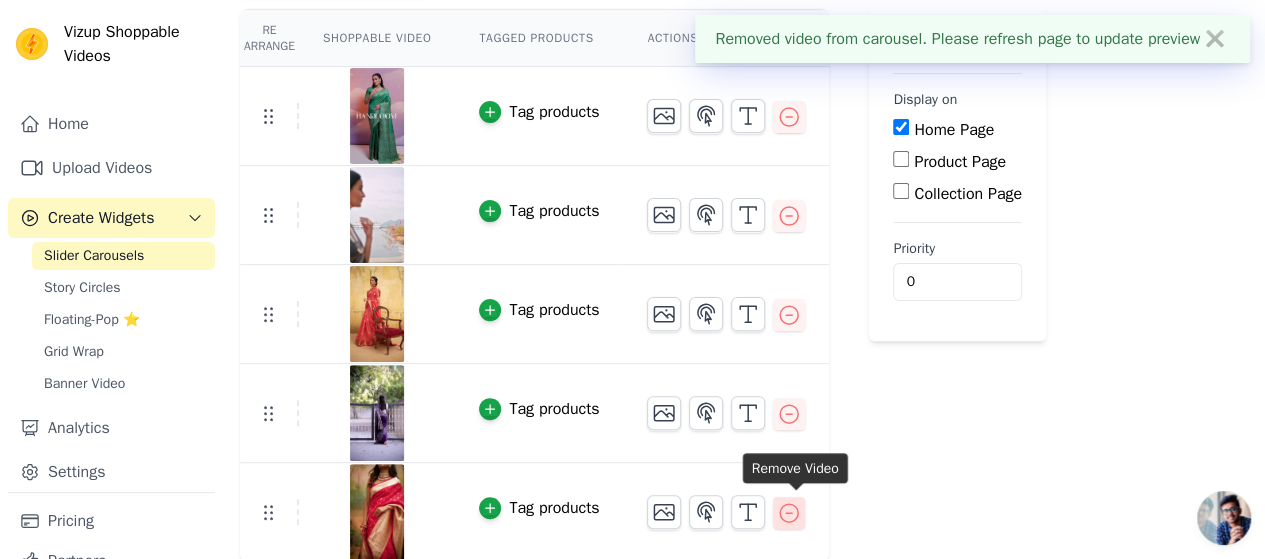 click 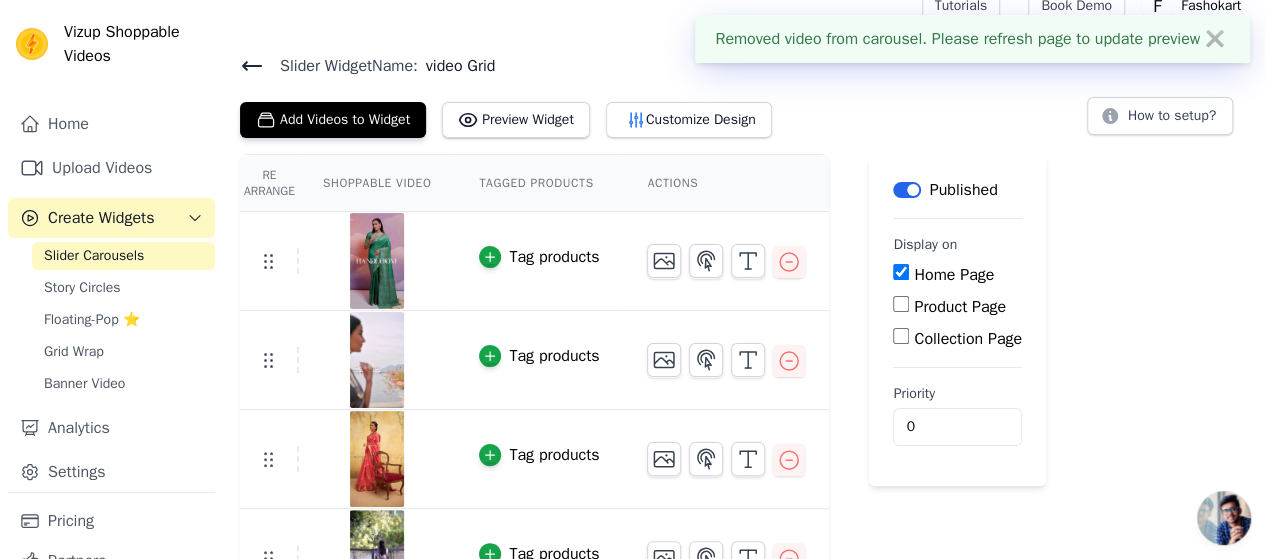 scroll, scrollTop: 0, scrollLeft: 0, axis: both 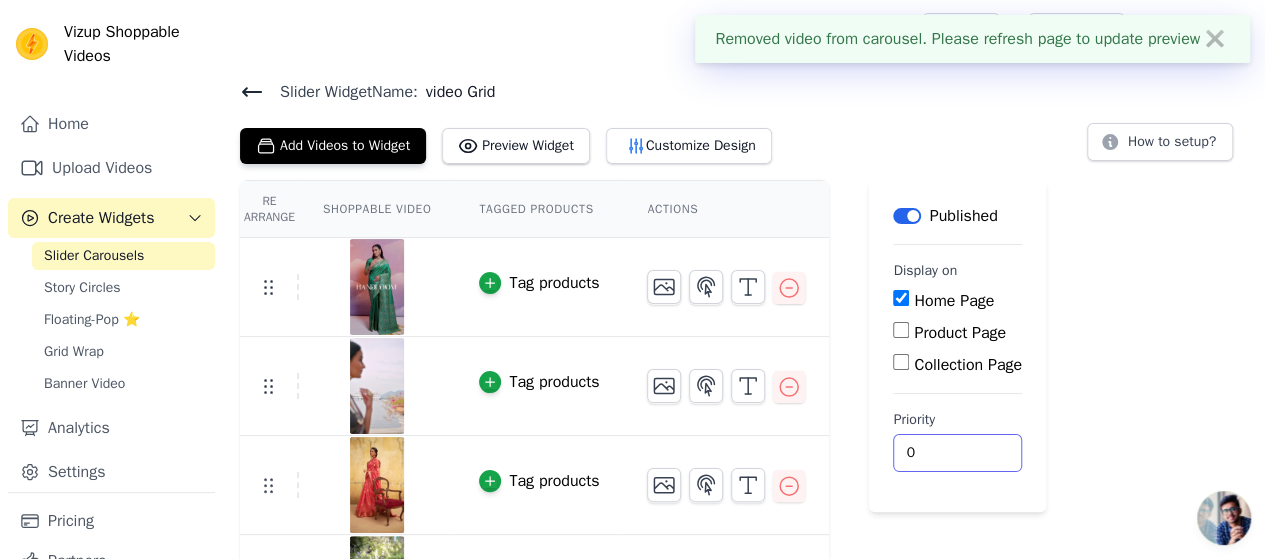 click on "0" at bounding box center (957, 453) 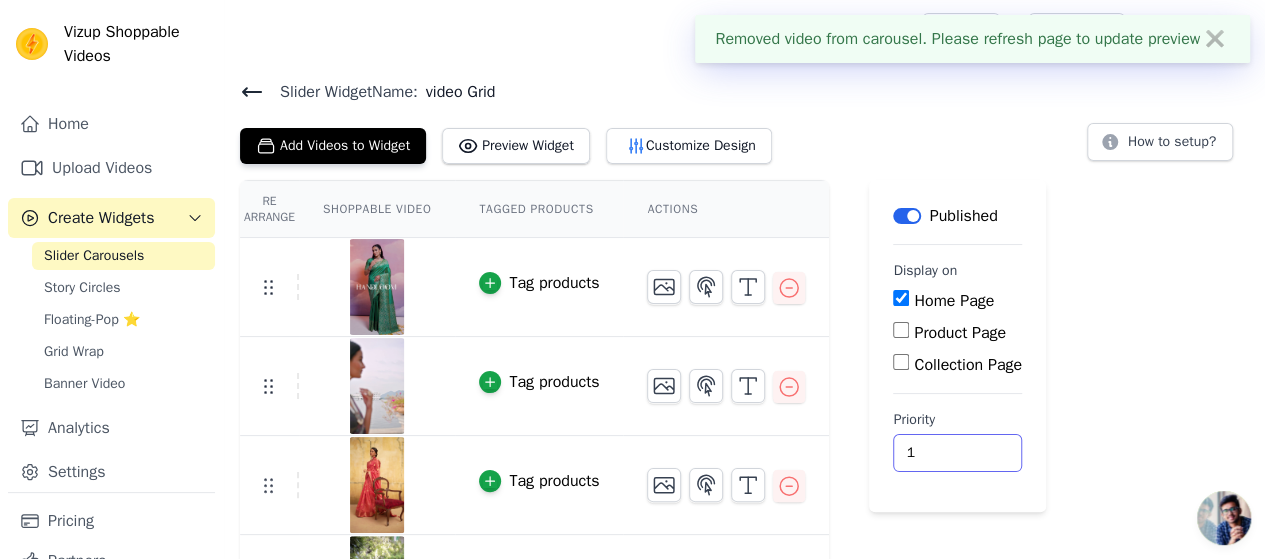 click on "1" at bounding box center (957, 453) 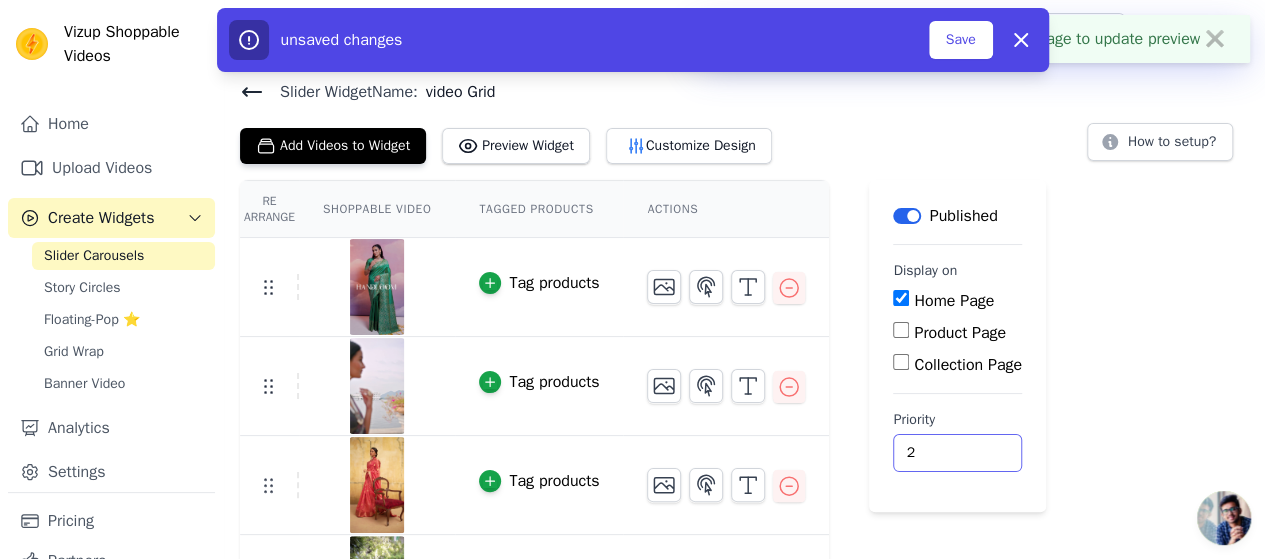 click on "2" at bounding box center (957, 453) 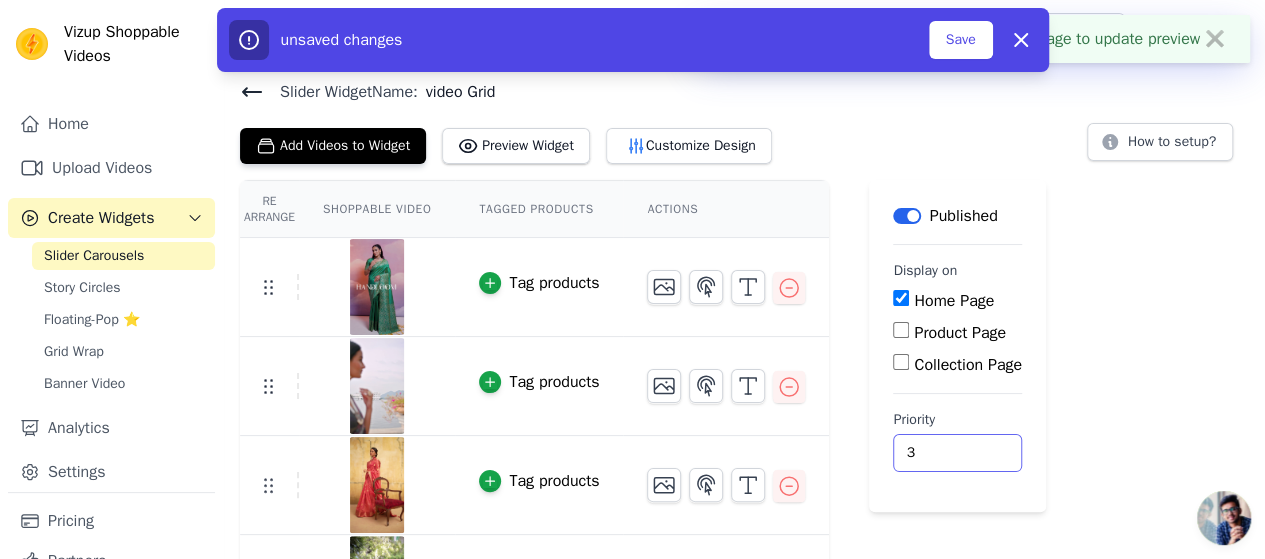 click on "3" at bounding box center [957, 453] 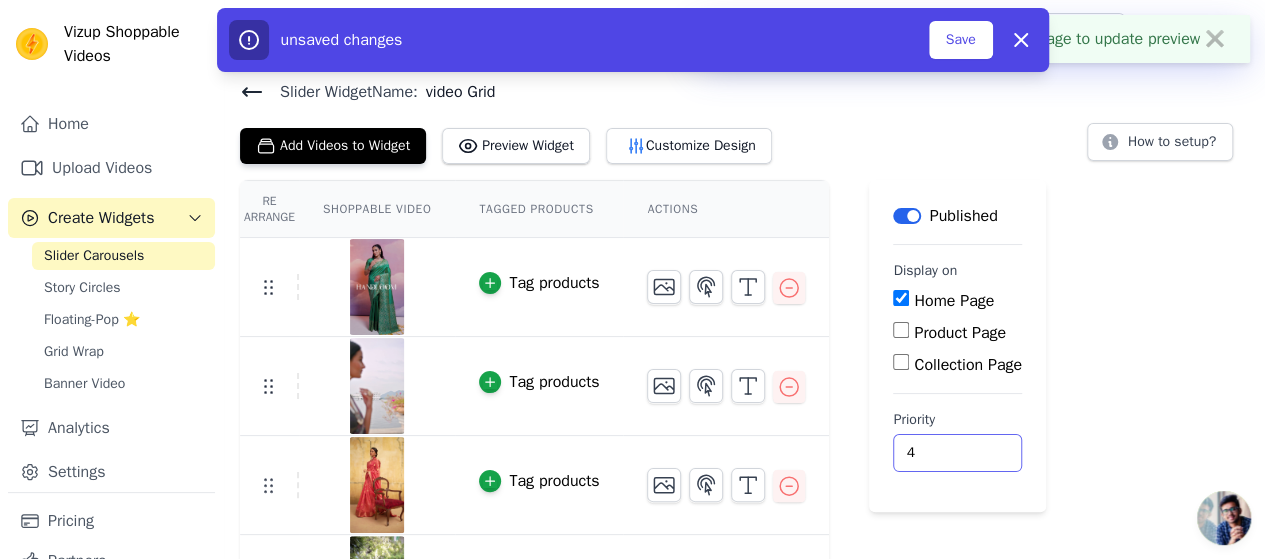 click on "4" at bounding box center [957, 453] 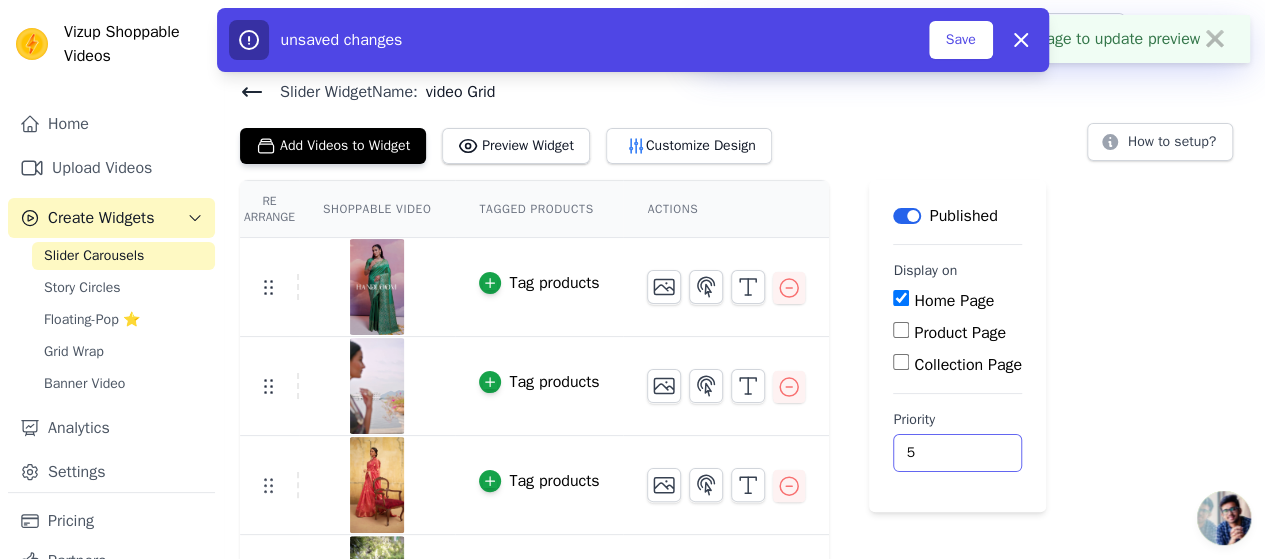 type on "5" 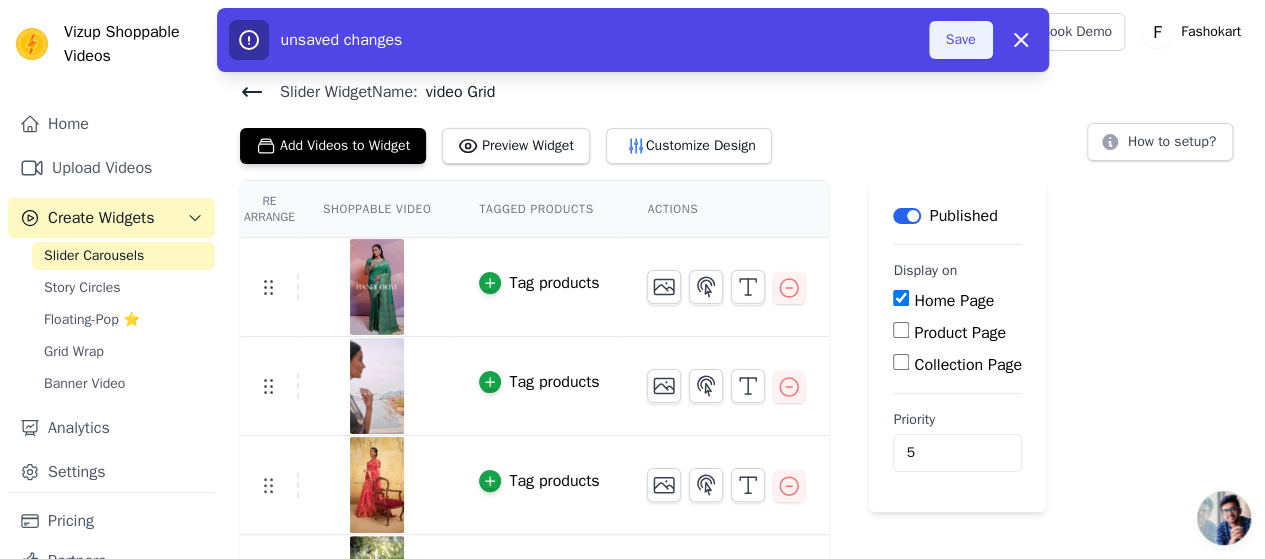 click on "Save" at bounding box center [961, 40] 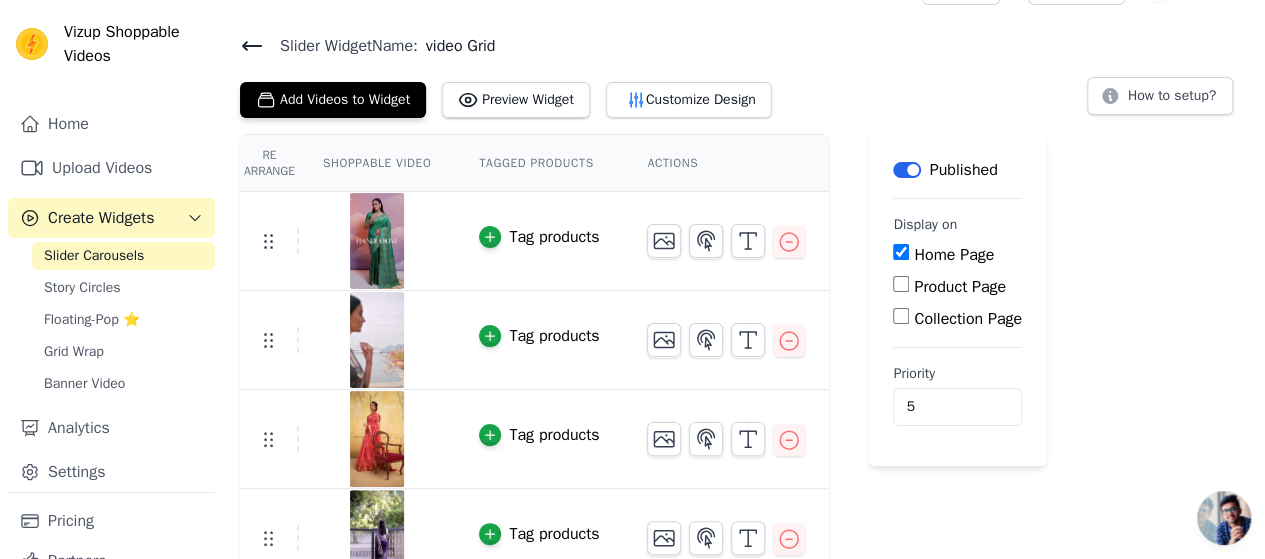 scroll, scrollTop: 72, scrollLeft: 0, axis: vertical 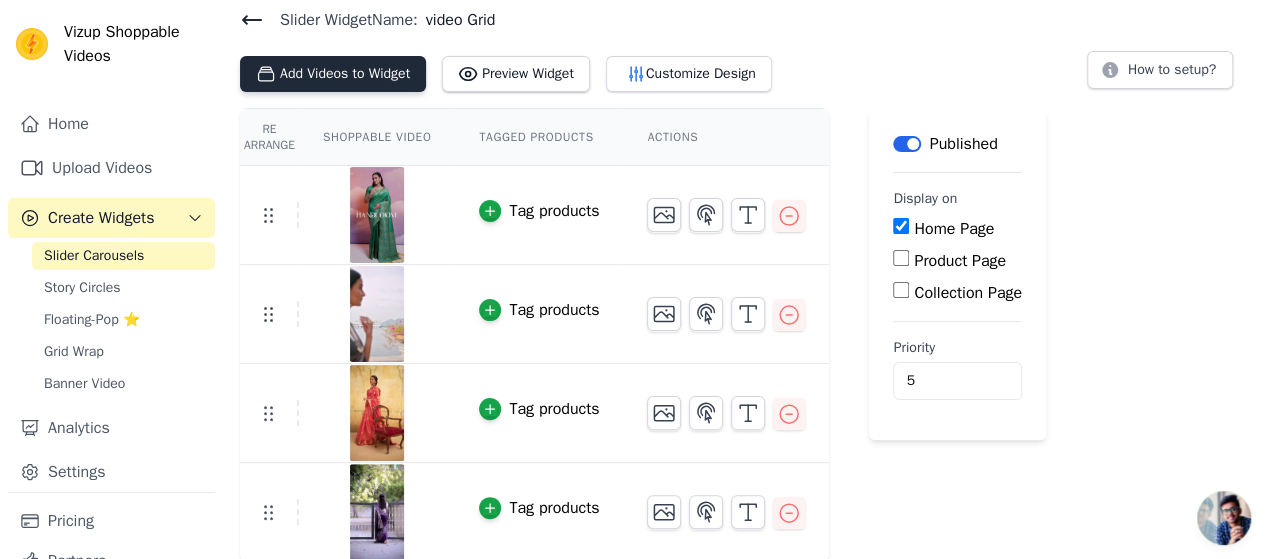 click on "Add Videos to Widget" at bounding box center [333, 74] 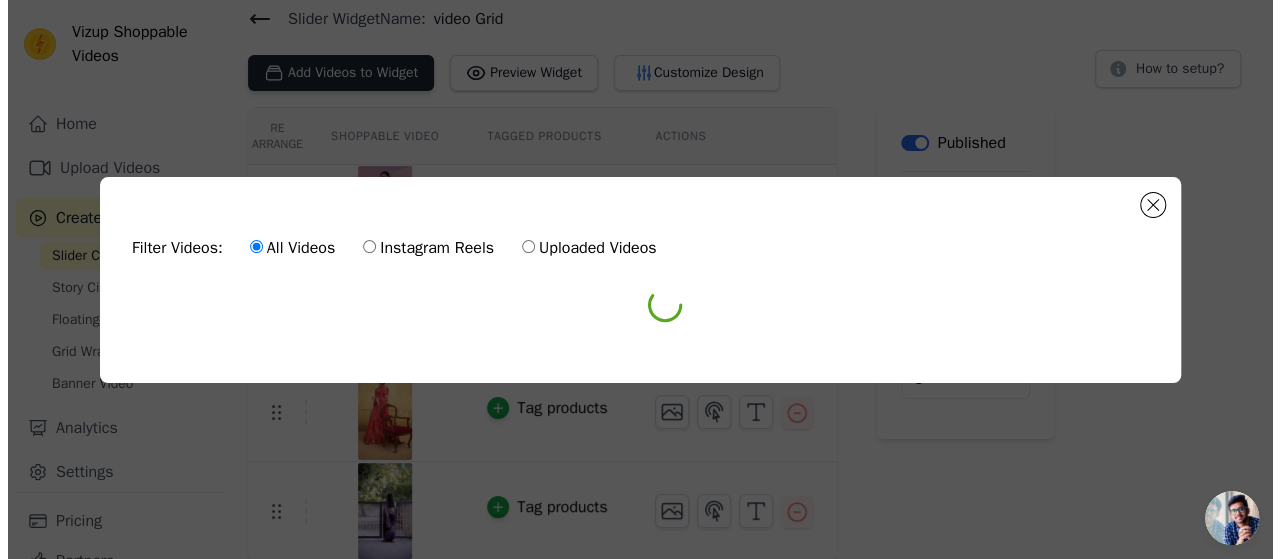 scroll, scrollTop: 0, scrollLeft: 0, axis: both 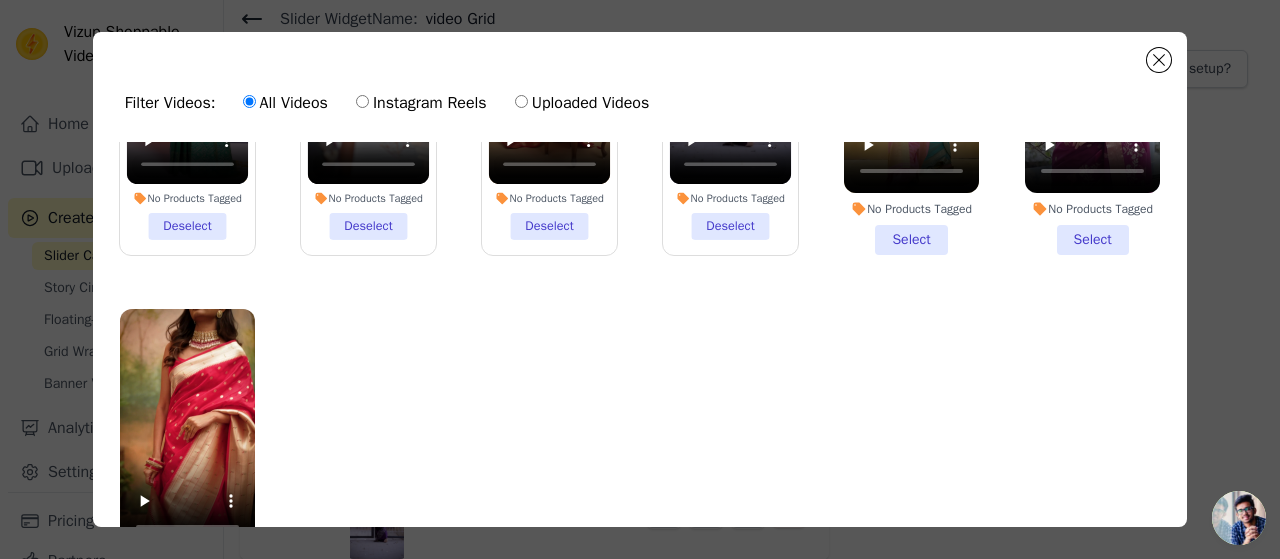 click on "No Products Tagged     Select" at bounding box center (911, 104) 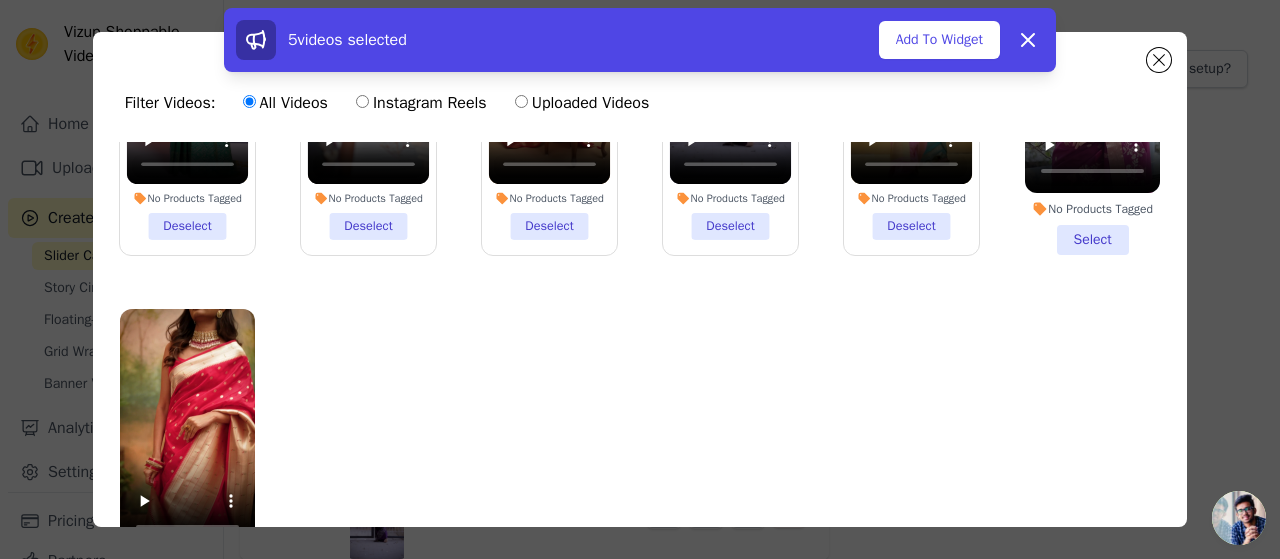click on "No Products Tagged     Select" at bounding box center (1092, 104) 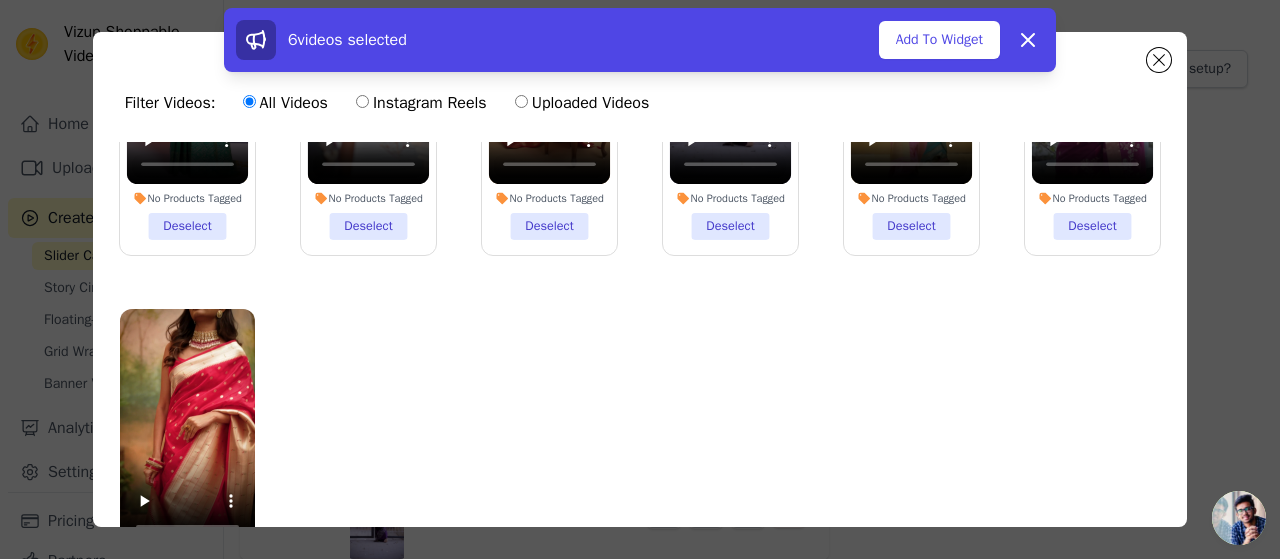 scroll, scrollTop: 211, scrollLeft: 0, axis: vertical 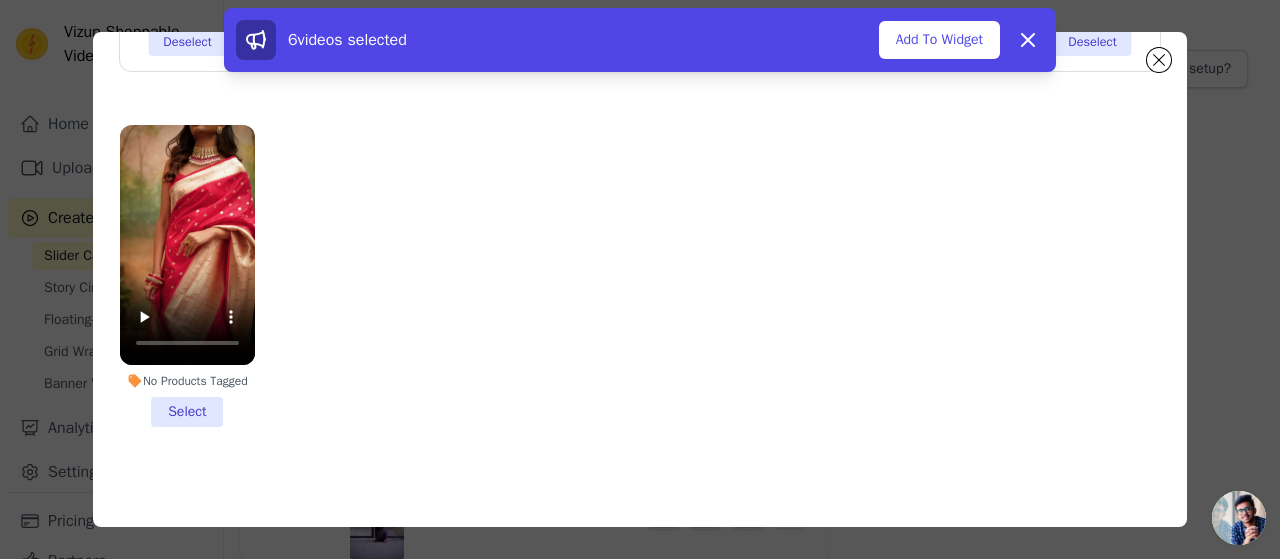 click on "No Products Tagged" at bounding box center (187, 381) 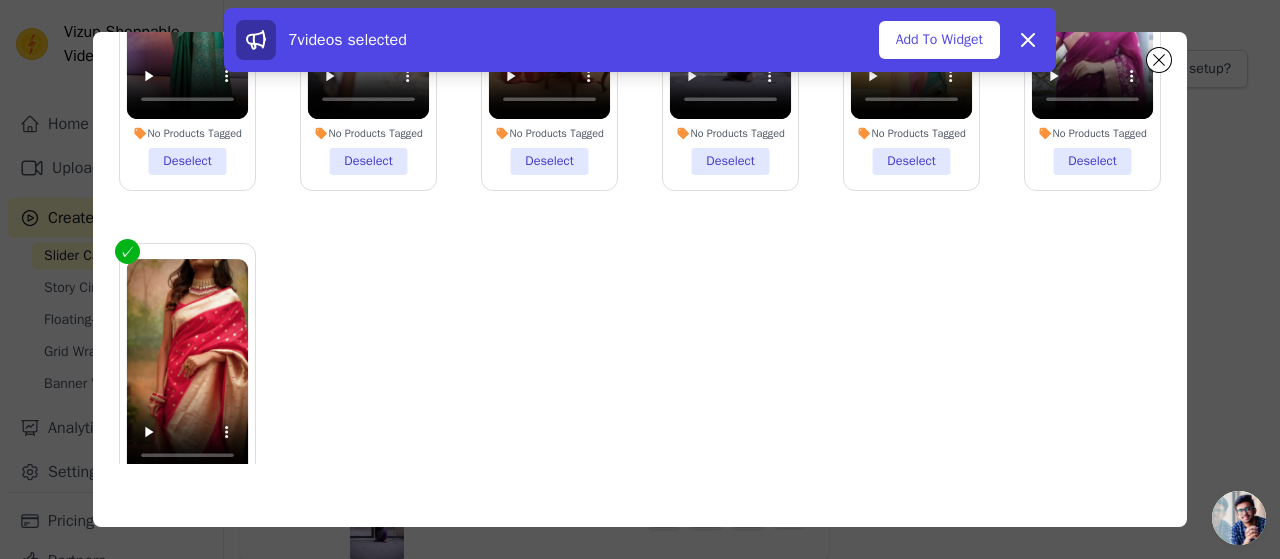 scroll, scrollTop: 0, scrollLeft: 0, axis: both 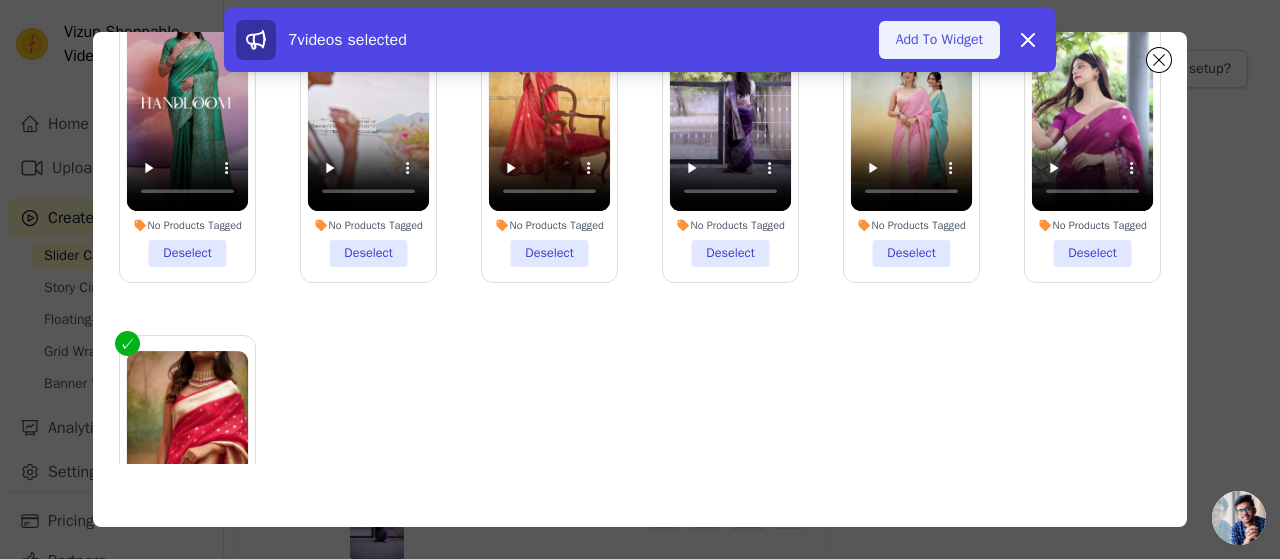 click on "Add To Widget" at bounding box center (939, 40) 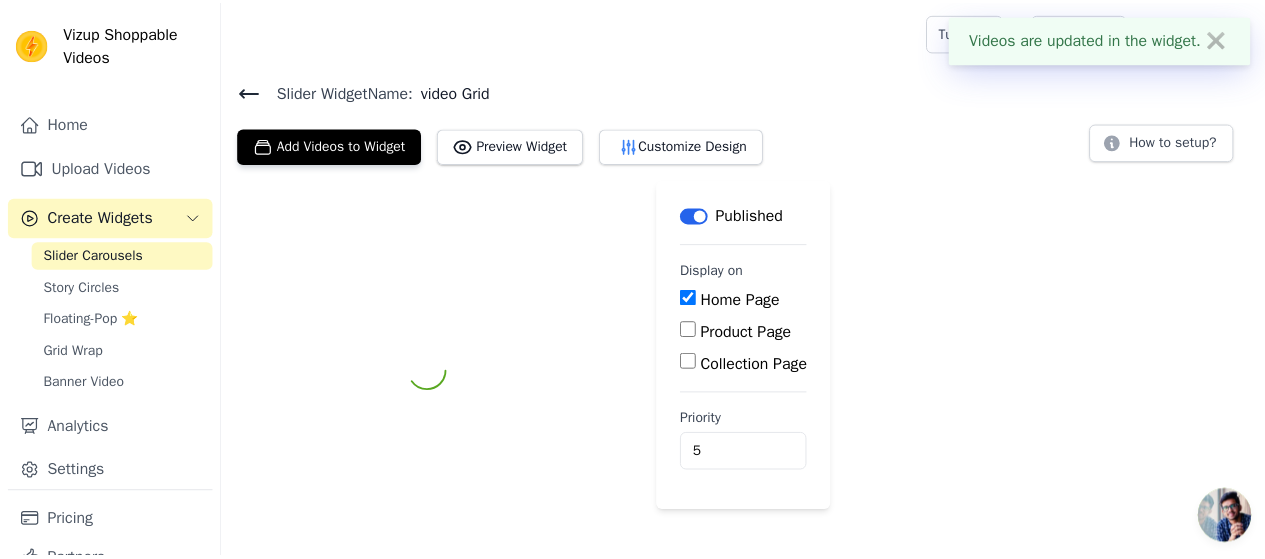 scroll, scrollTop: 4, scrollLeft: 0, axis: vertical 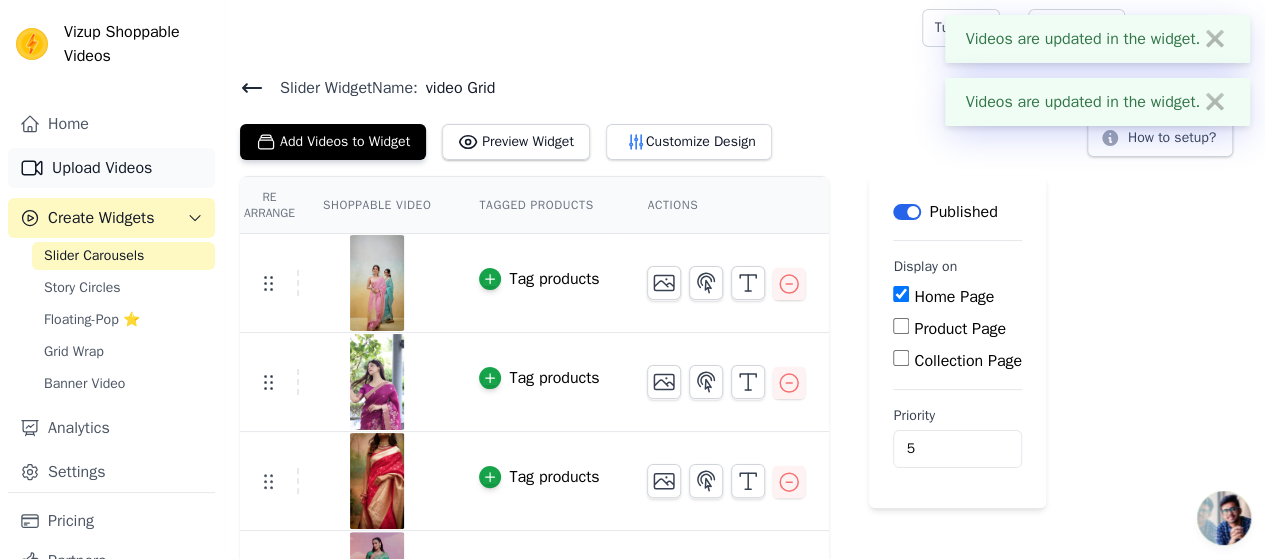 click on "Upload Videos" at bounding box center (111, 168) 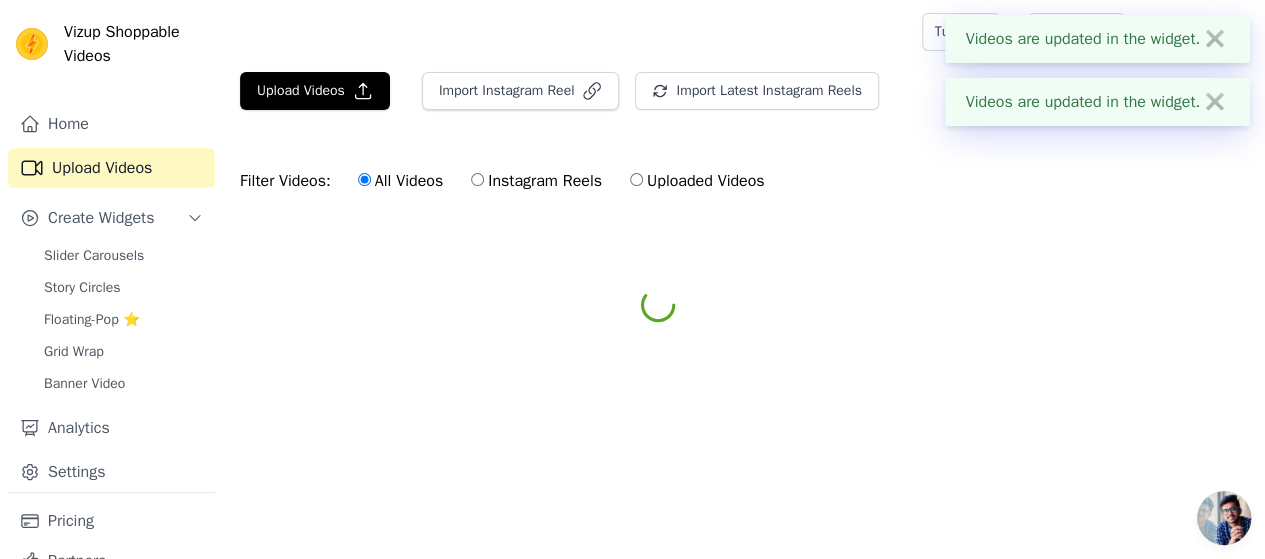 scroll, scrollTop: 0, scrollLeft: 0, axis: both 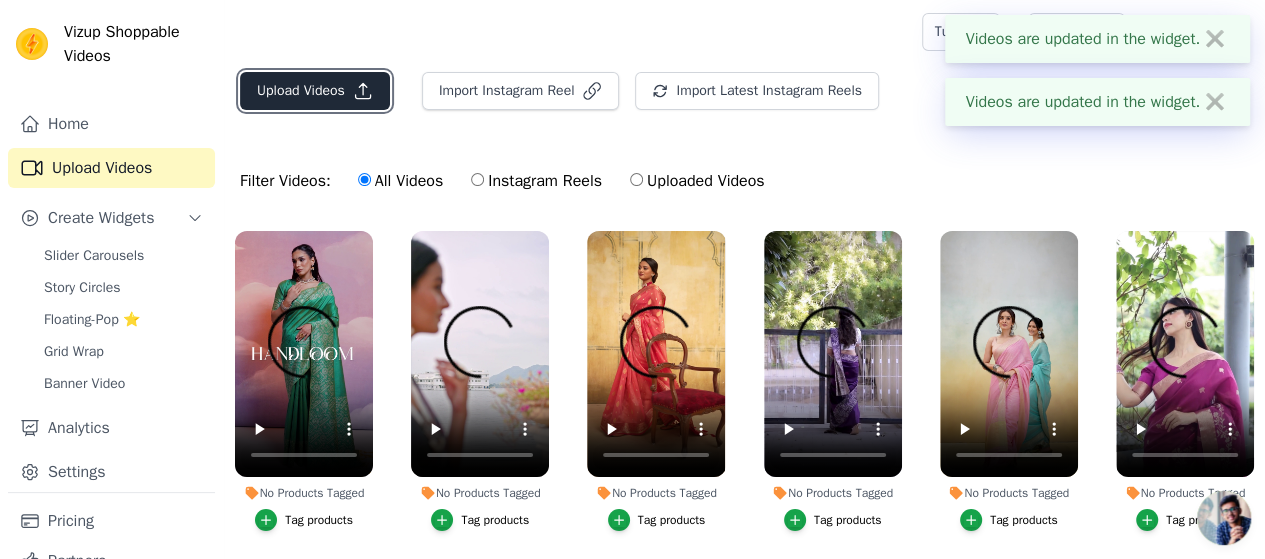 click on "Upload Videos" at bounding box center [315, 91] 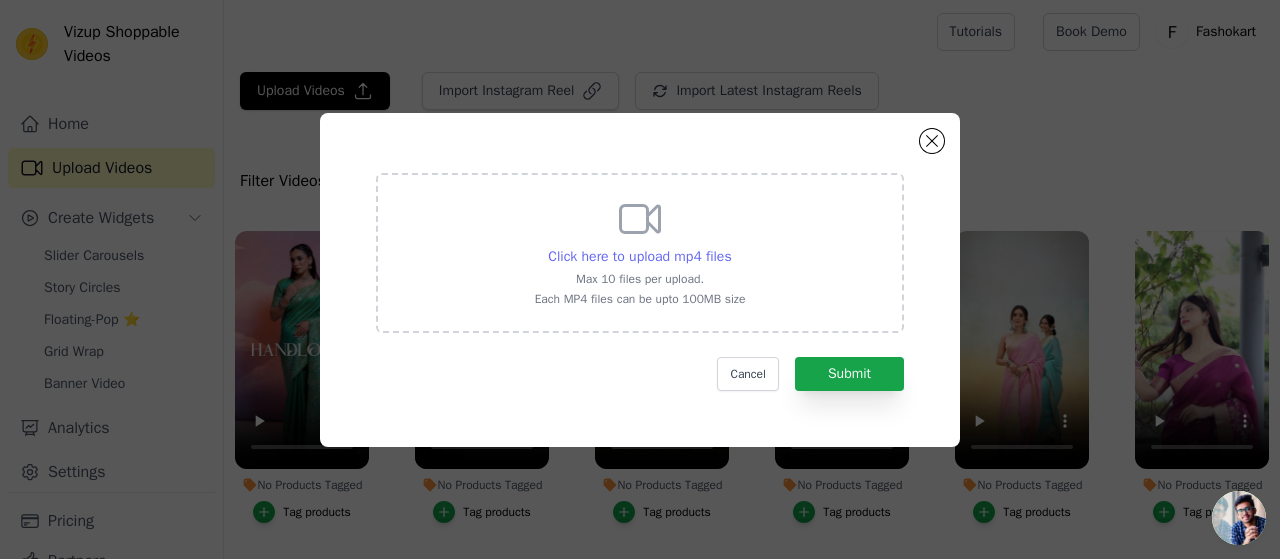 click on "Click here to upload mp4 files" at bounding box center [639, 256] 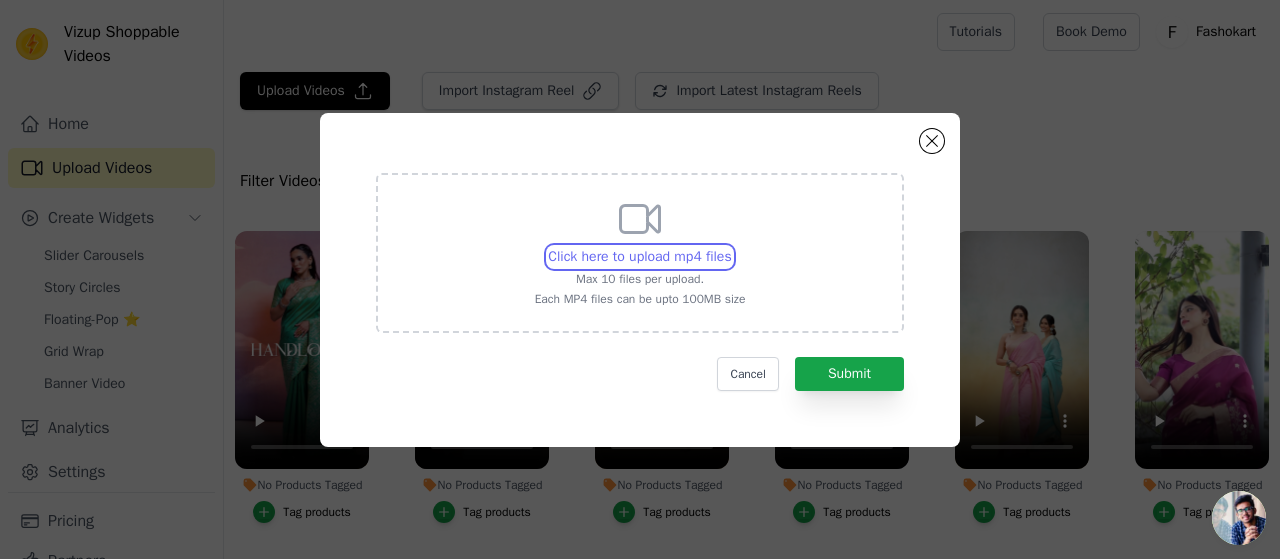 click on "Click here to upload mp4 files     Max 10 files per upload.   Each MP4 files can be upto 100MB size" at bounding box center [731, 246] 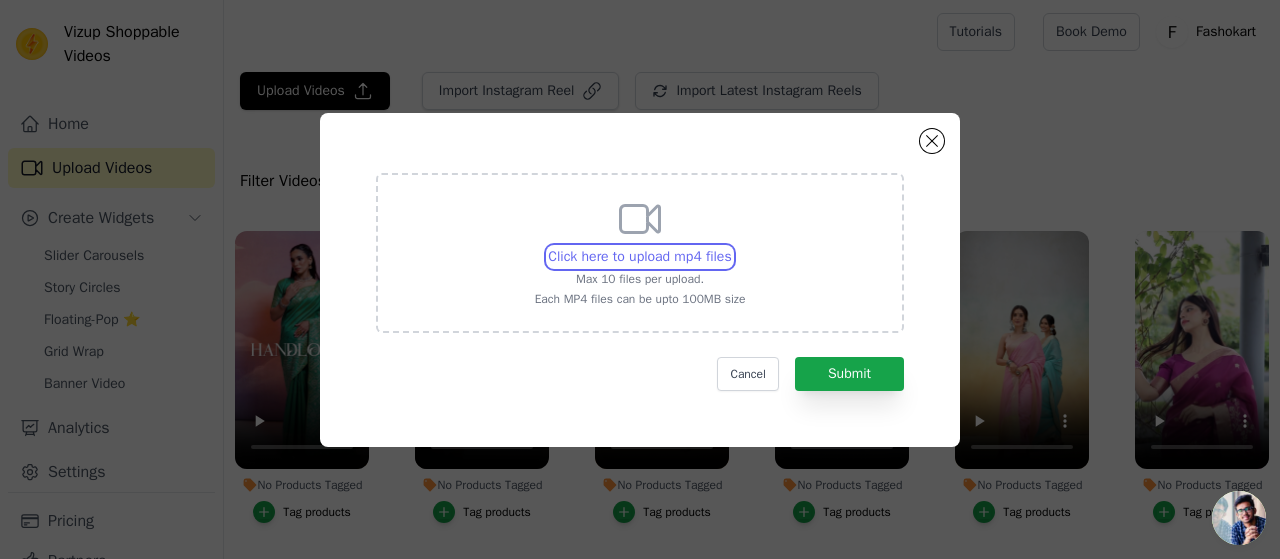 type on "C:\fakepath\WhatsApp Video 2025-07-10 at 1.19.53 PM (1).mp4" 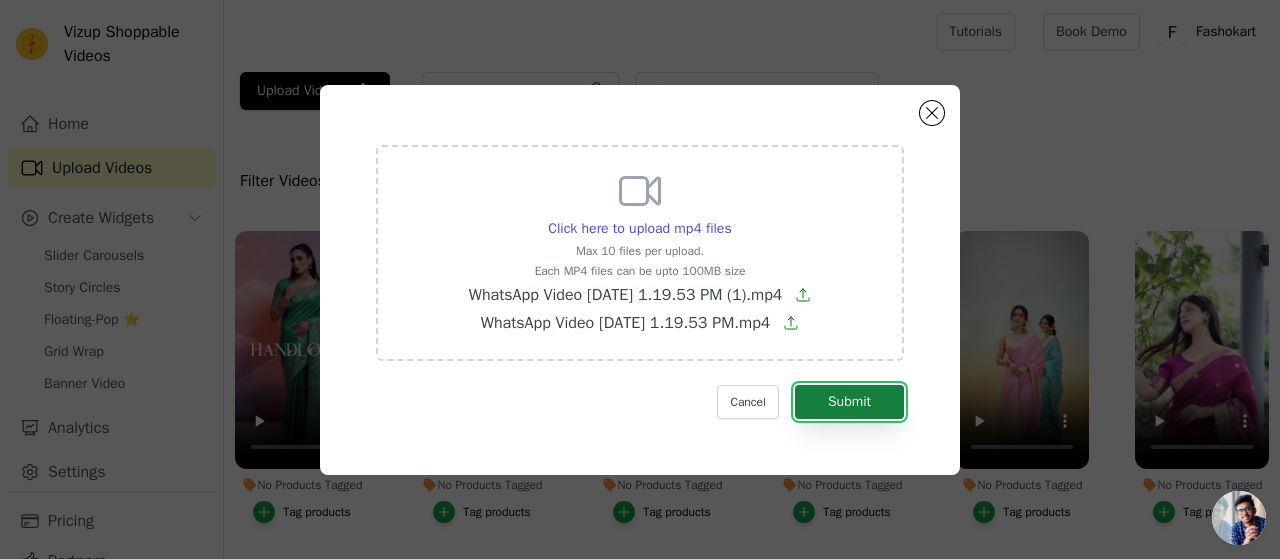 click on "Submit" at bounding box center (849, 402) 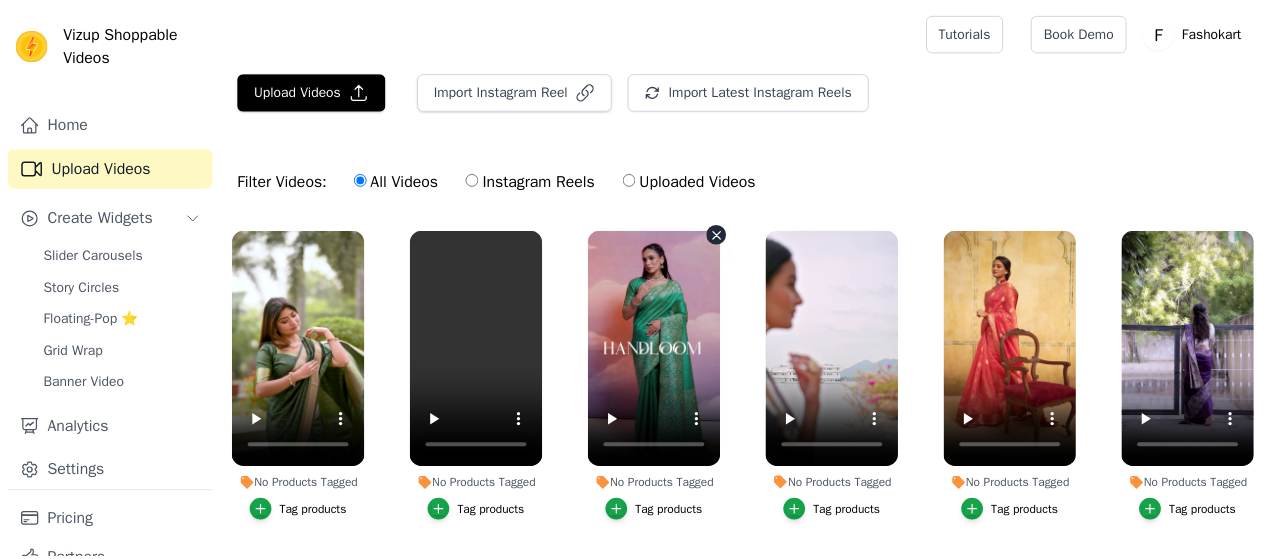 scroll, scrollTop: 0, scrollLeft: 0, axis: both 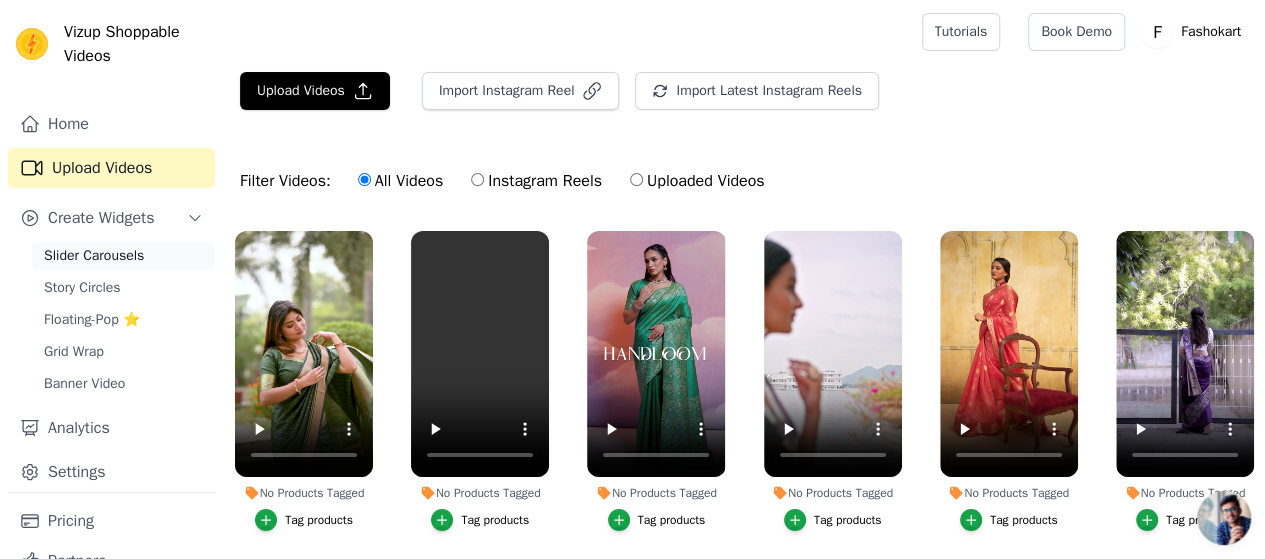click on "Slider Carousels" at bounding box center [123, 256] 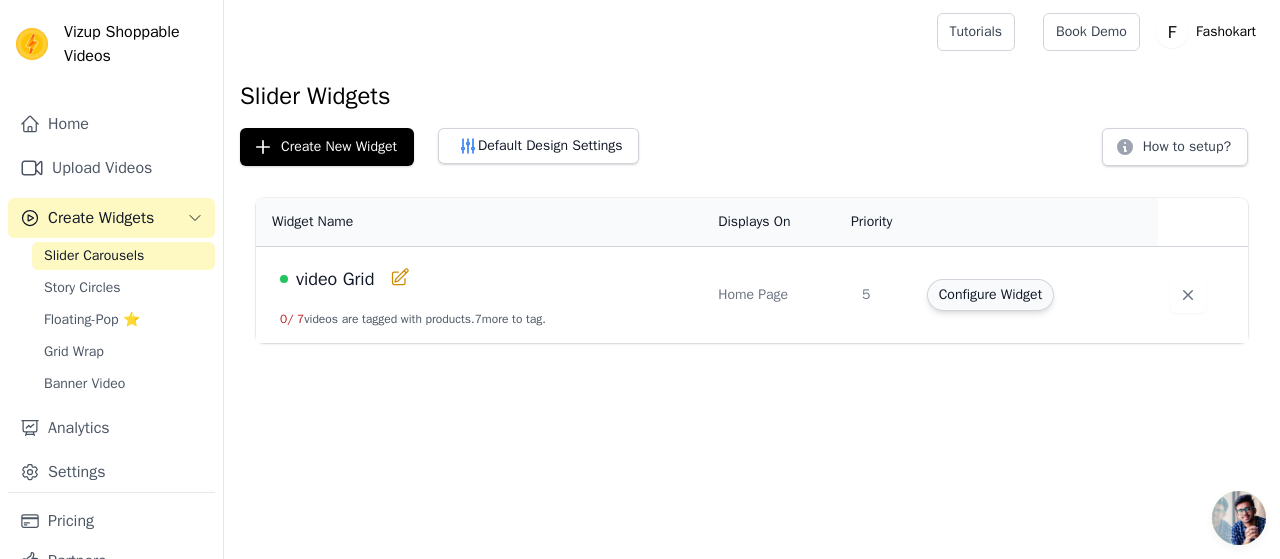 click on "Configure Widget" at bounding box center [990, 295] 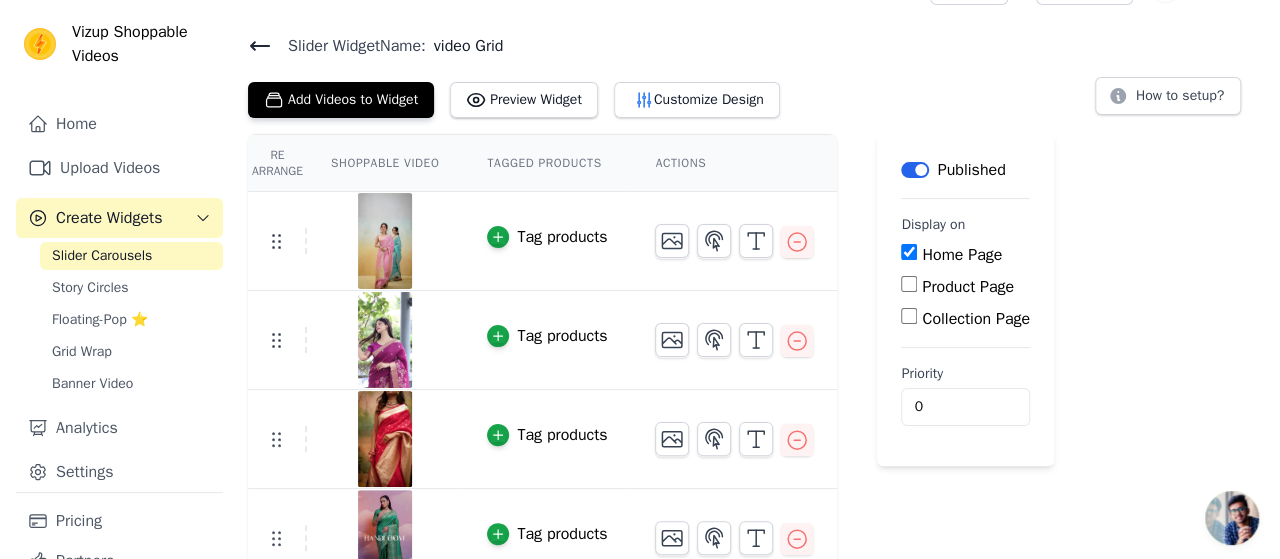 scroll, scrollTop: 0, scrollLeft: 0, axis: both 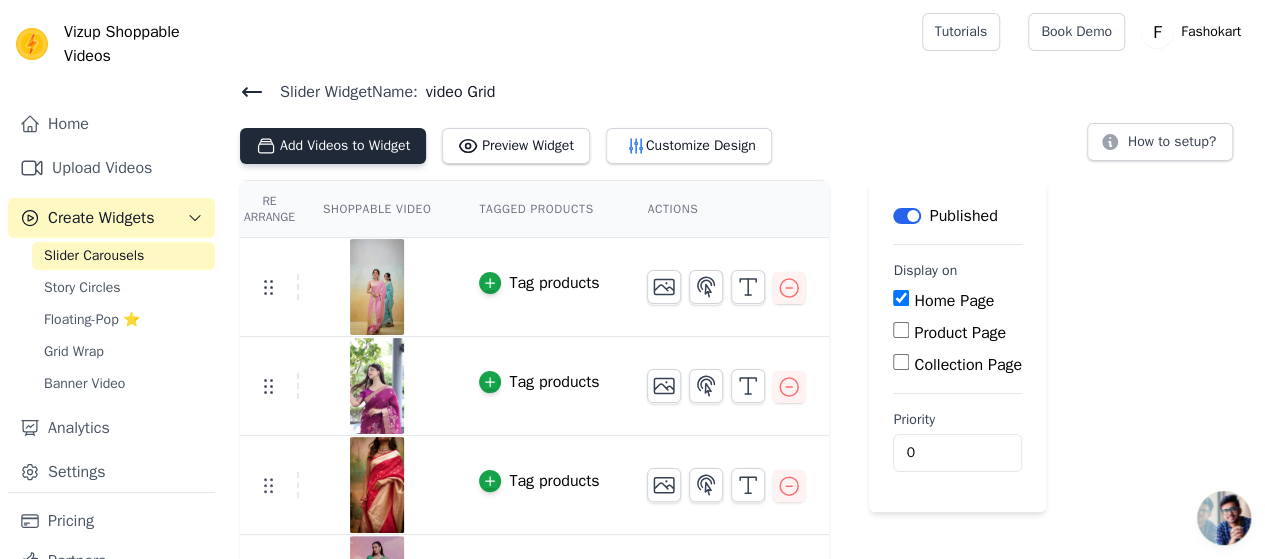 click on "Add Videos to Widget" at bounding box center [333, 146] 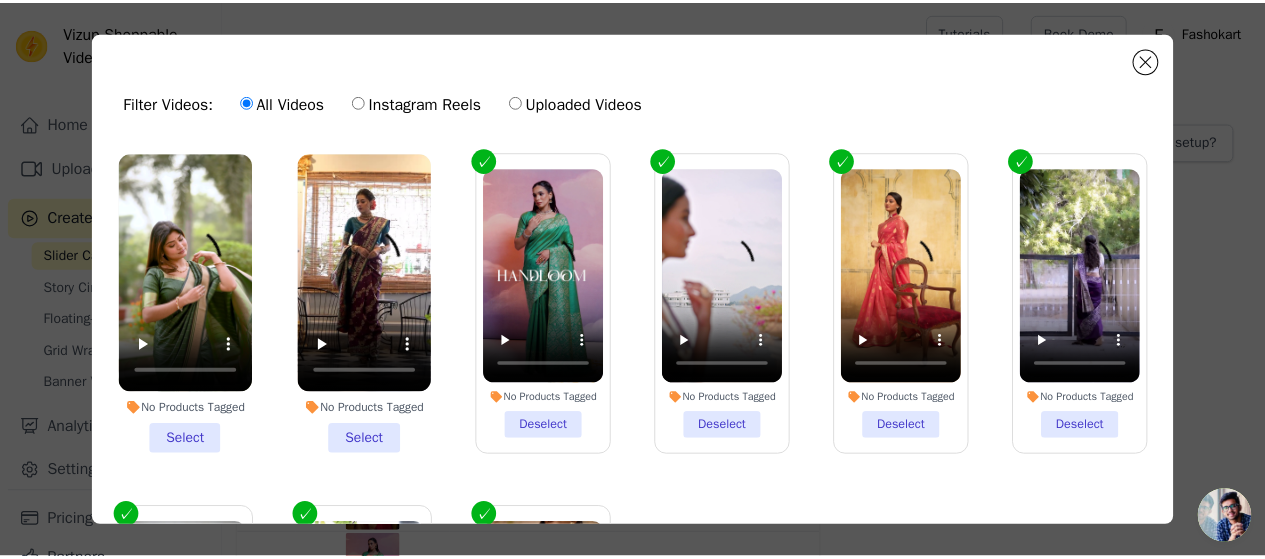 scroll, scrollTop: 100, scrollLeft: 0, axis: vertical 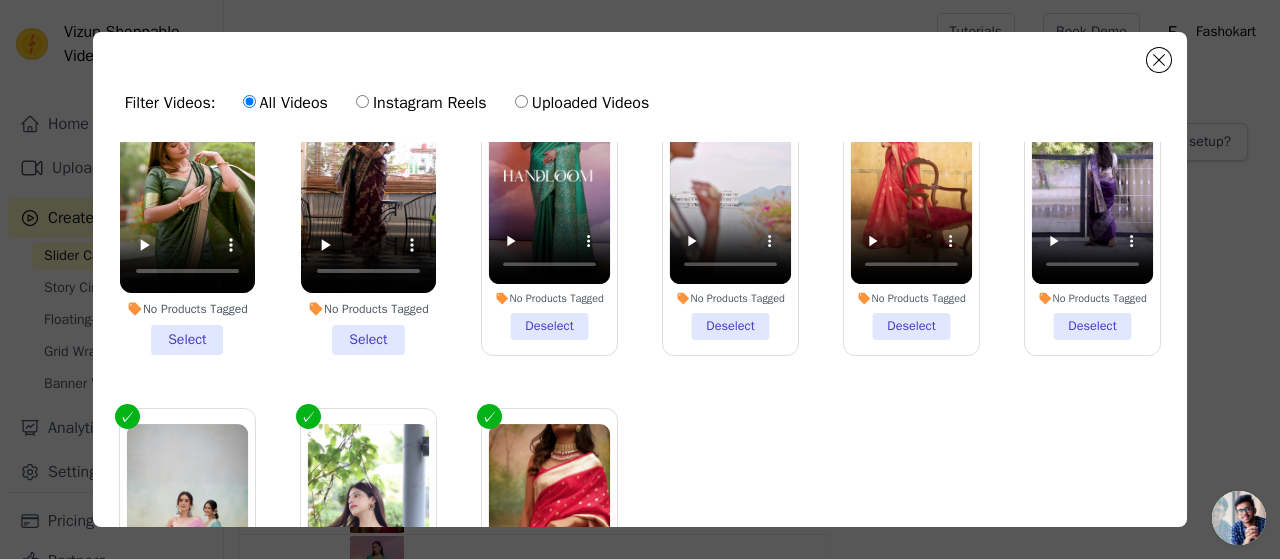 click on "No Products Tagged     Select" at bounding box center [187, 204] 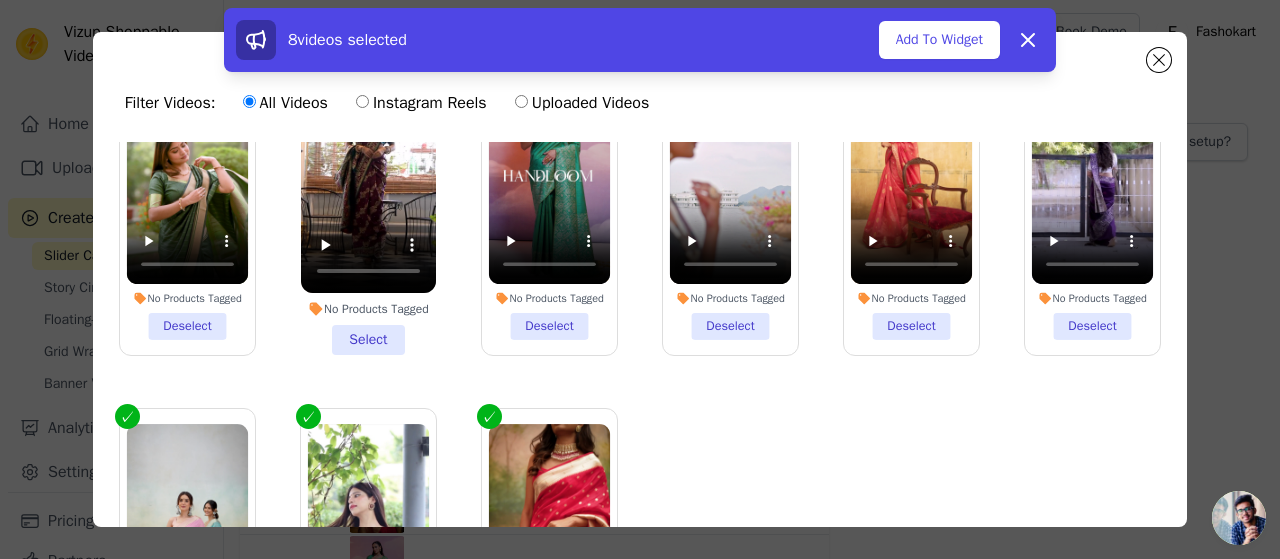 click on "No Products Tagged     Select" at bounding box center (368, 204) 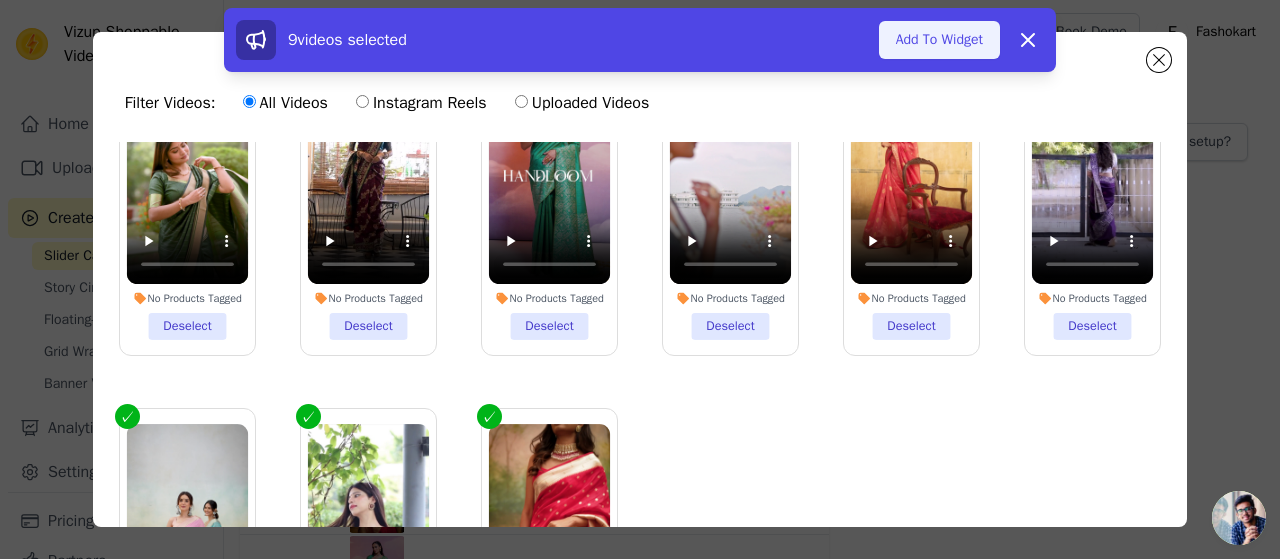click on "Add To Widget" at bounding box center (939, 40) 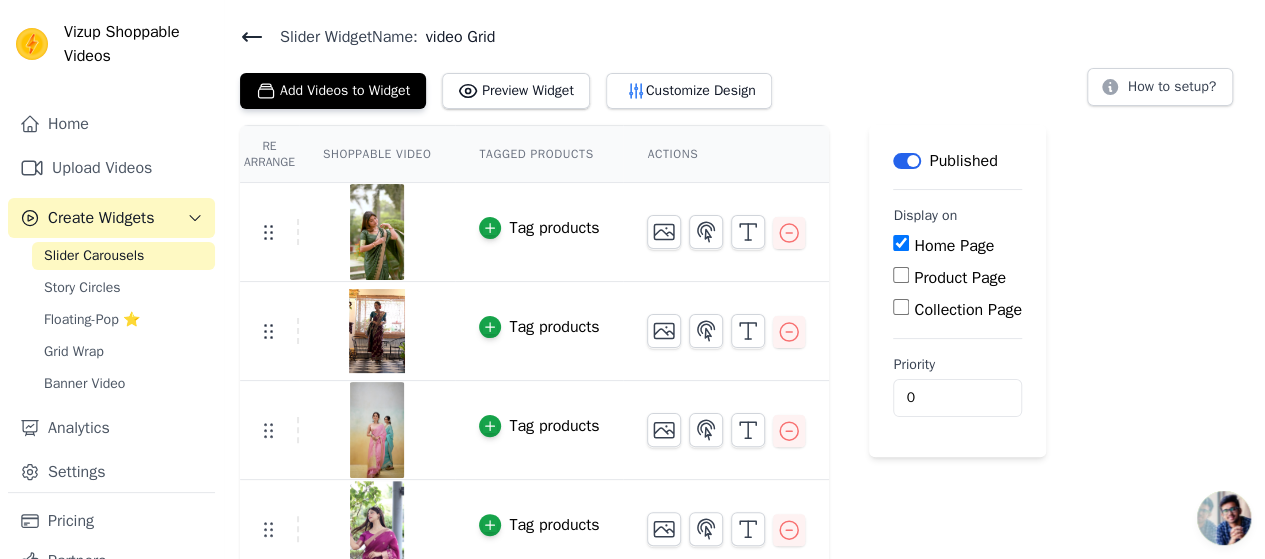 scroll, scrollTop: 100, scrollLeft: 0, axis: vertical 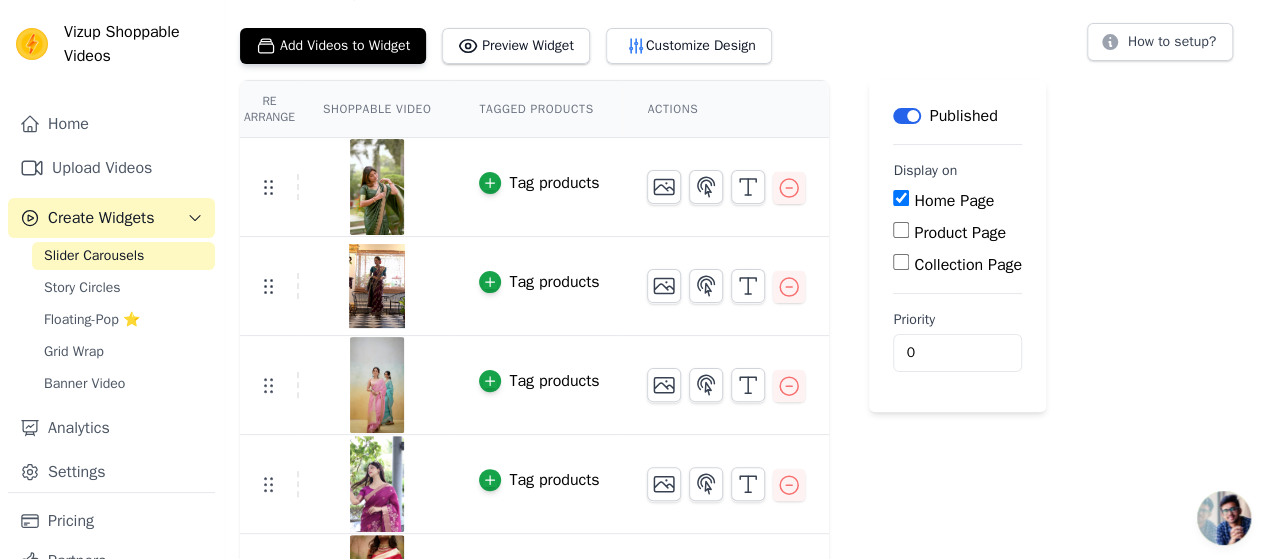 click on "Tag products" at bounding box center (539, 282) 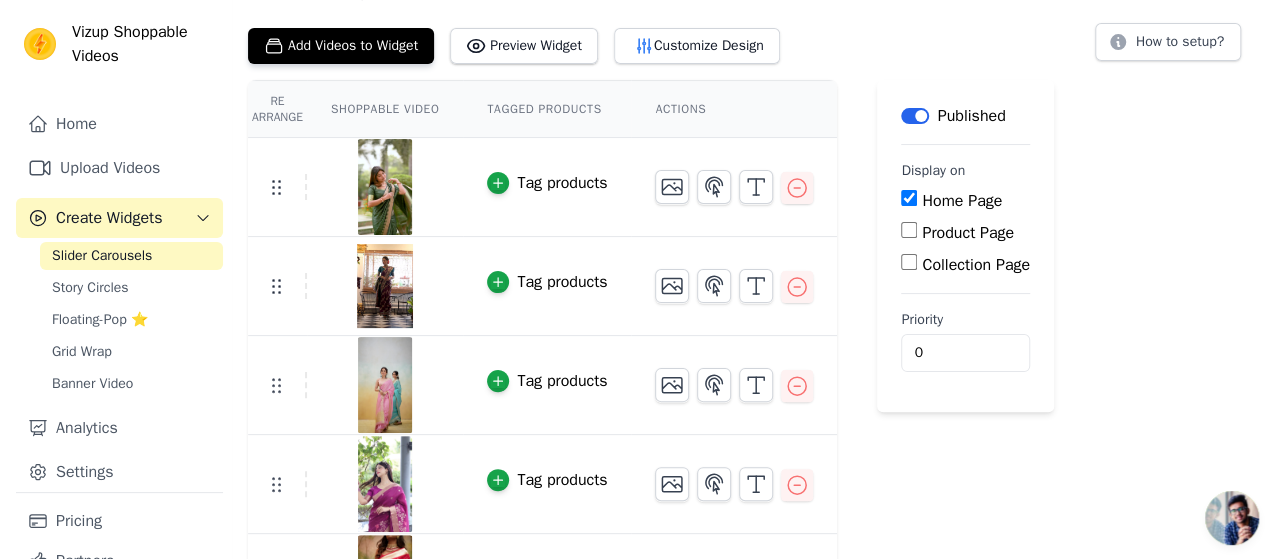 scroll, scrollTop: 0, scrollLeft: 0, axis: both 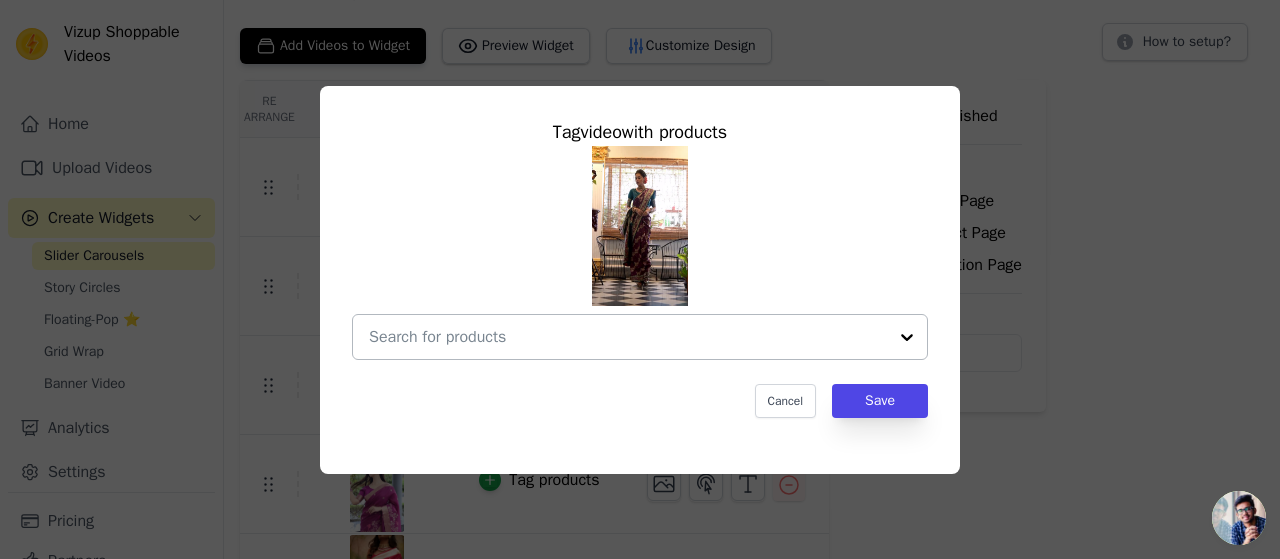 click at bounding box center (907, 337) 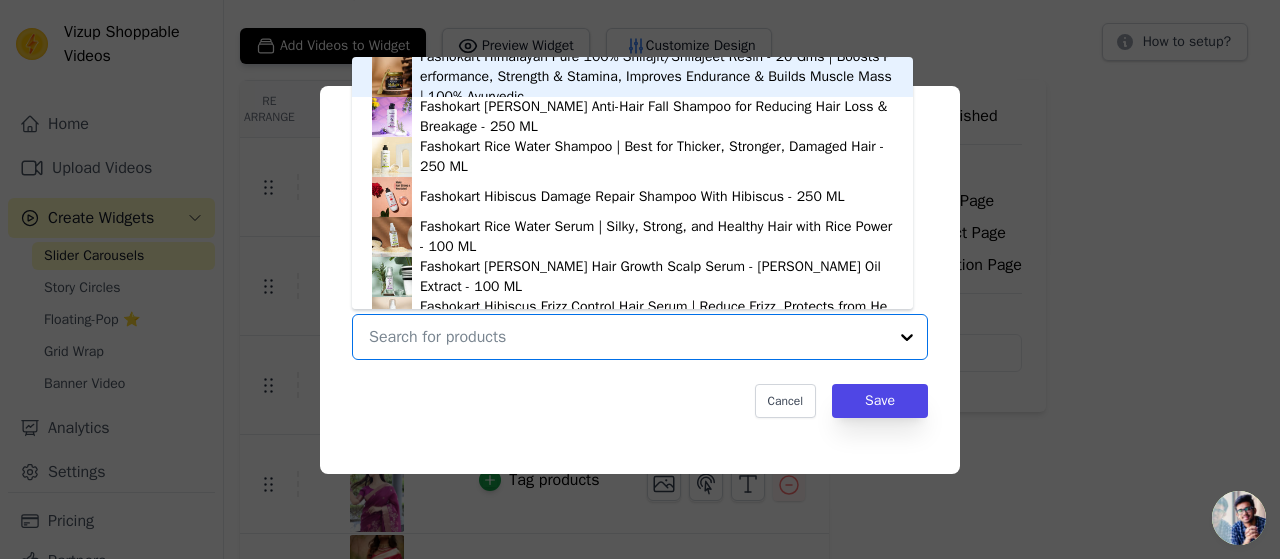 click at bounding box center (907, 337) 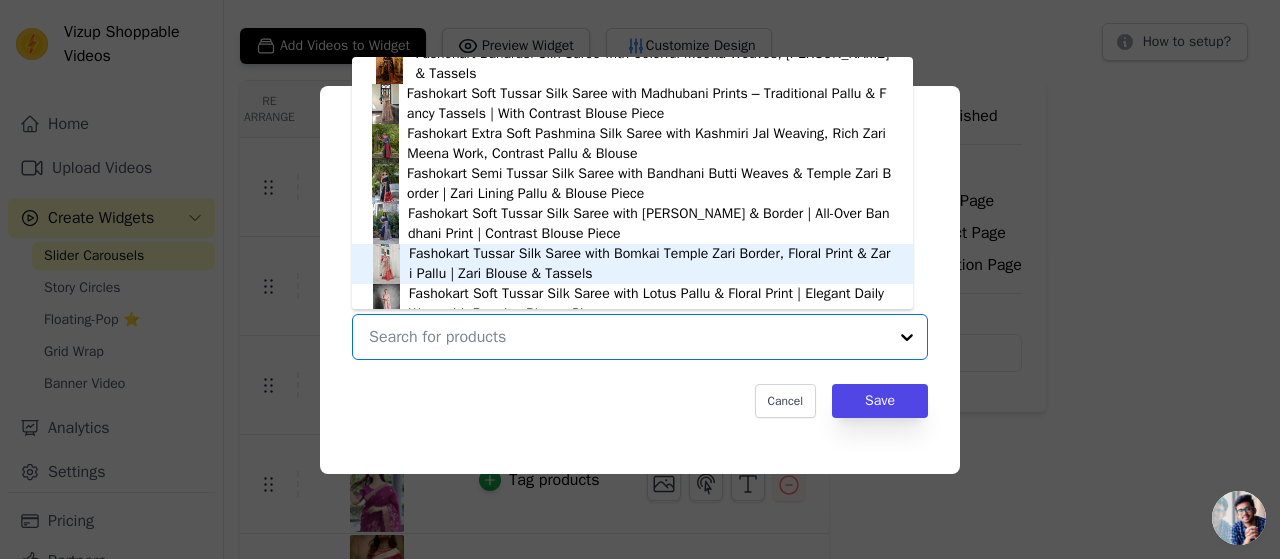 scroll, scrollTop: 3553, scrollLeft: 0, axis: vertical 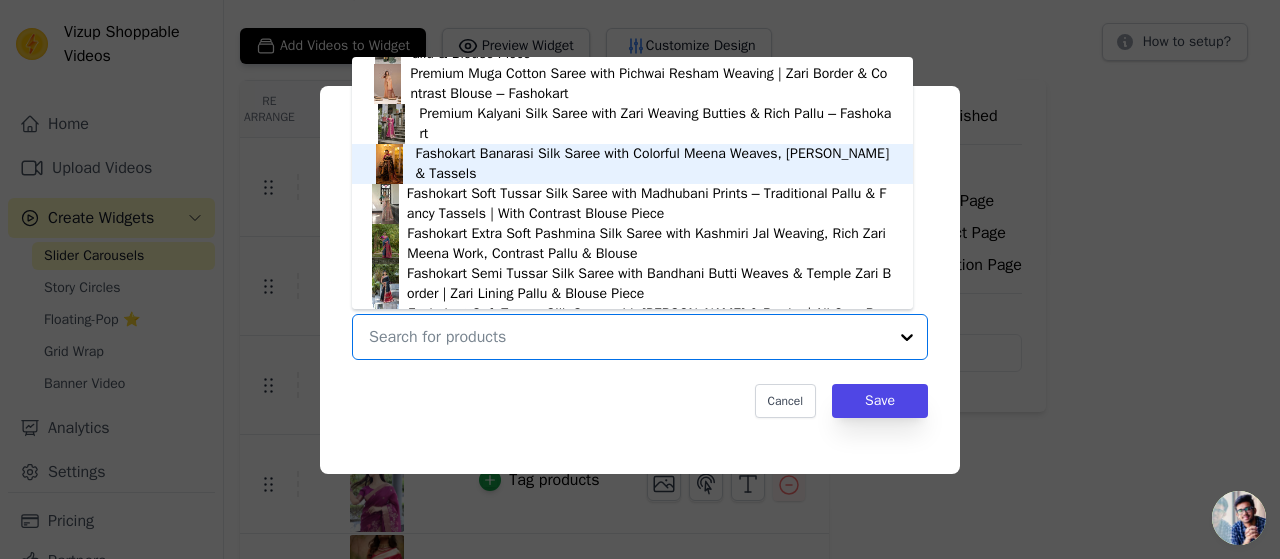 click on "Fashokart Banarasi Silk Saree with Colorful Meena Weaves, [PERSON_NAME] & Tassels" at bounding box center [653, 164] 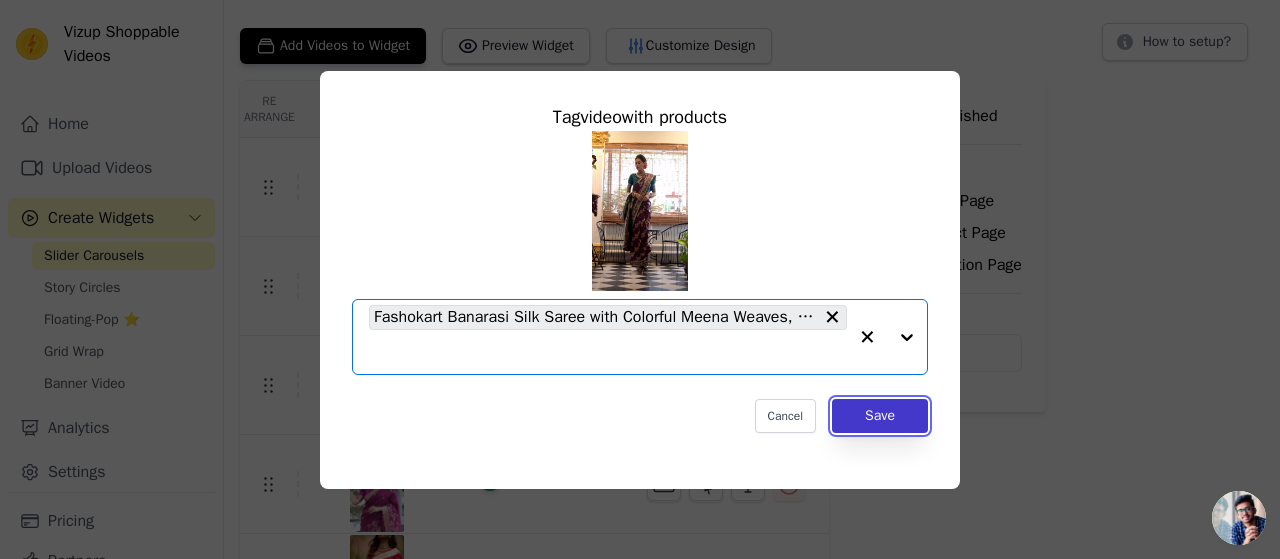click on "Save" at bounding box center (880, 416) 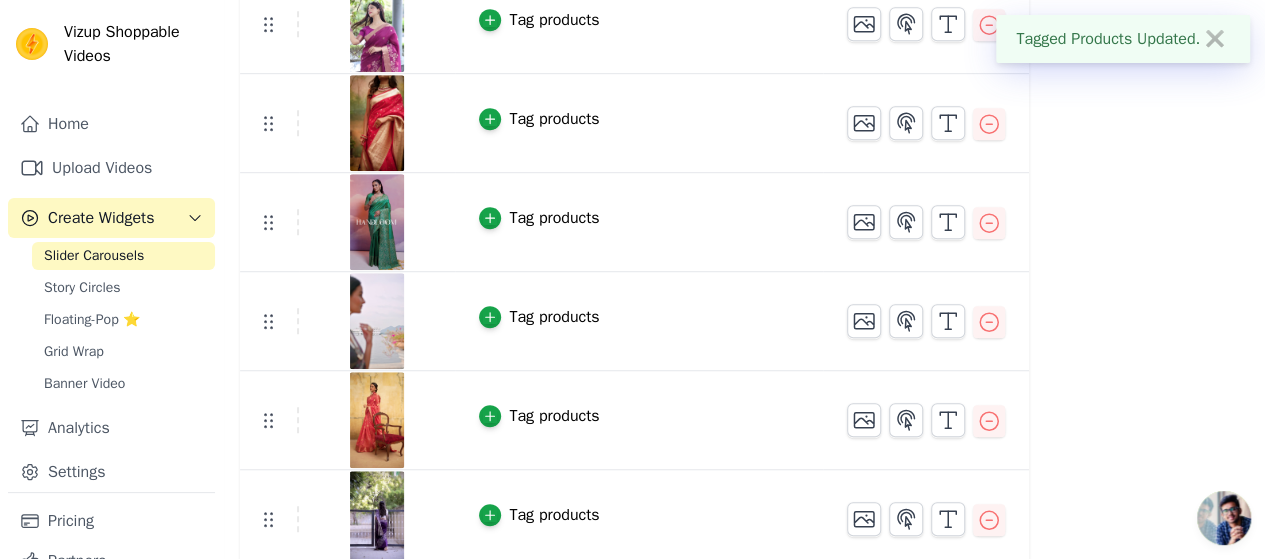 scroll, scrollTop: 568, scrollLeft: 0, axis: vertical 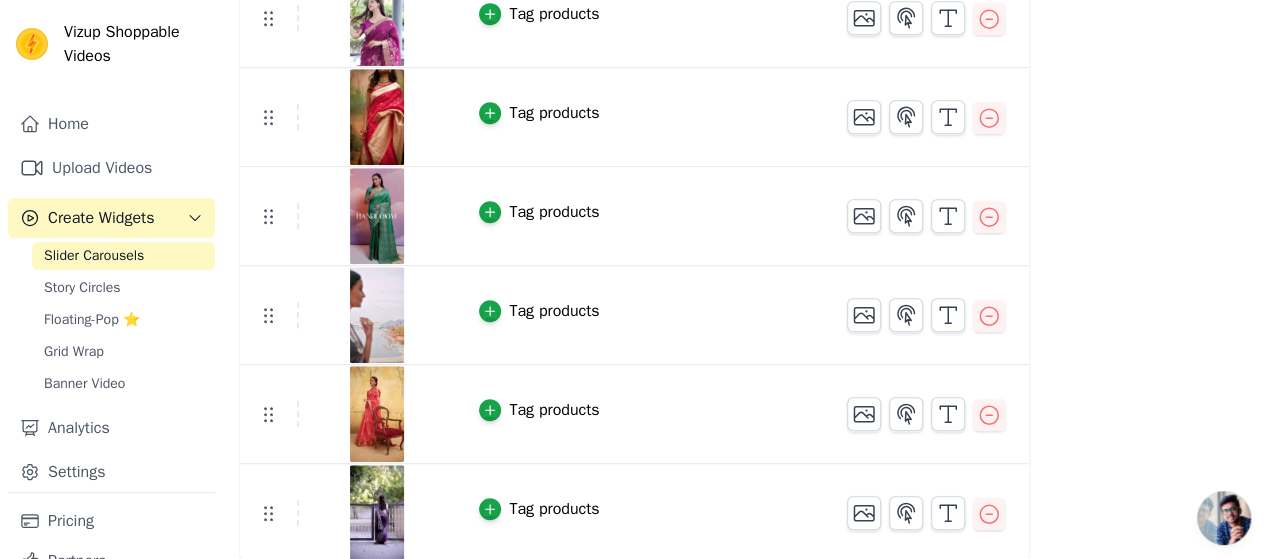 click on "Tag products" at bounding box center (554, 509) 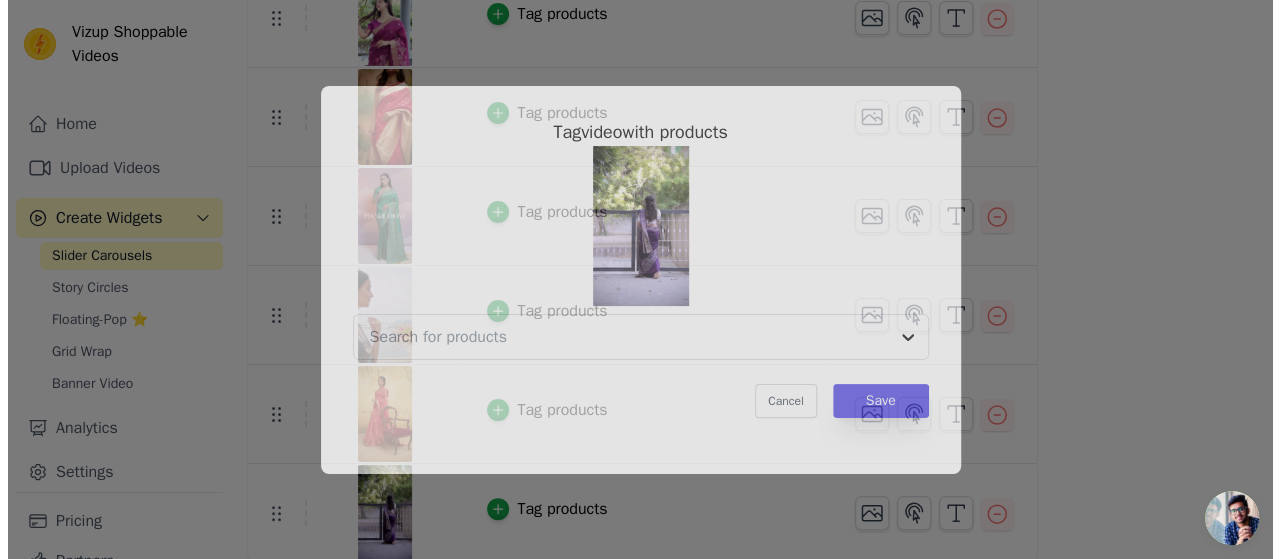 scroll, scrollTop: 0, scrollLeft: 0, axis: both 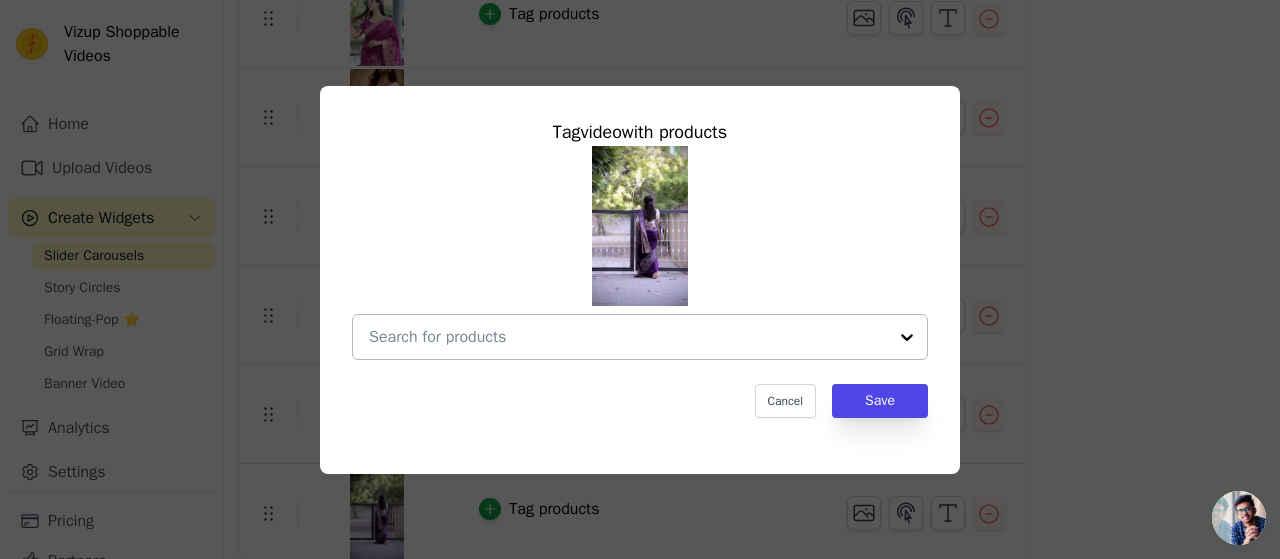 click at bounding box center [628, 337] 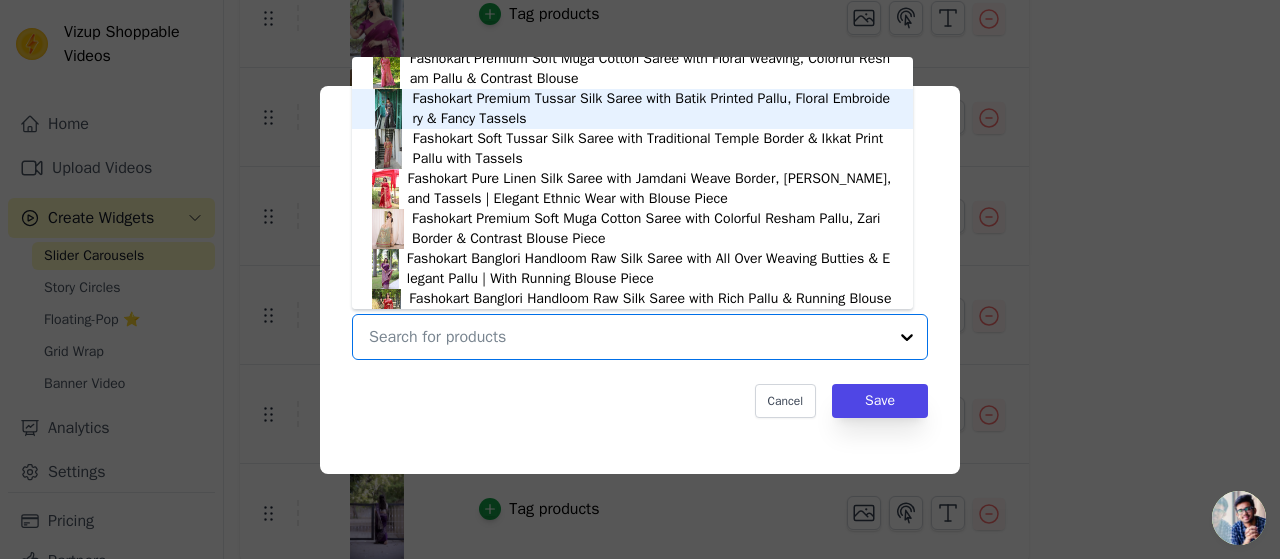 scroll, scrollTop: 3028, scrollLeft: 0, axis: vertical 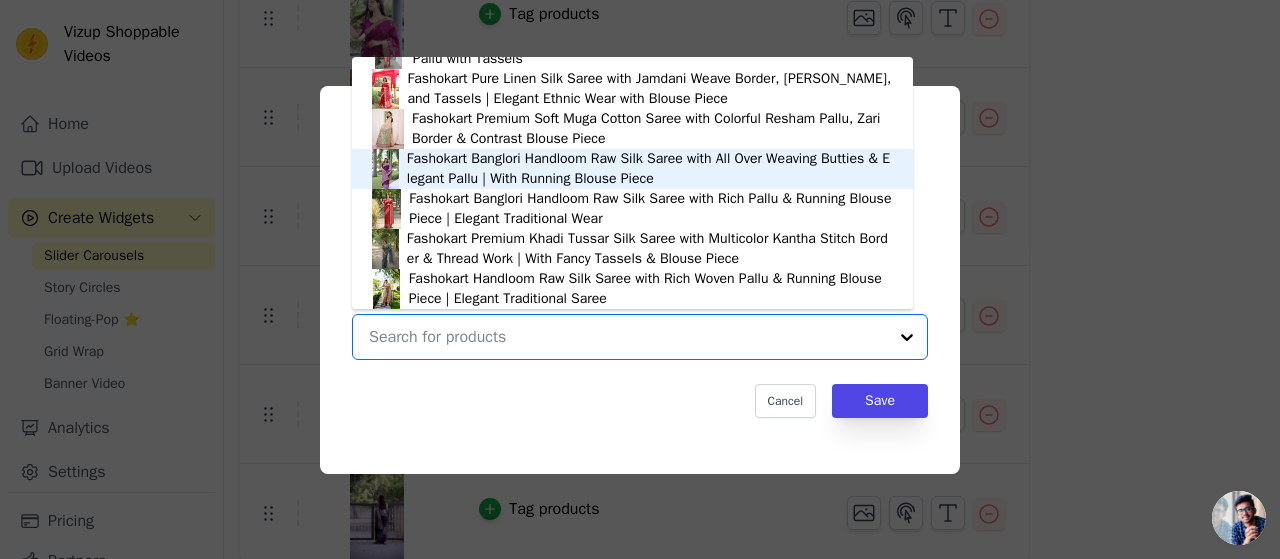 click on "Fashokart Banglori Handloom Raw Silk Saree with All Over Weaving Butties & Elegant Pallu | With Running Blouse Piece" at bounding box center [650, 169] 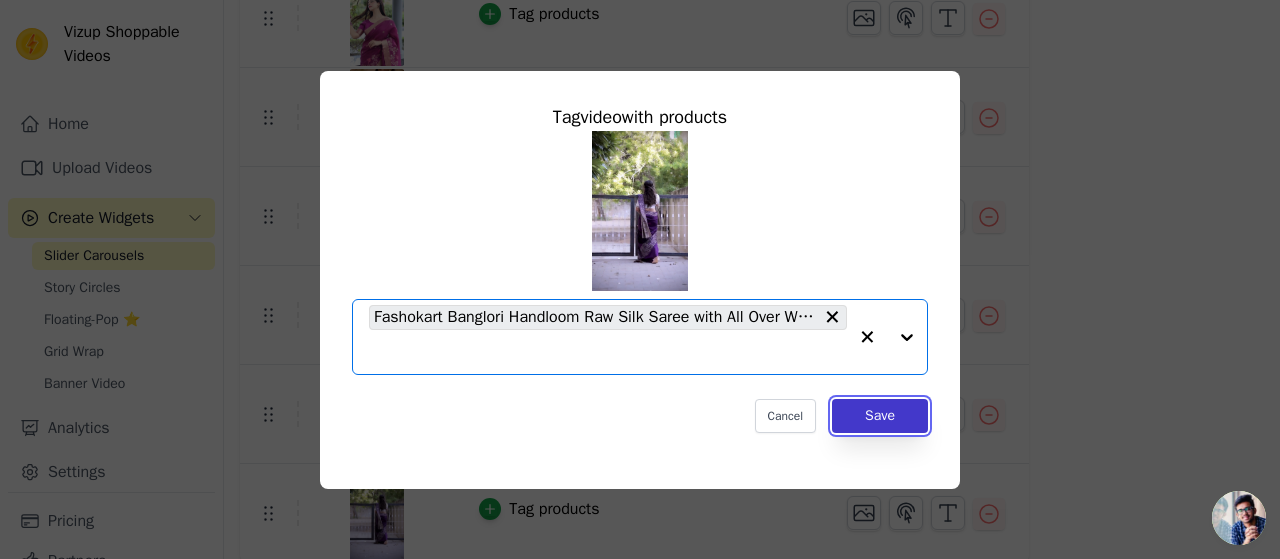 click on "Save" at bounding box center (880, 416) 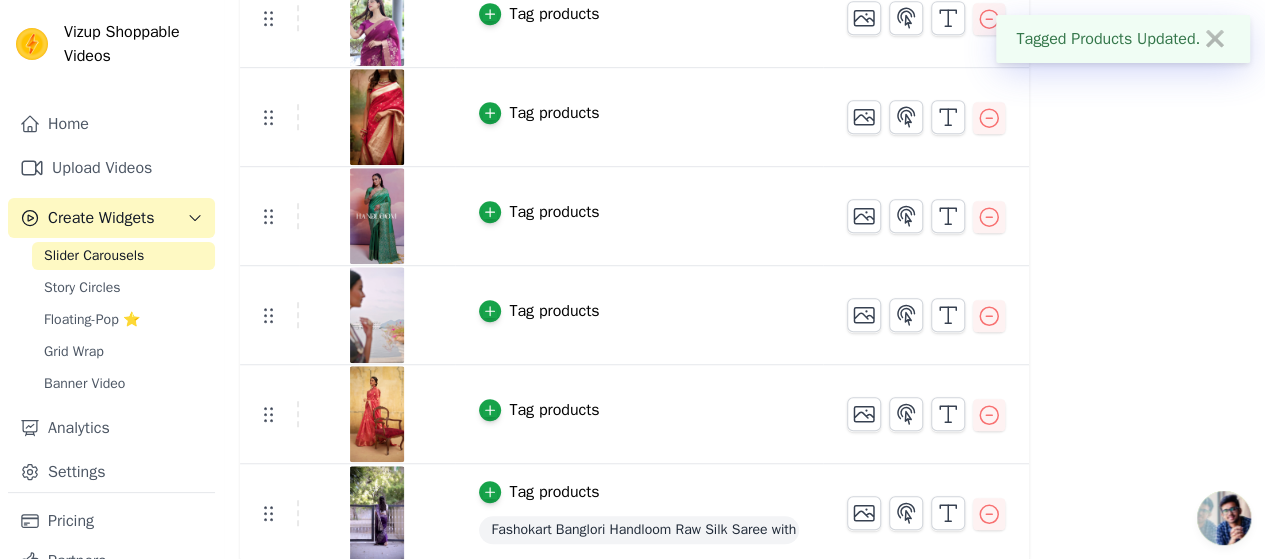 scroll, scrollTop: 570, scrollLeft: 0, axis: vertical 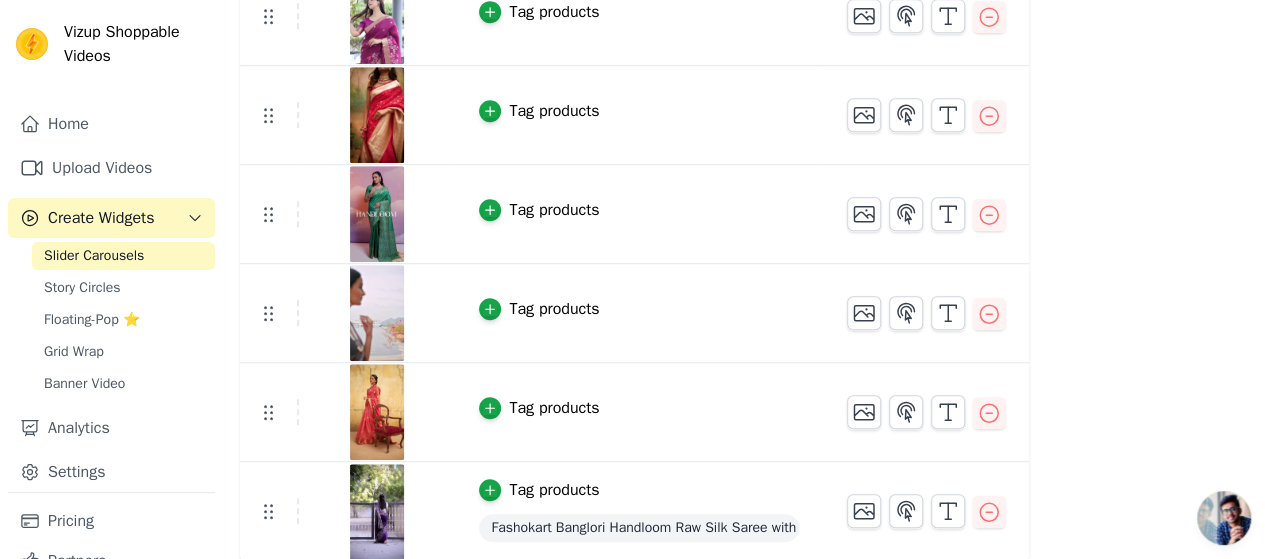 click on "Tag products" at bounding box center (554, 408) 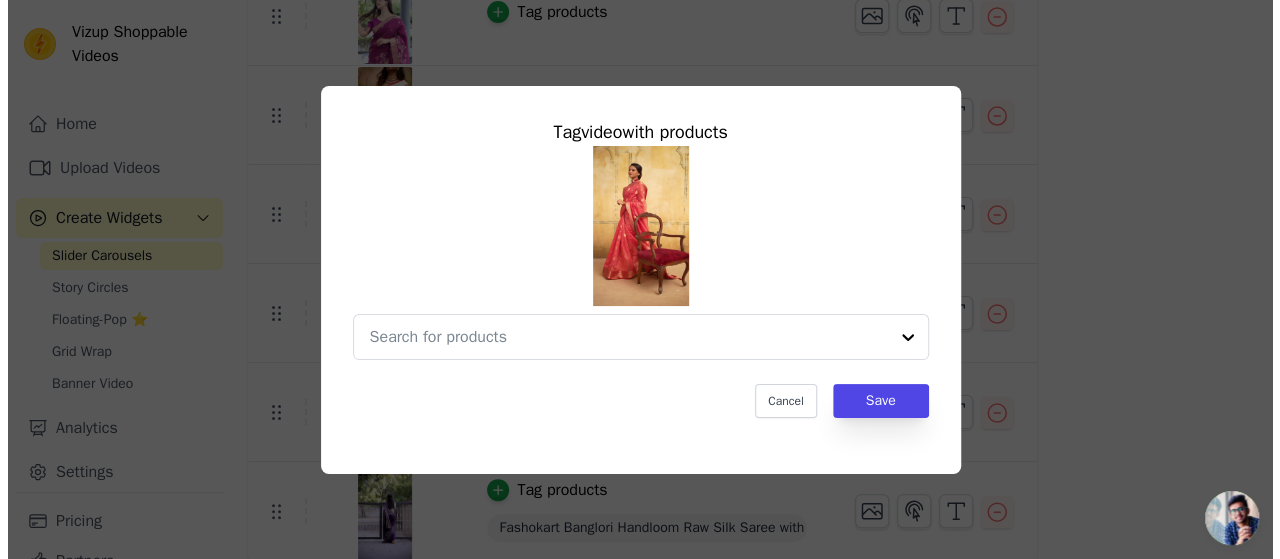 scroll, scrollTop: 0, scrollLeft: 0, axis: both 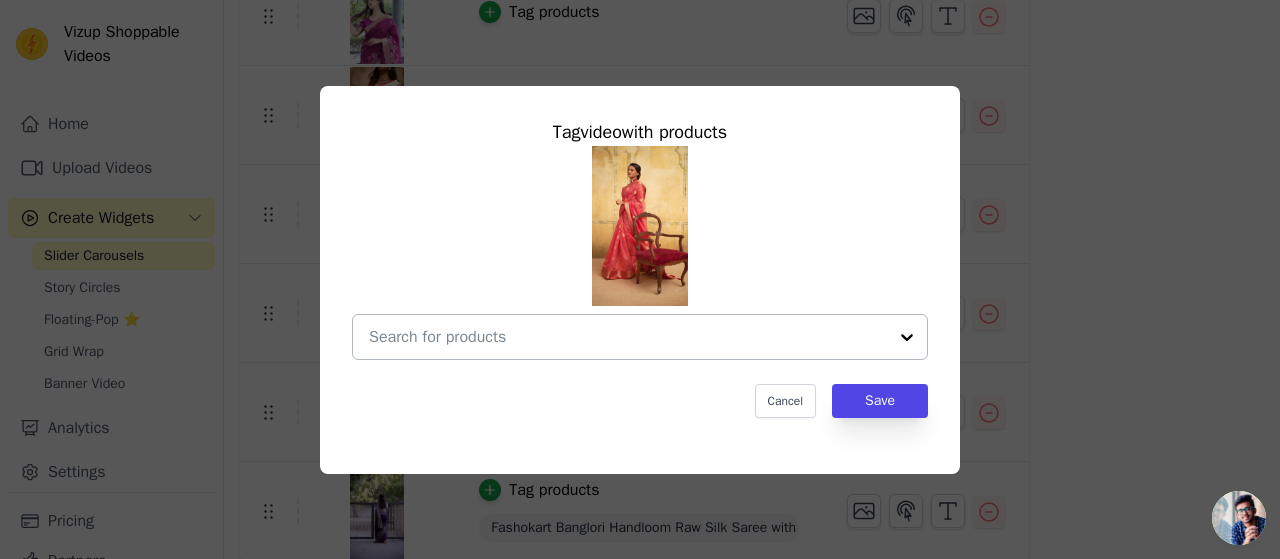 click at bounding box center (628, 337) 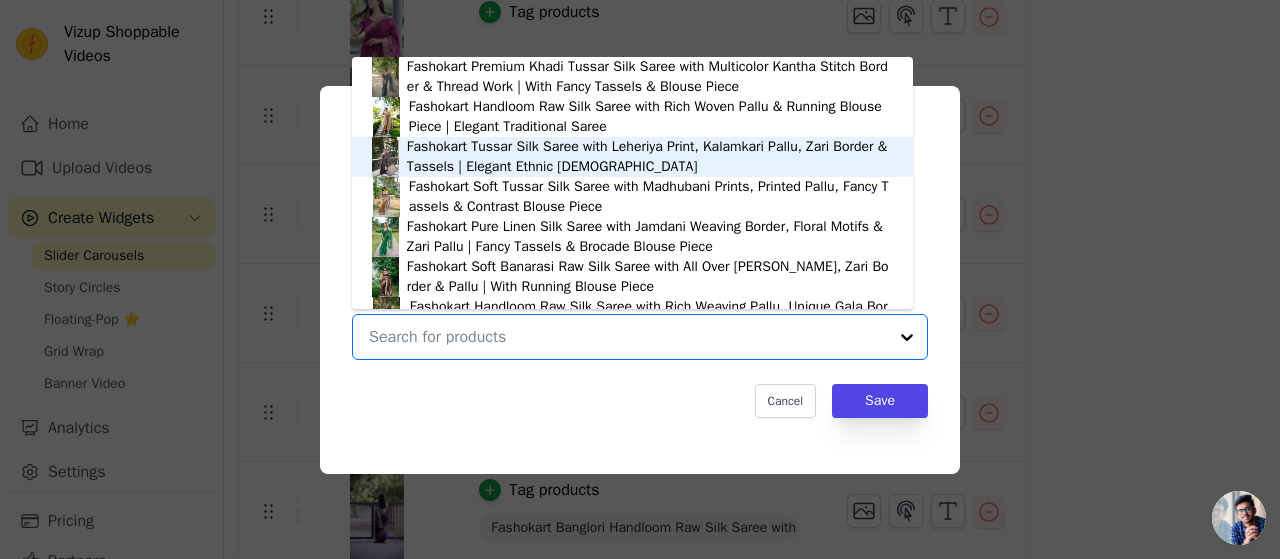 scroll, scrollTop: 3300, scrollLeft: 0, axis: vertical 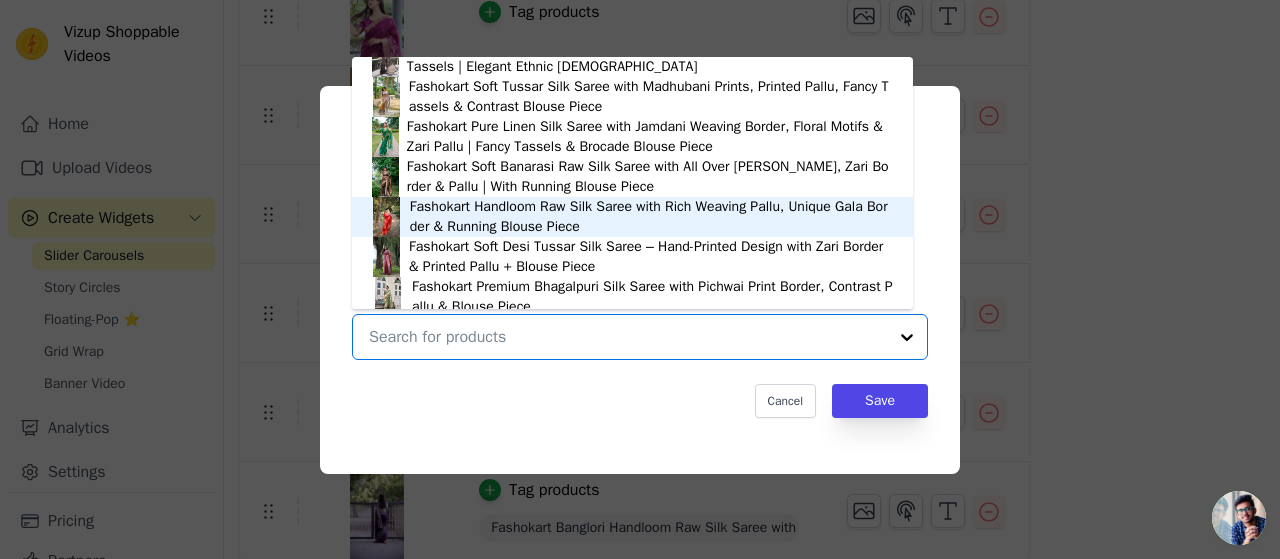 click on "Fashokart Handloom Raw Silk Saree with Rich Weaving Pallu, Unique Gala Border & Running Blouse Piece" at bounding box center (651, 217) 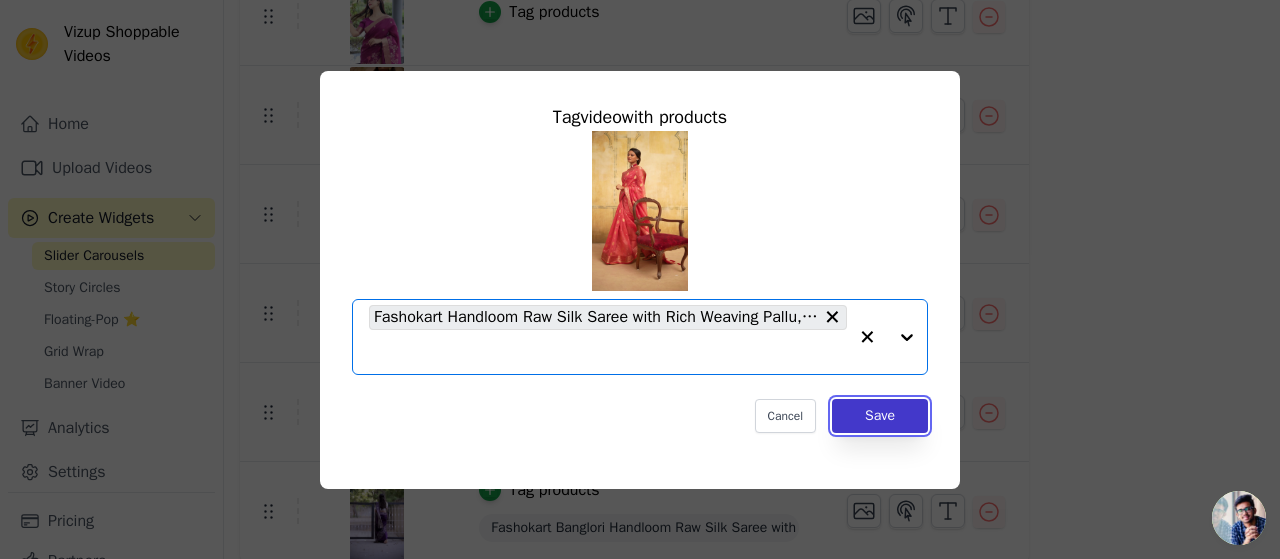 click on "Save" at bounding box center (880, 416) 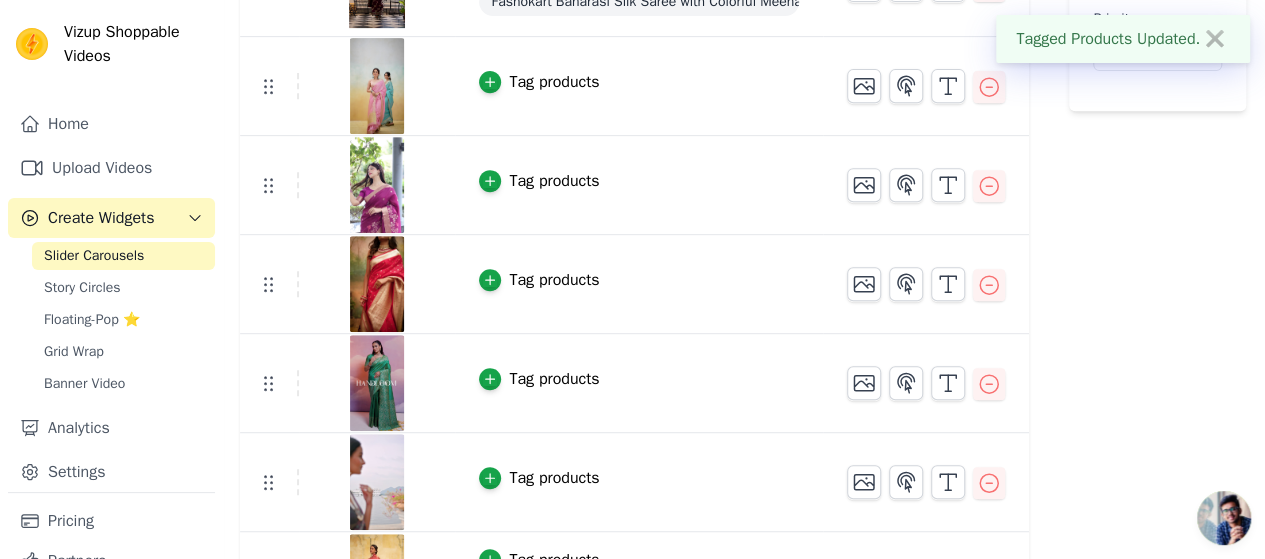 scroll, scrollTop: 370, scrollLeft: 0, axis: vertical 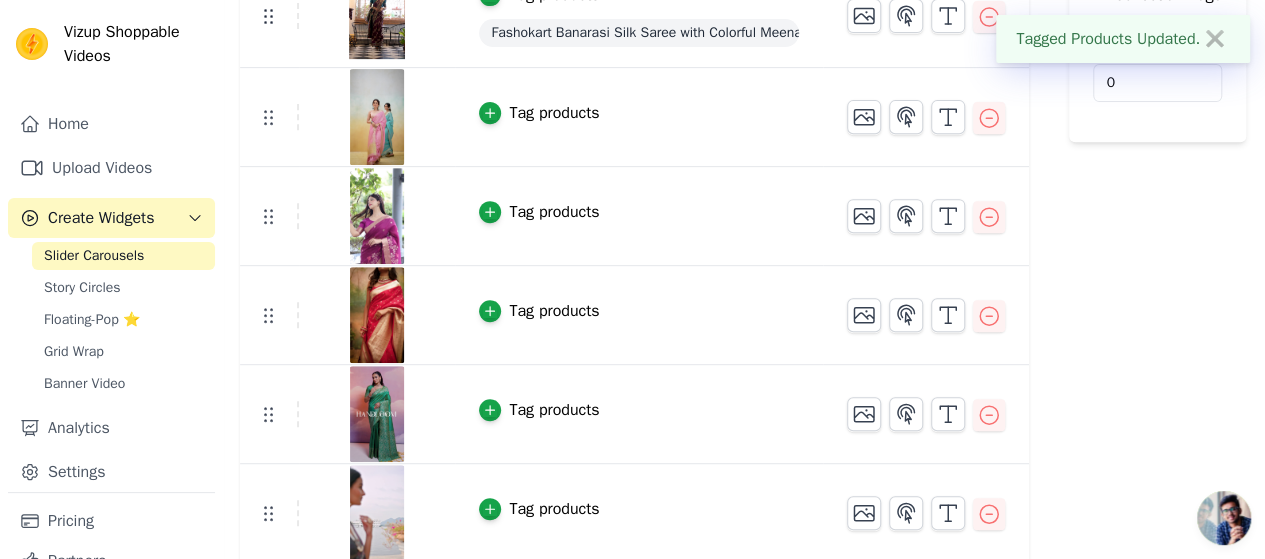 click on "Tag products" at bounding box center [539, 212] 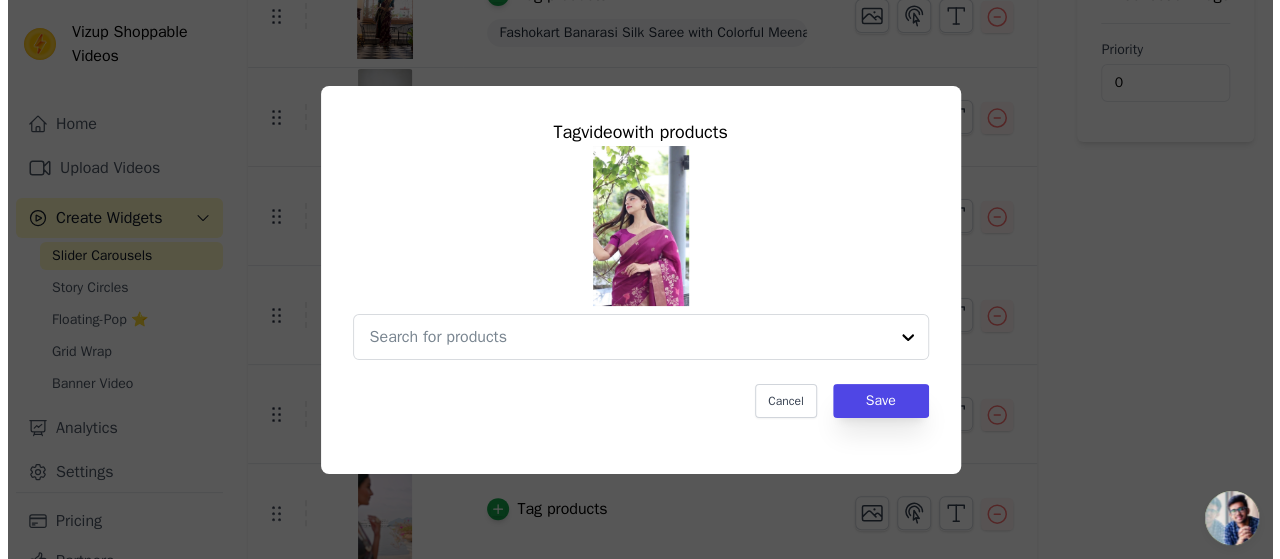scroll, scrollTop: 0, scrollLeft: 0, axis: both 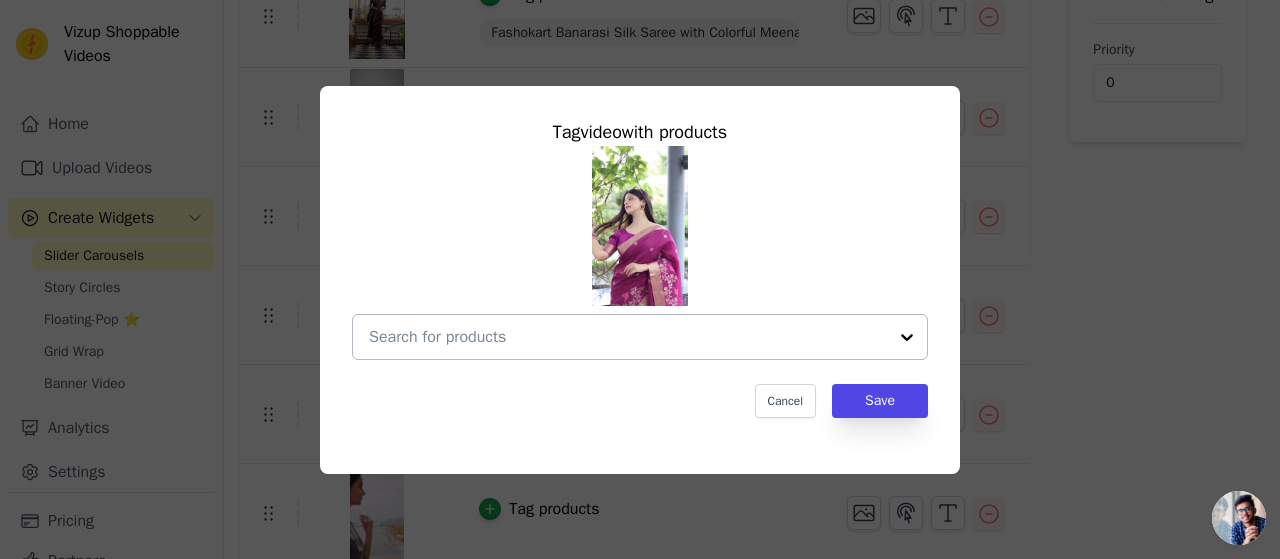 click at bounding box center [907, 337] 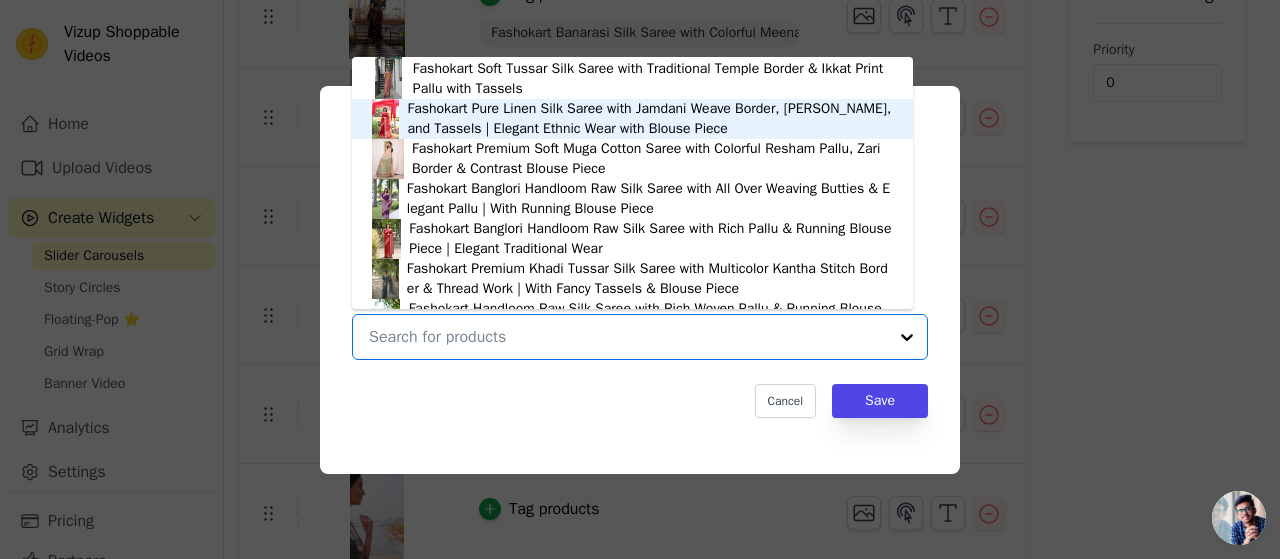 scroll, scrollTop: 3028, scrollLeft: 0, axis: vertical 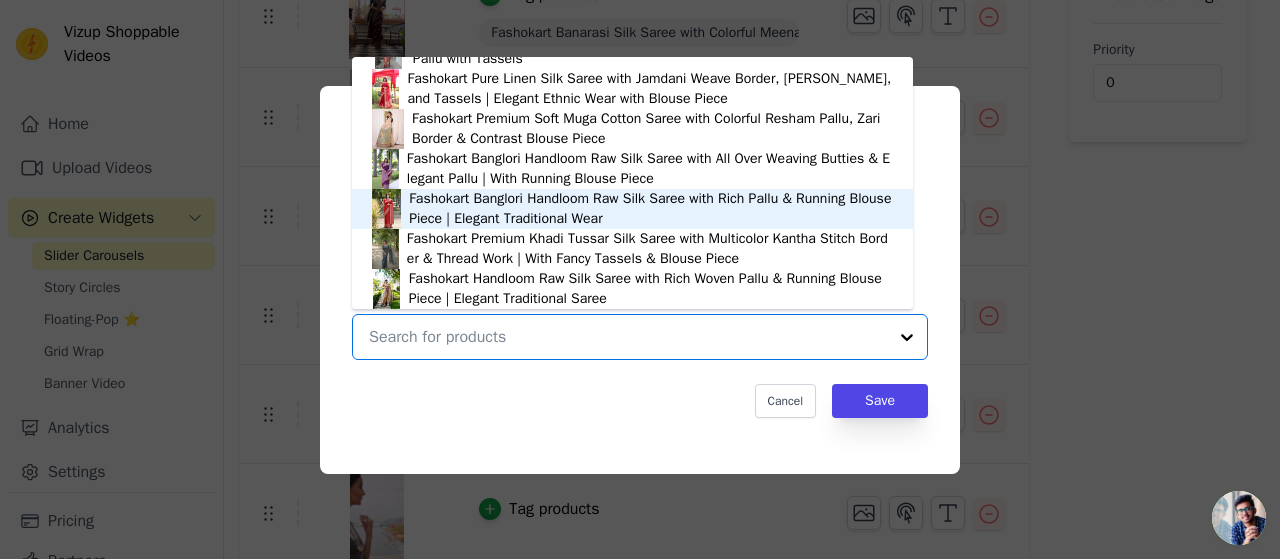 click on "Fashokart Banglori Handloom Raw Silk Saree with Rich Pallu & Running Blouse Piece | Elegant Traditional Wear" at bounding box center [651, 209] 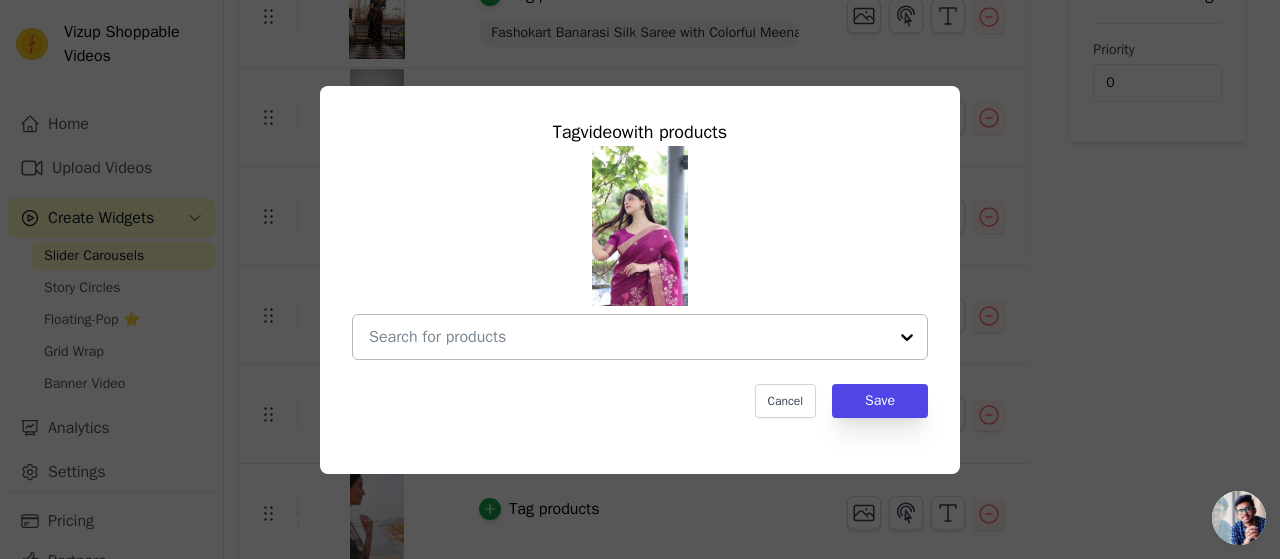 click at bounding box center (907, 337) 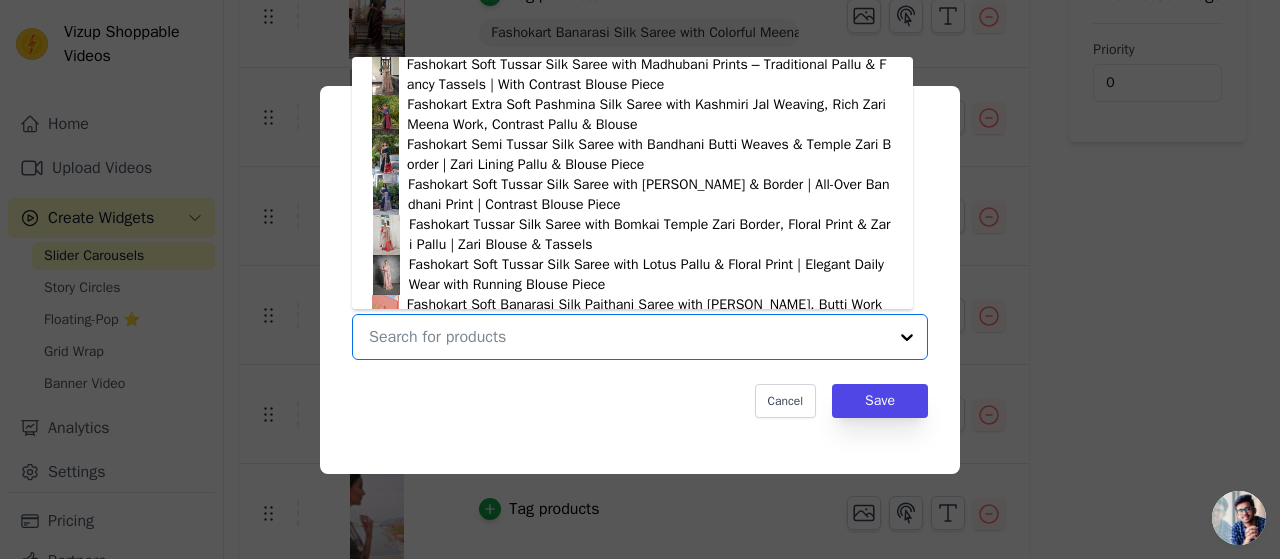 scroll, scrollTop: 3753, scrollLeft: 0, axis: vertical 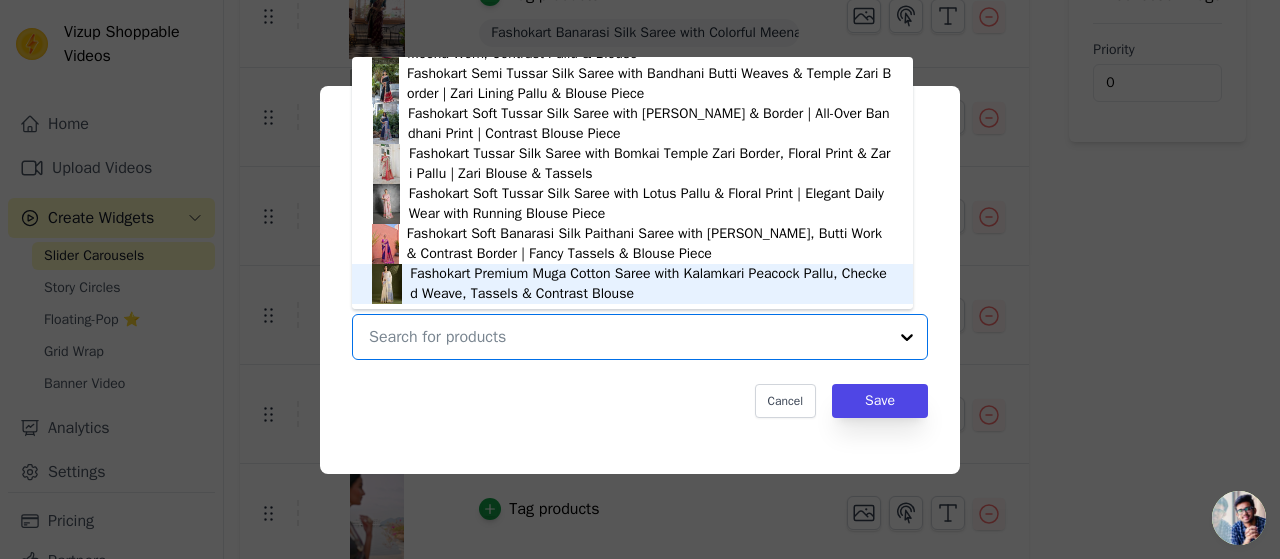 click on "Tag  video  with products         Fashokart Himalayan Pure 100% Shilajit/Shilajeet Resin - 20 Gms | Boosts Performance, Strength & Stamina, Improves Endurance & Builds Muscle Mass | 100% Ayurvedic     Fashokart [PERSON_NAME] Anti-Hair Fall Shampoo for Reducing Hair Loss & Breakage - 250 ML     Fashokart Rice Water Shampoo | Best for Thicker, Stronger, Damaged Hair  - 250 ML     Fashokart Hibiscus Damage Repair Shampoo With Hibiscus - 250 ML     Fashokart Rice Water Serum | Silky, Strong, and Healthy Hair with Rice Power  - 100 ML     Fashokart [PERSON_NAME] Hair Growth Scalp Serum - [PERSON_NAME] Oil Extract - 100 ML     Fashokart Hibiscus Frizz Control Hair Serum | Reduce Frizz, Protects from Heat & Boosts Shine - 100 ML     Fashokart Luxury Hard [PERSON_NAME] Charcoal Body Wash Refreshing Shower Gel for Deep Cleansing, Hydrating & Moisturising Skin with [MEDICAL_DATA] Powder - 300 Ml     Fashokart Bold Man Aloe [PERSON_NAME] Moisturizing Body Wash | Hydrating and Nourishing Body Wash with Aloe [PERSON_NAME] - 300 Ml" at bounding box center [640, 268] 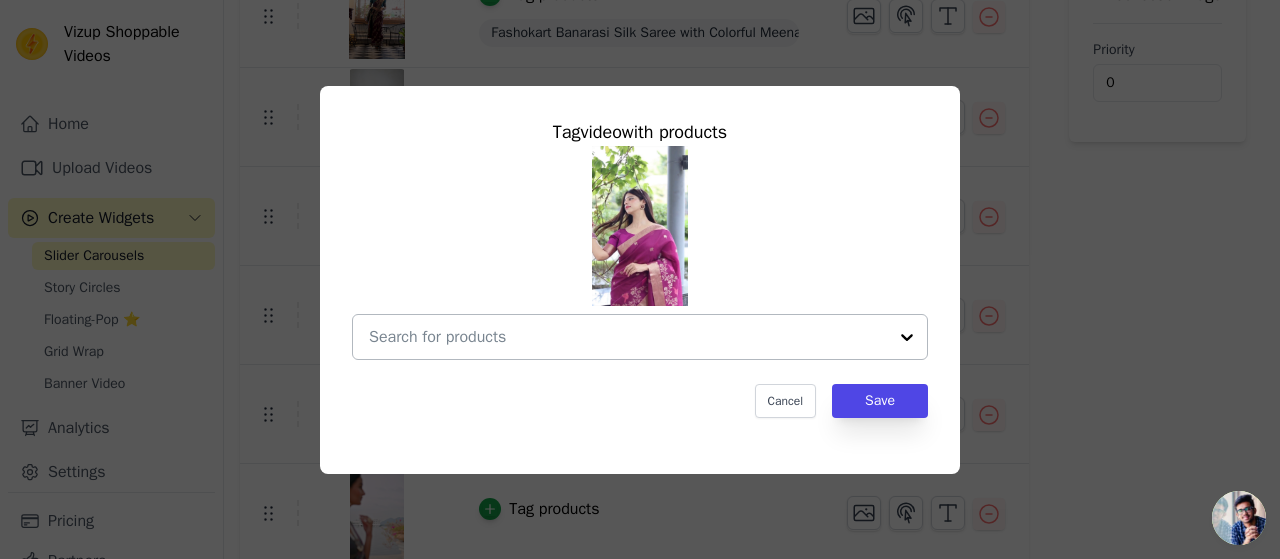 click at bounding box center [907, 337] 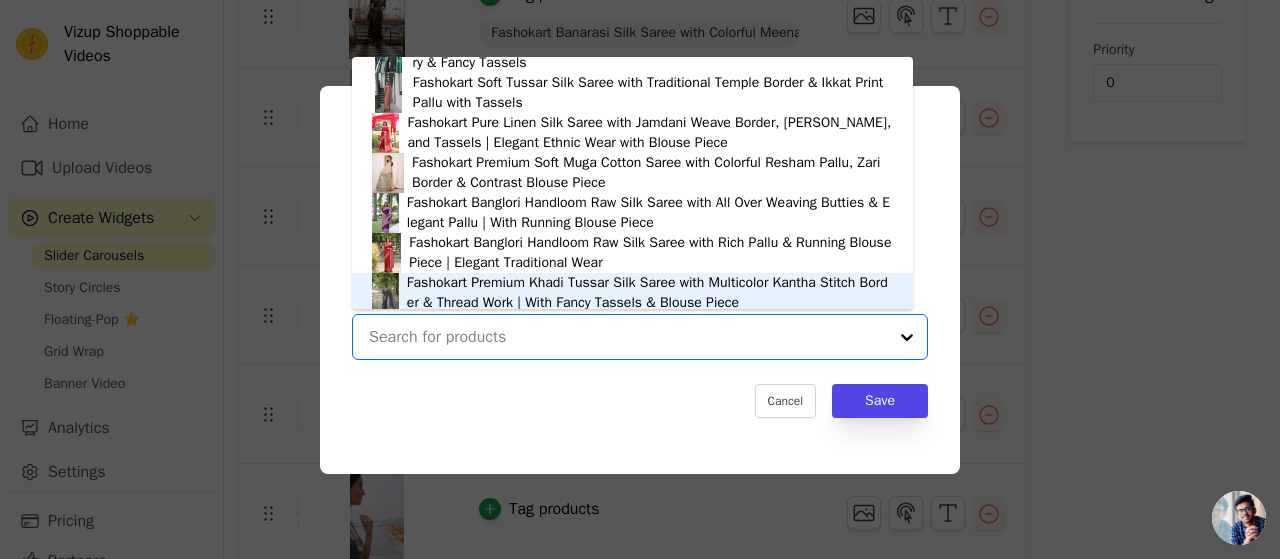 scroll, scrollTop: 2953, scrollLeft: 0, axis: vertical 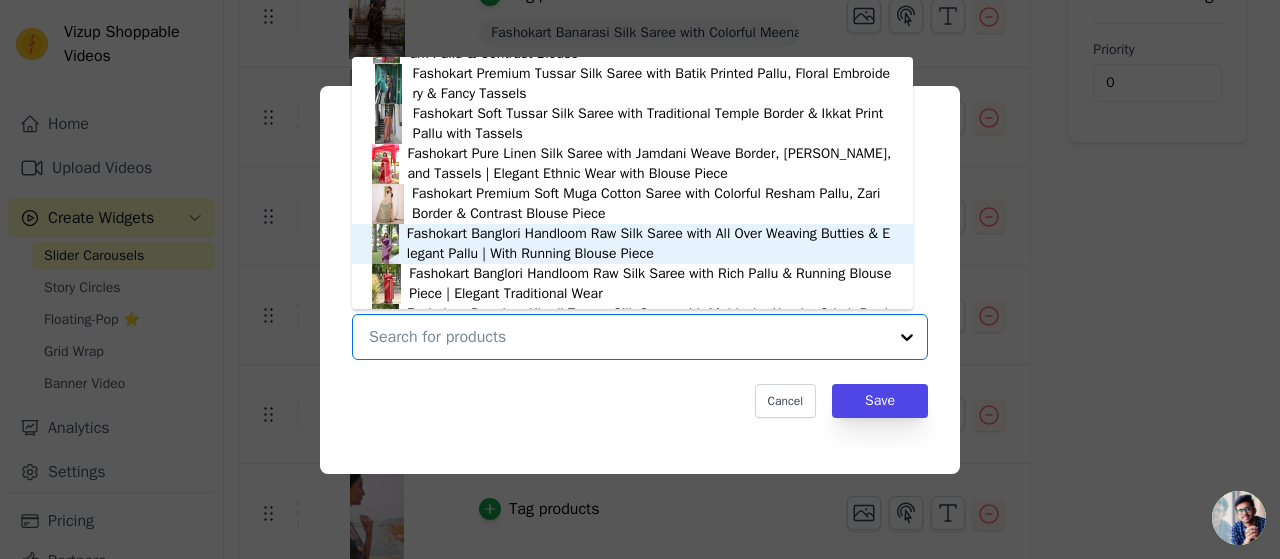 click on "Fashokart Banglori Handloom Raw Silk Saree with All Over Weaving Butties & Elegant Pallu | With Running Blouse Piece" at bounding box center (650, 244) 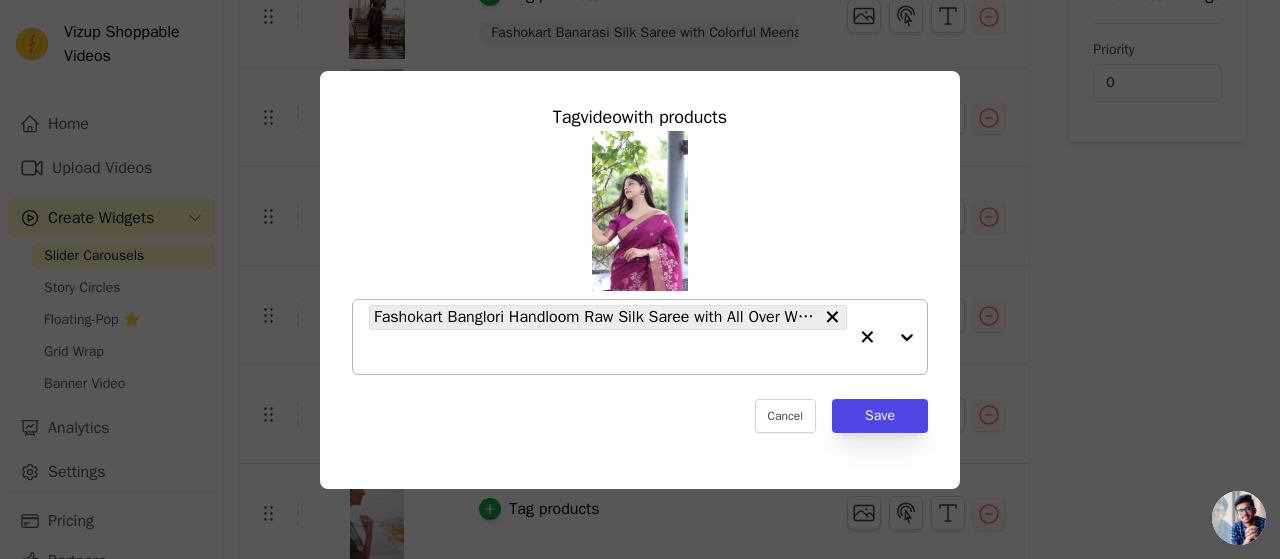 click 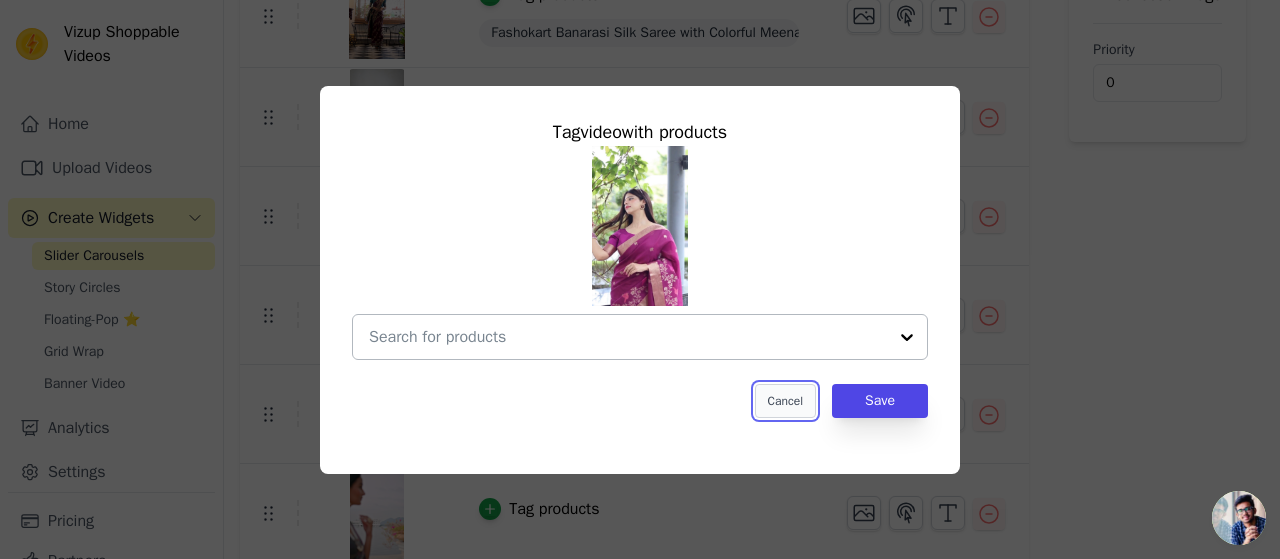 click on "Cancel" at bounding box center [785, 401] 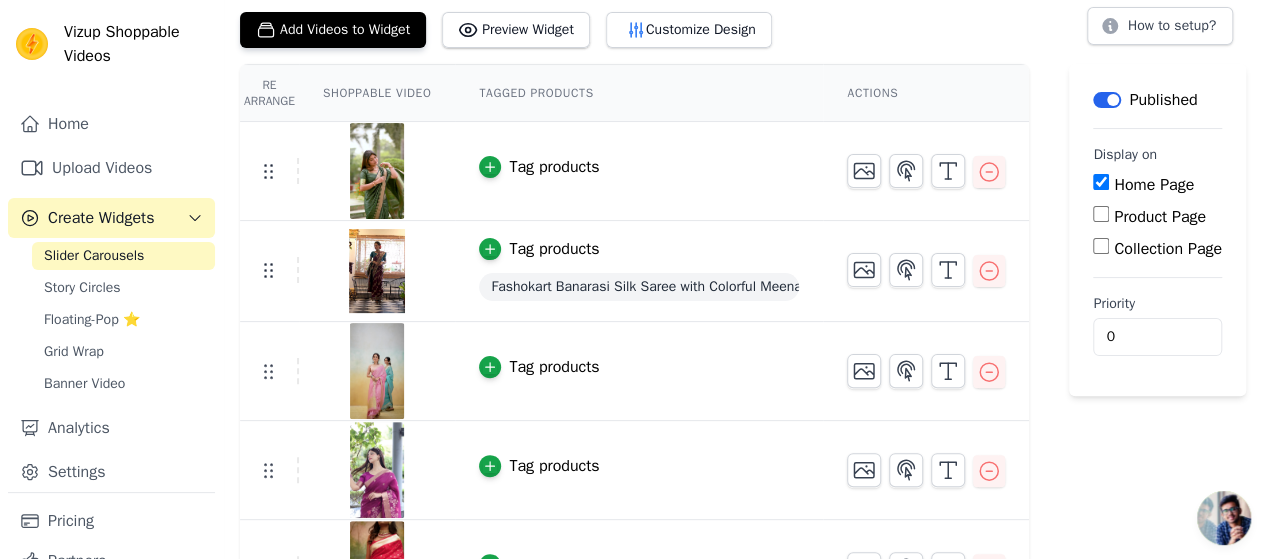 scroll, scrollTop: 70, scrollLeft: 0, axis: vertical 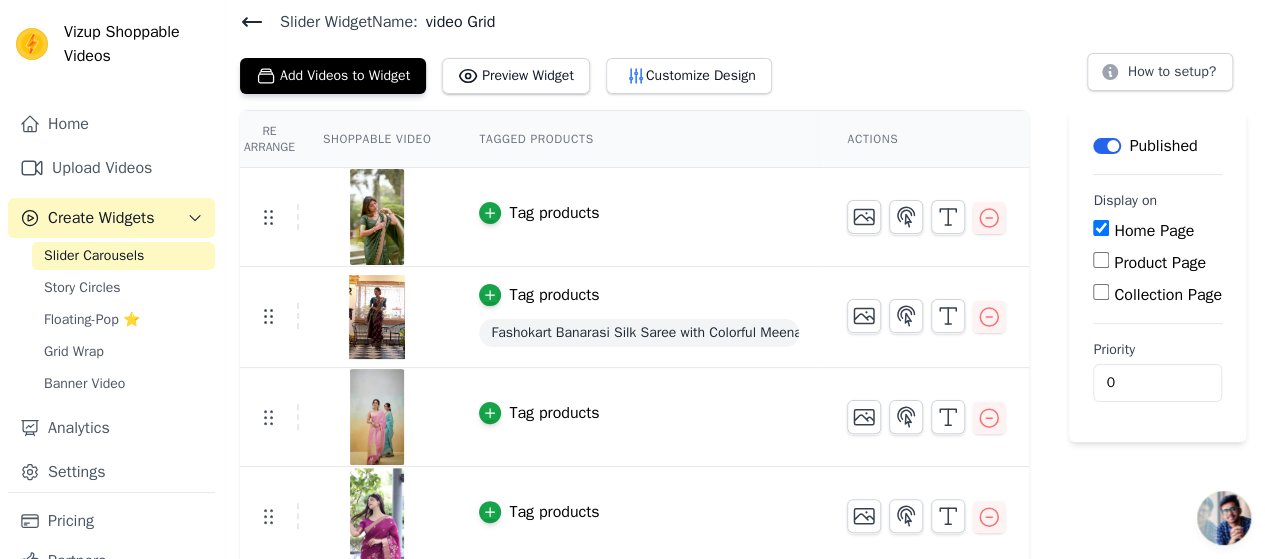 click on "Tag products" at bounding box center [554, 213] 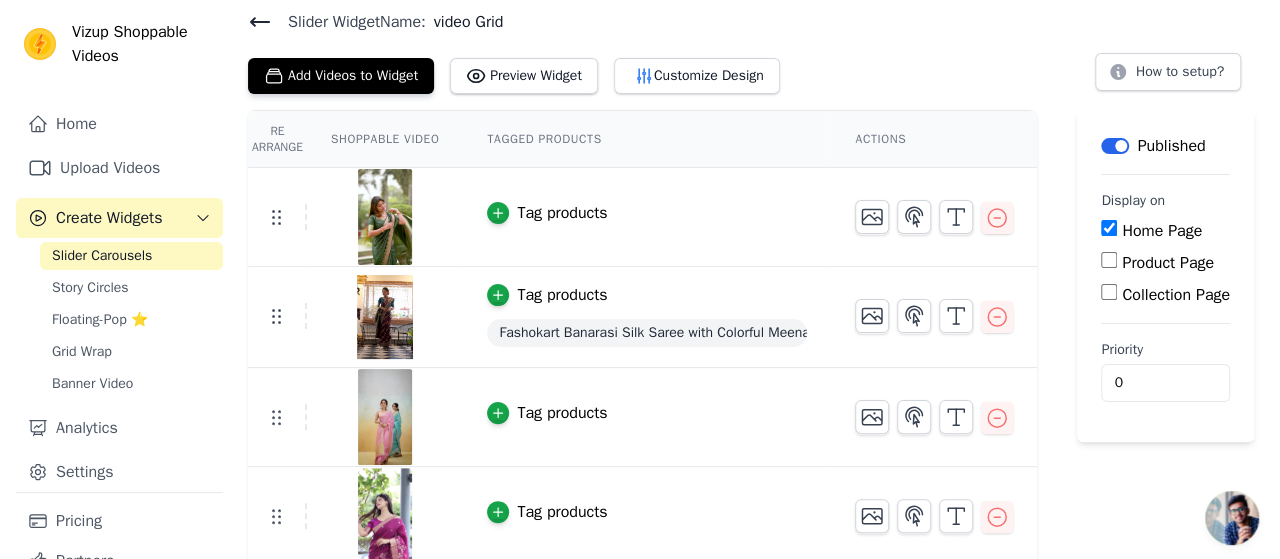 scroll, scrollTop: 0, scrollLeft: 0, axis: both 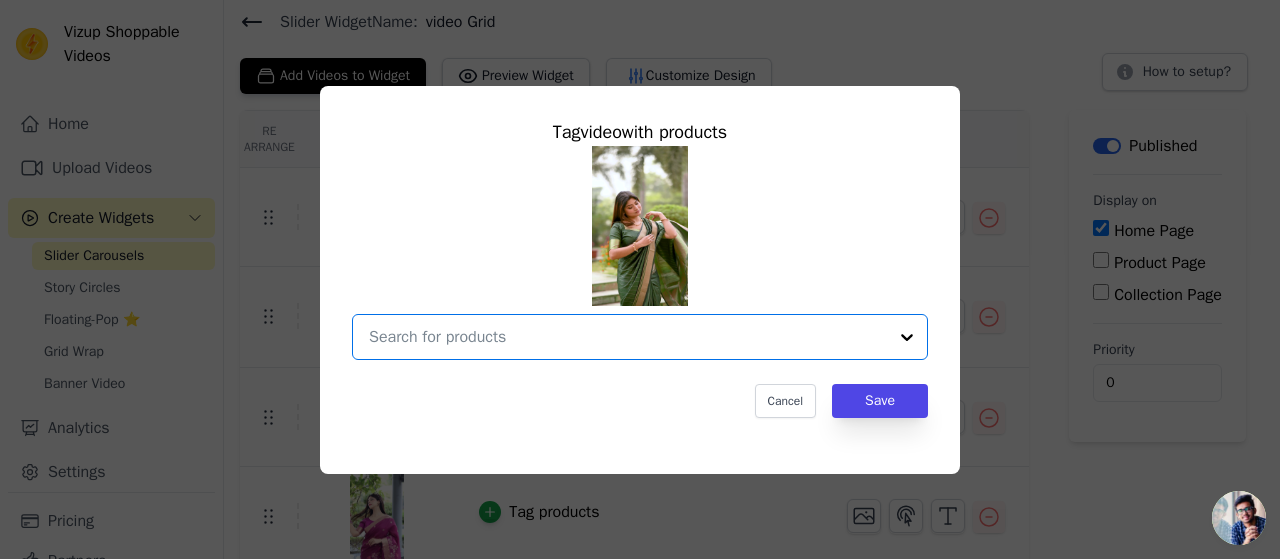 click at bounding box center (628, 337) 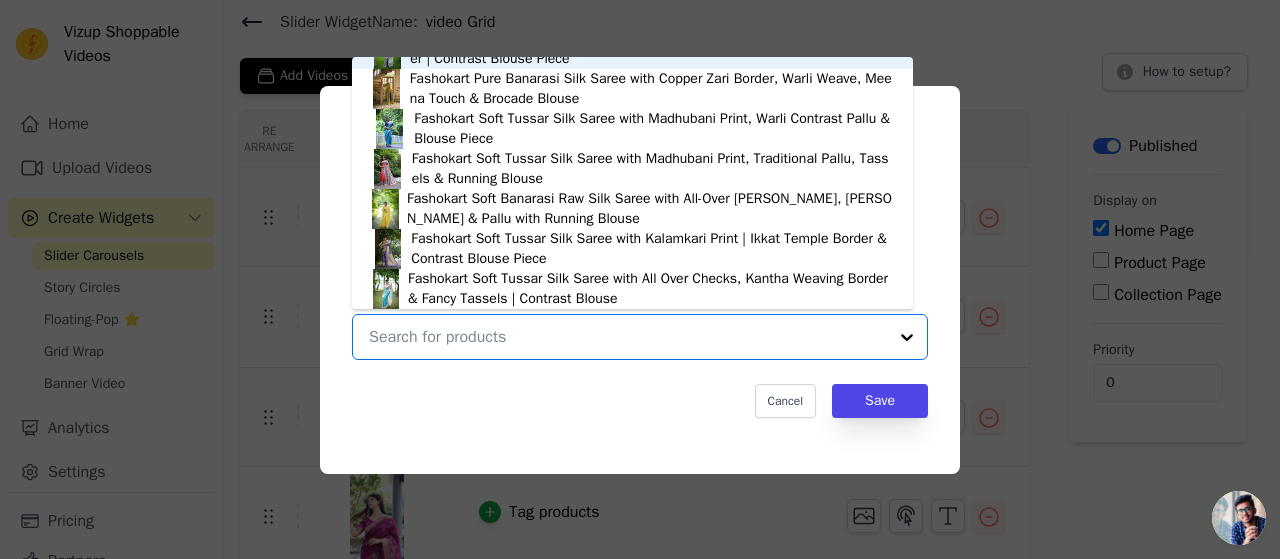 scroll, scrollTop: 2700, scrollLeft: 0, axis: vertical 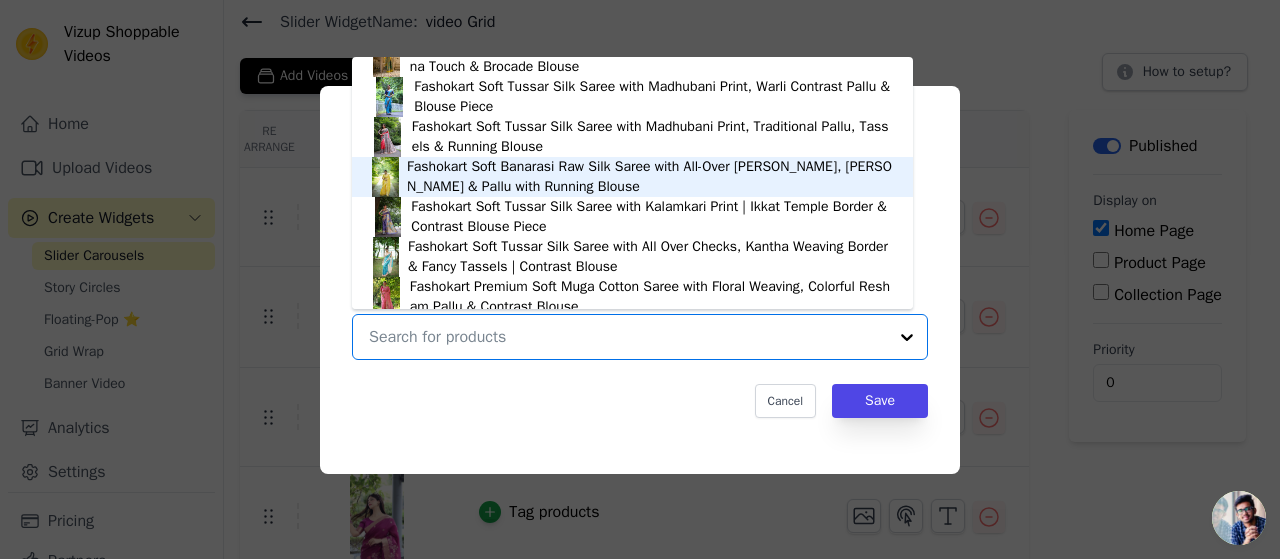 click on "Fashokart Soft Banarasi Raw Silk Saree with All-Over [PERSON_NAME], [PERSON_NAME] & Pallu with Running Blouse" at bounding box center [650, 177] 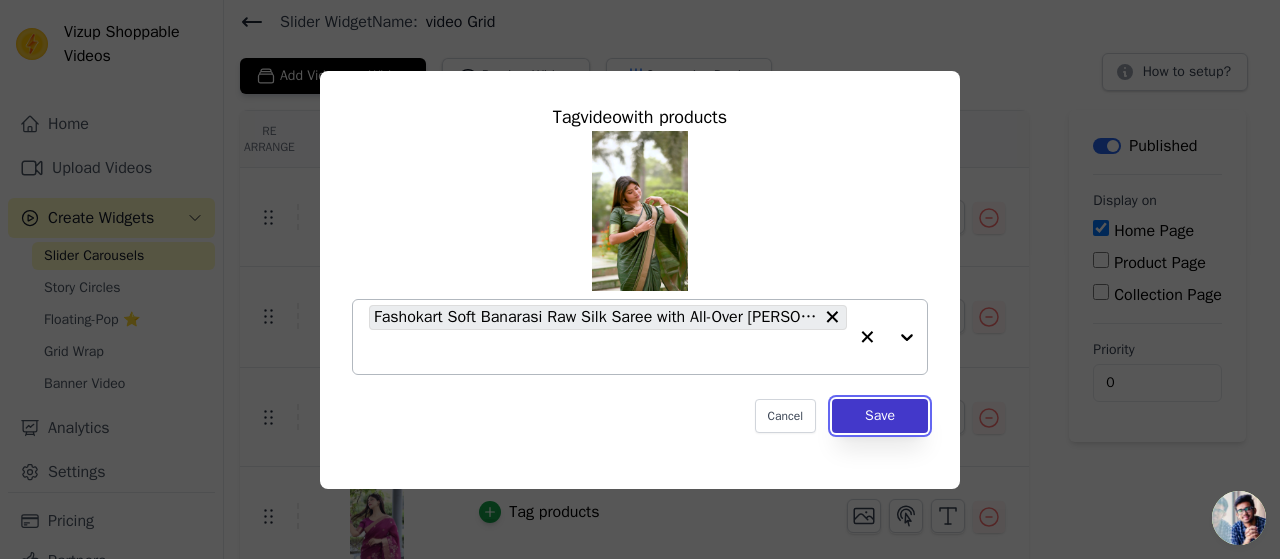 click on "Save" at bounding box center [880, 416] 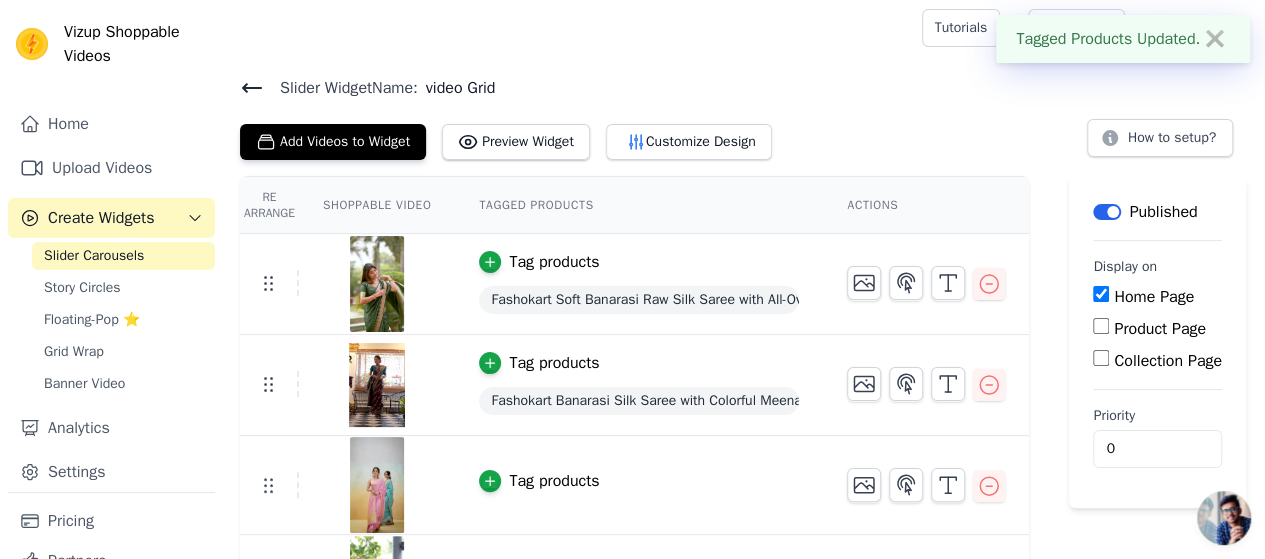 scroll, scrollTop: 70, scrollLeft: 0, axis: vertical 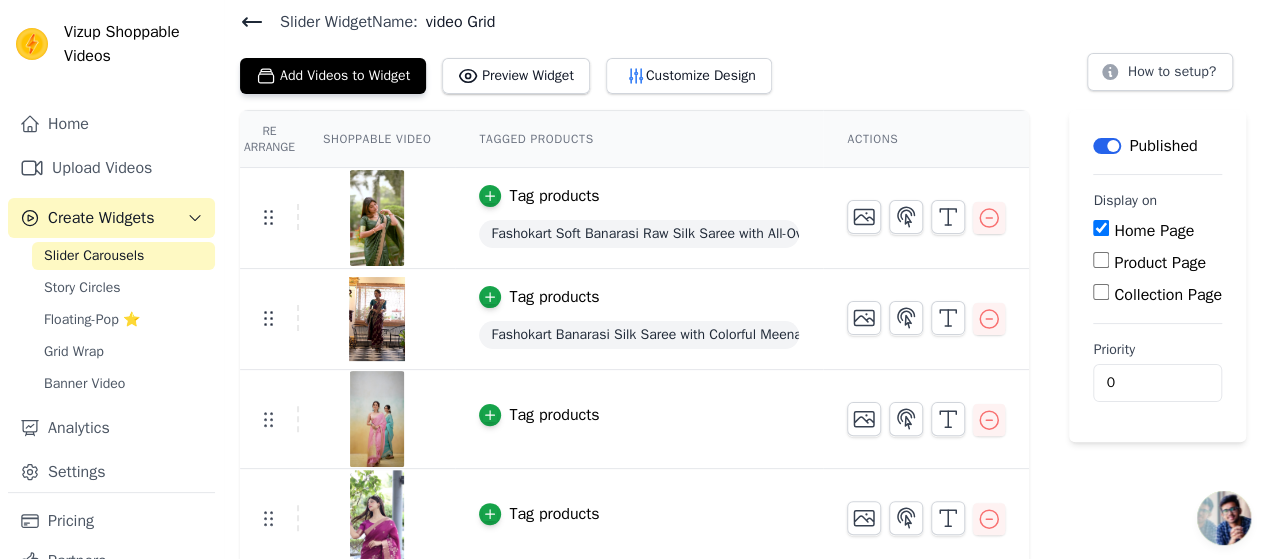 click 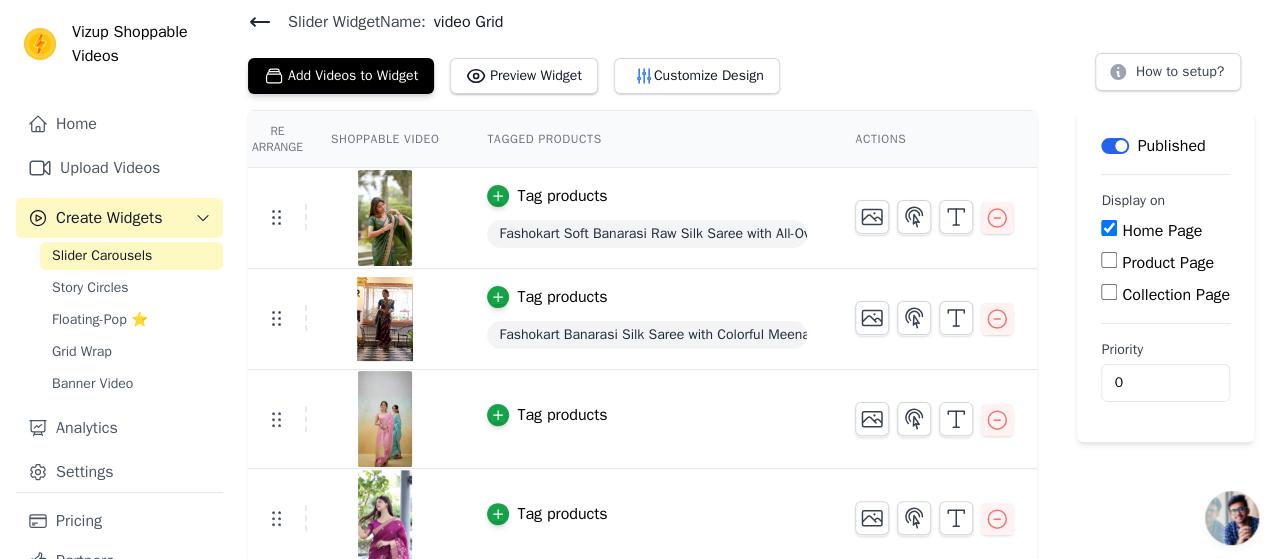 scroll, scrollTop: 0, scrollLeft: 0, axis: both 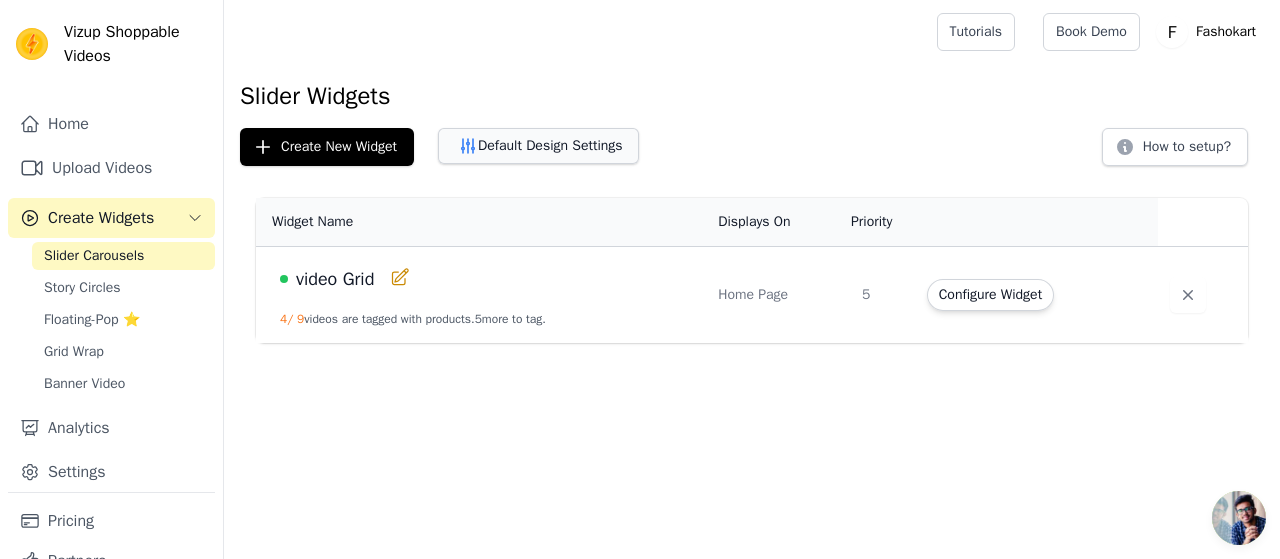 click on "Default Design Settings" at bounding box center [538, 146] 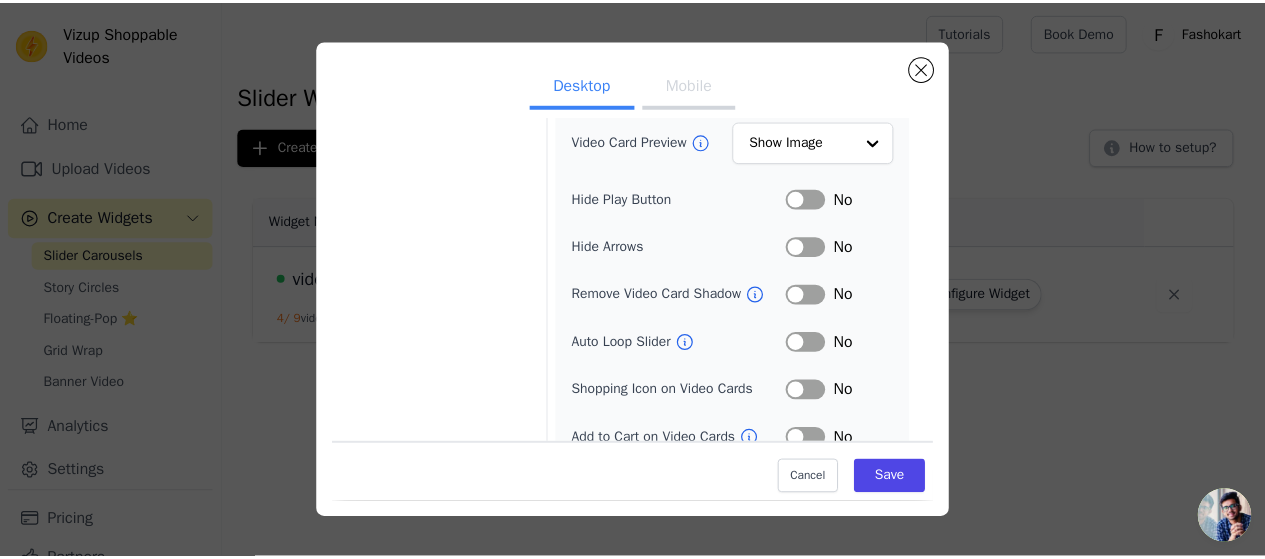 scroll, scrollTop: 332, scrollLeft: 0, axis: vertical 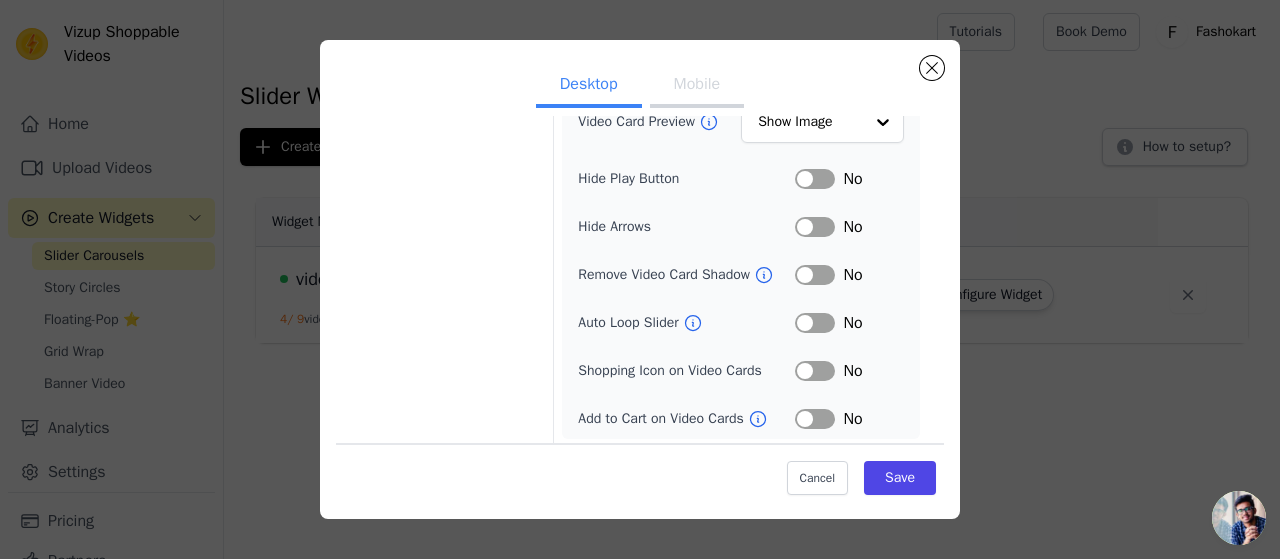 click on "Label" at bounding box center (815, 323) 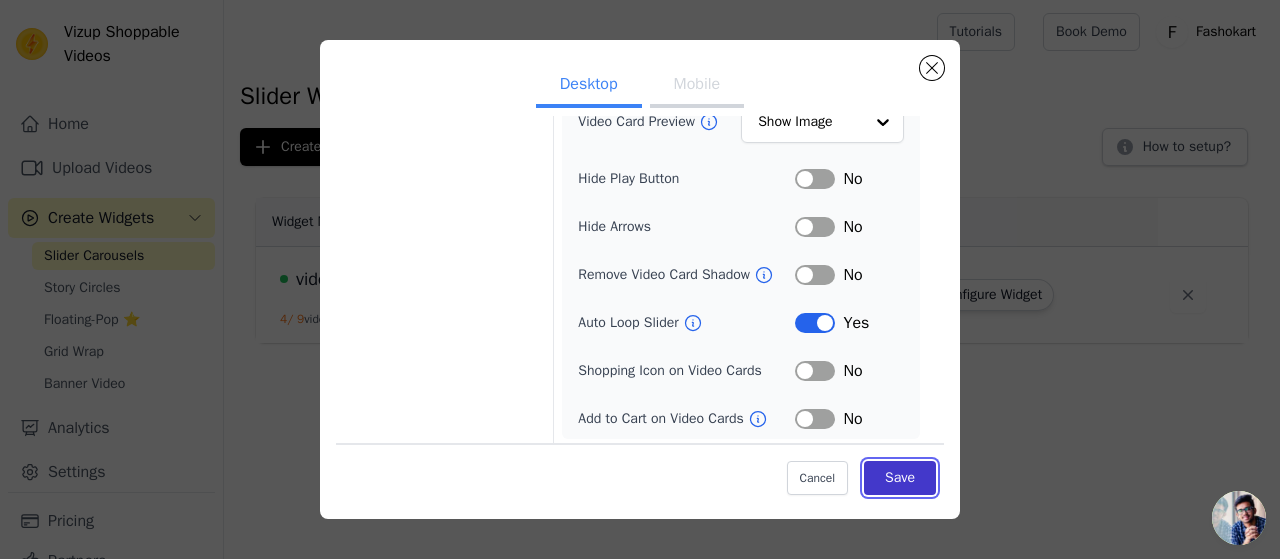 click on "Save" at bounding box center [900, 478] 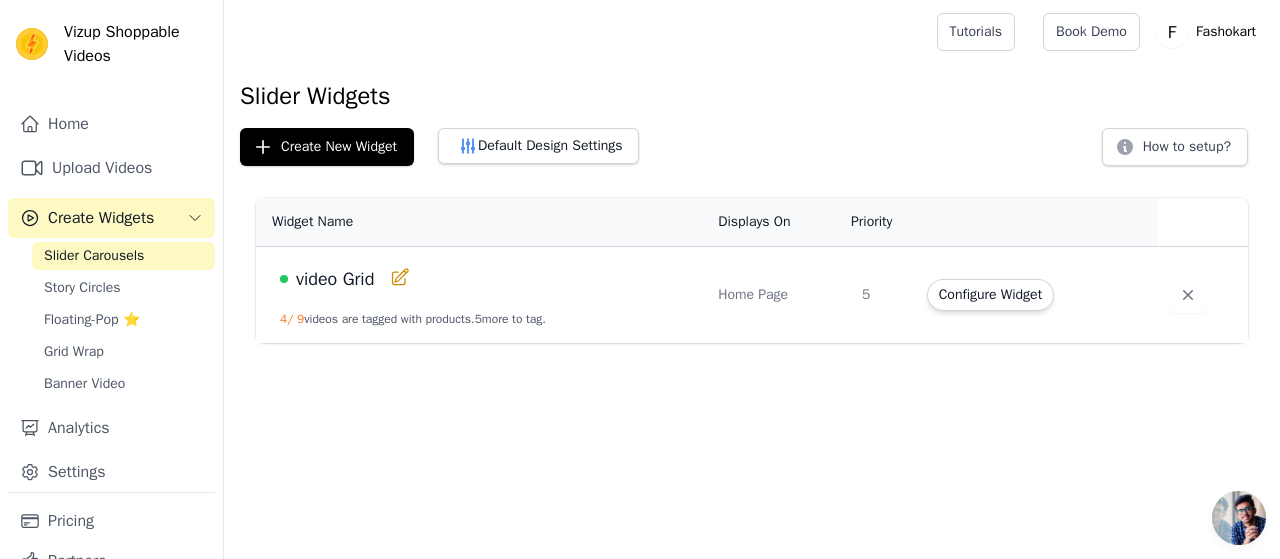 click on "4  /   9  videos are tagged with products.
5  more to tag." at bounding box center (413, 319) 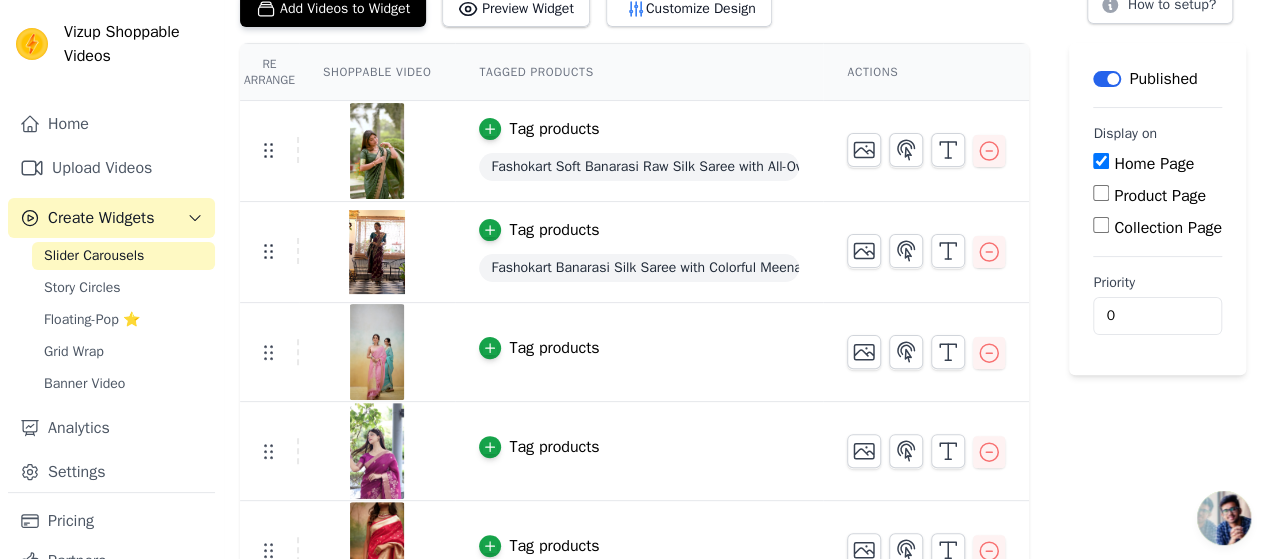 scroll, scrollTop: 200, scrollLeft: 0, axis: vertical 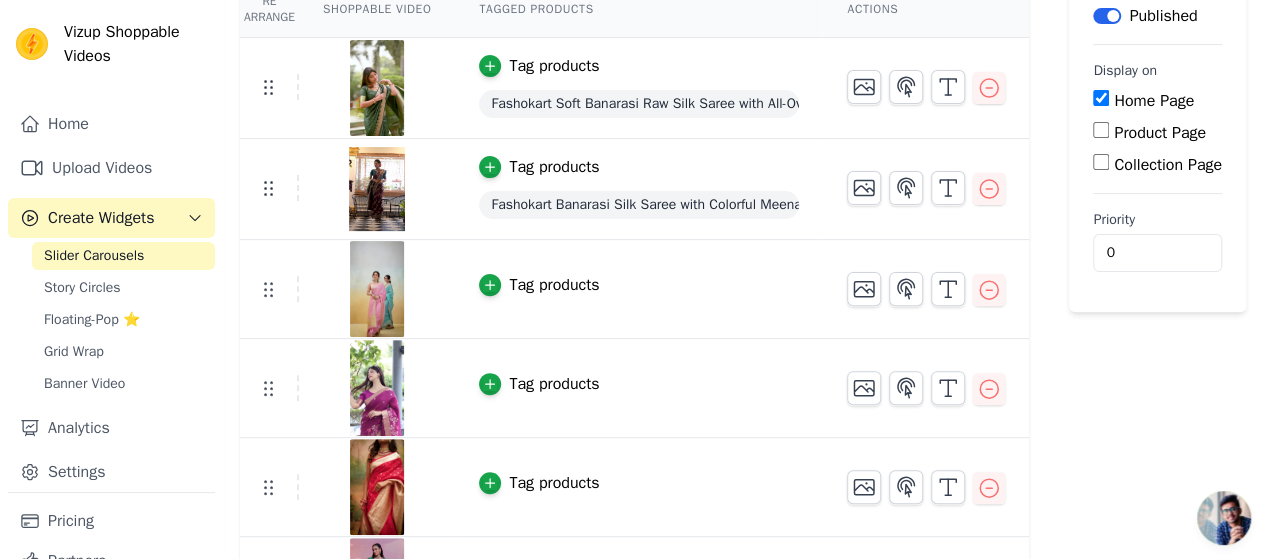 click on "Tag products" at bounding box center (554, 285) 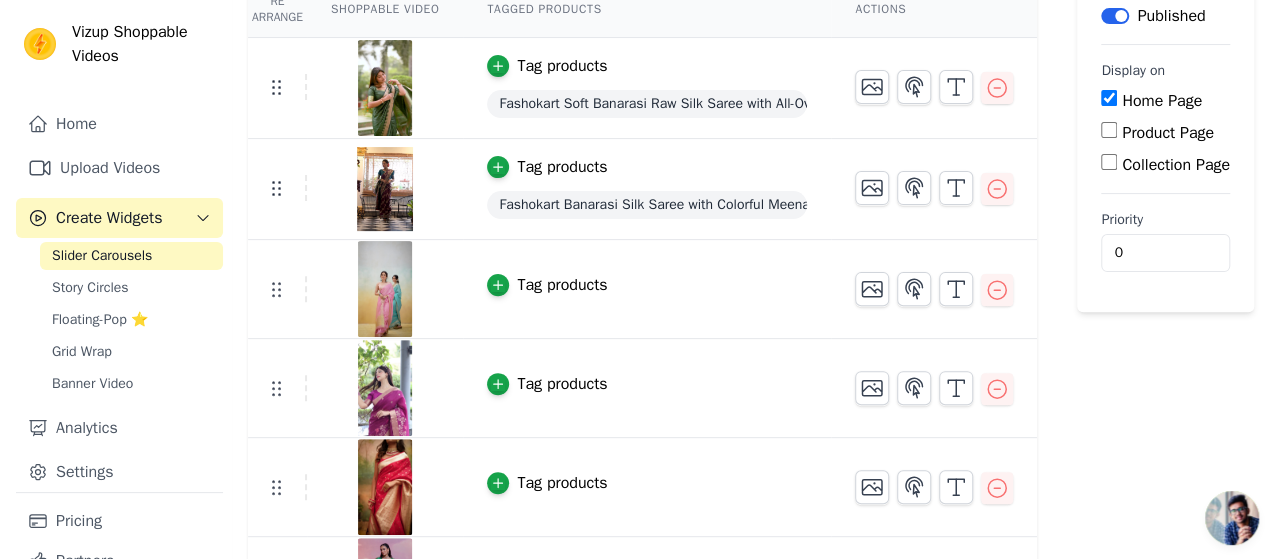 scroll, scrollTop: 0, scrollLeft: 0, axis: both 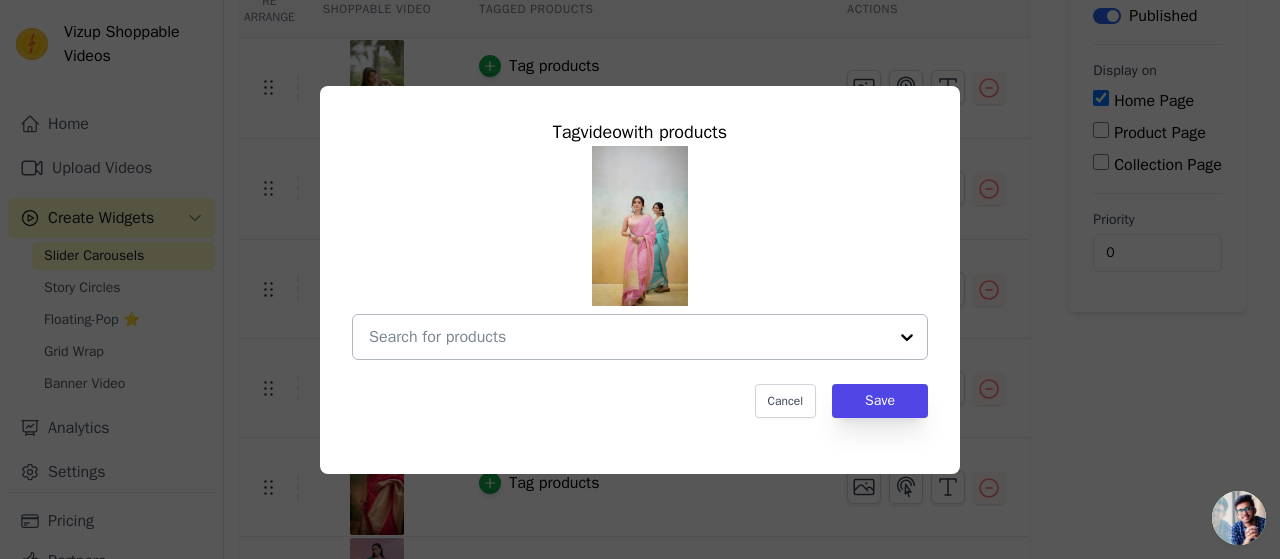 click at bounding box center (628, 337) 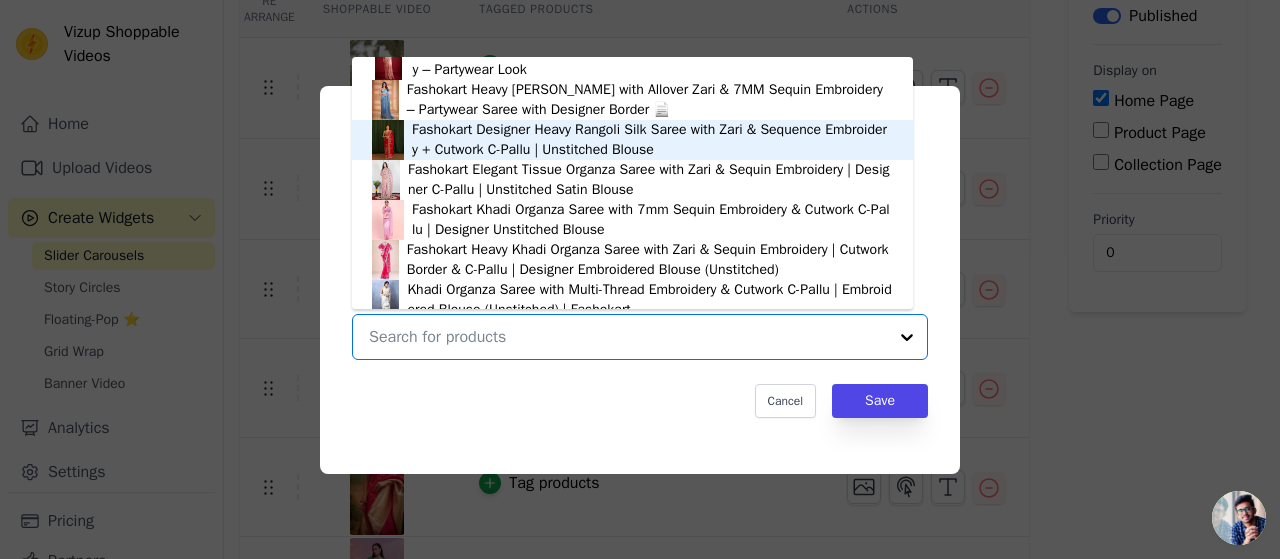 scroll, scrollTop: 1728, scrollLeft: 0, axis: vertical 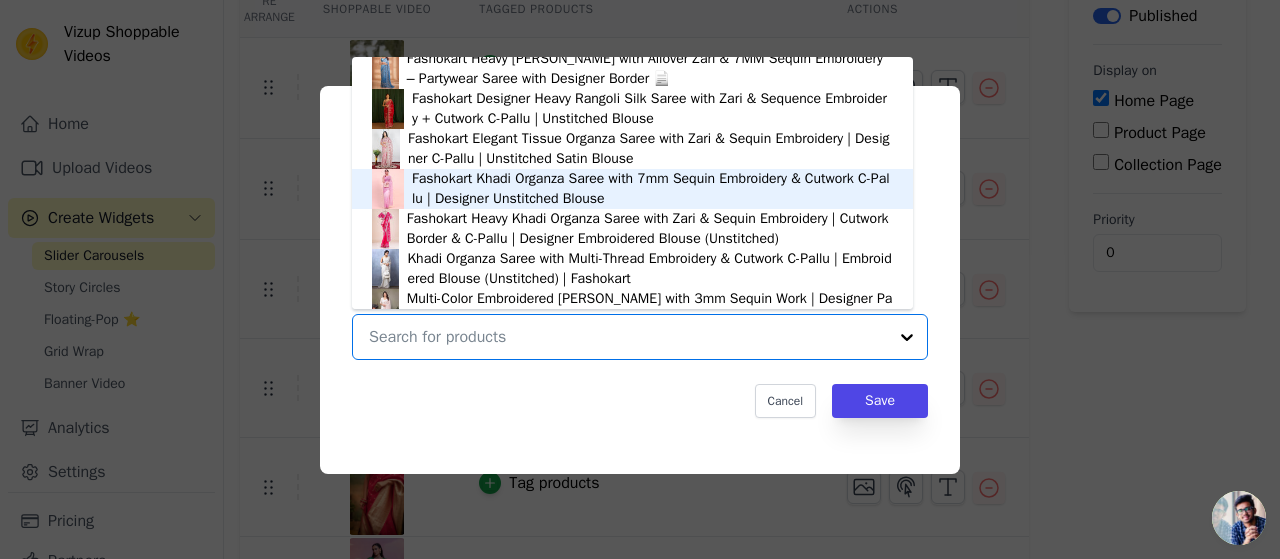 click on "Fashokart Khadi Organza Saree with 7mm Sequin Embroidery & Cutwork C-Pallu | Designer Unstitched Blouse" at bounding box center (652, 189) 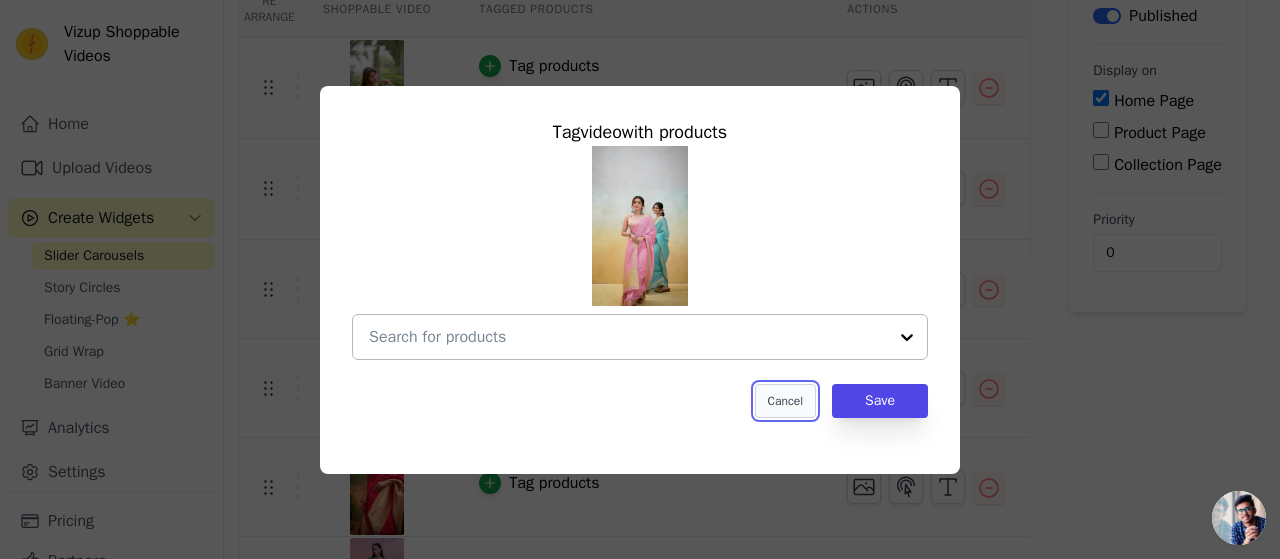 click on "Cancel" at bounding box center (785, 401) 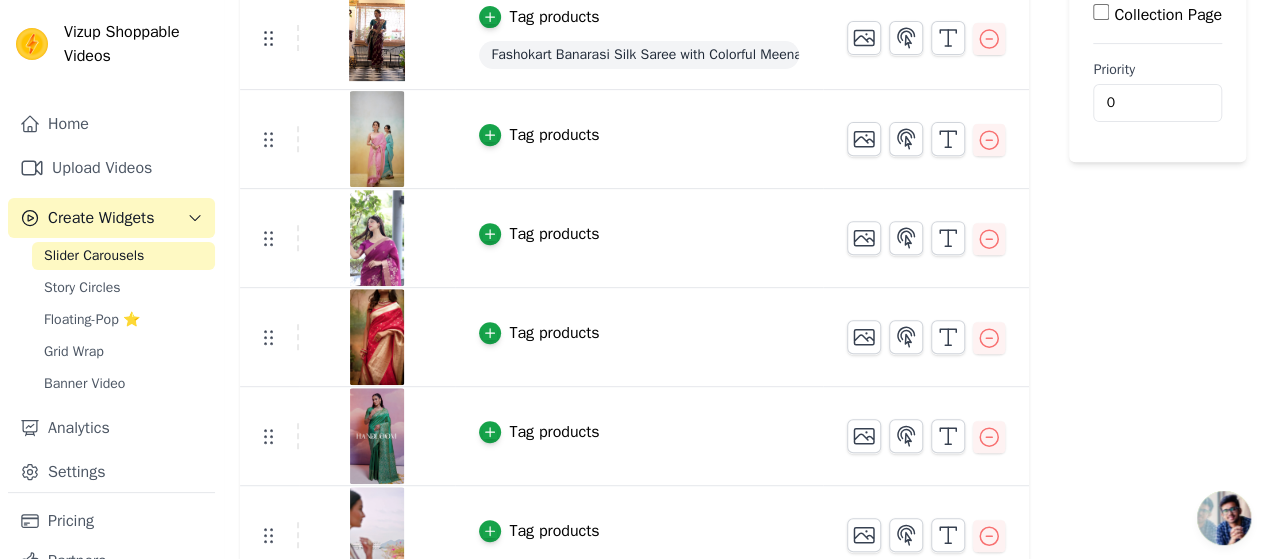 scroll, scrollTop: 400, scrollLeft: 0, axis: vertical 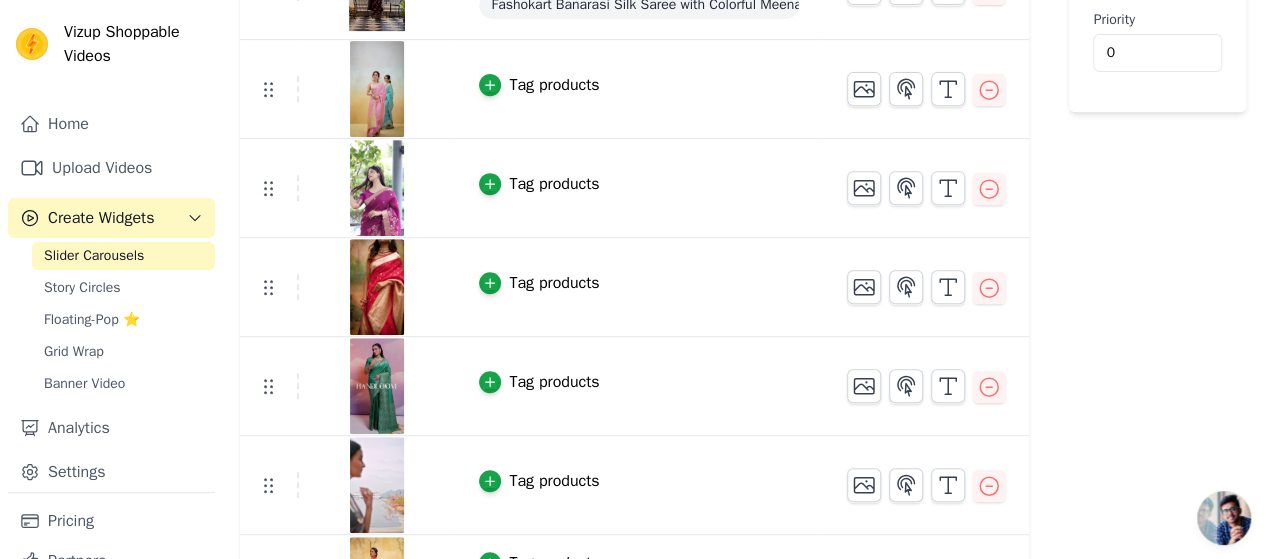 click on "Tag products" at bounding box center (554, 283) 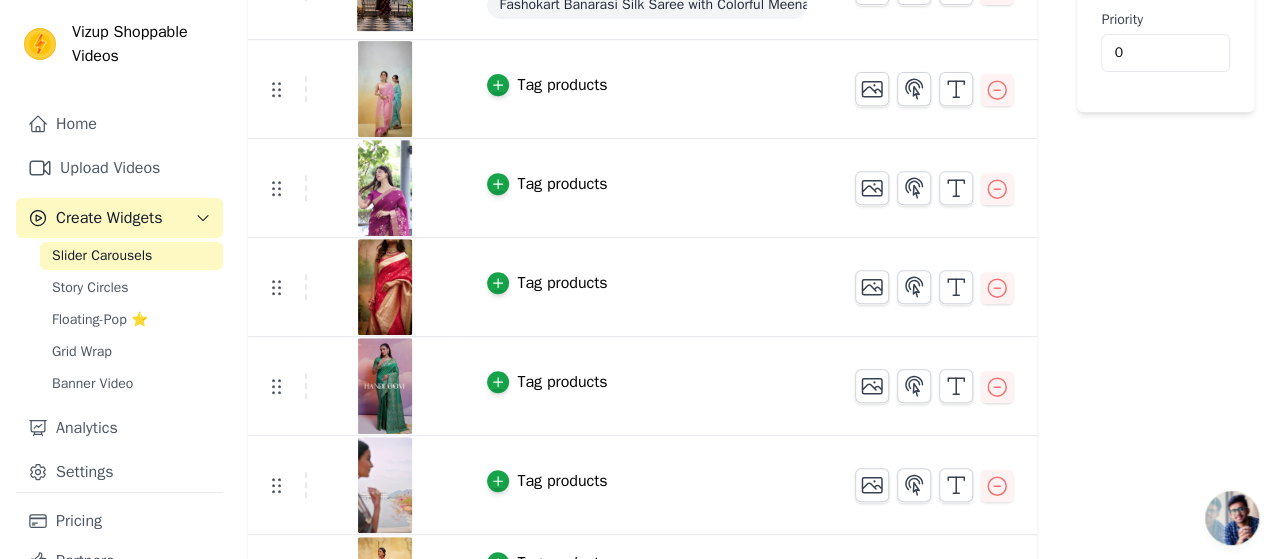 scroll, scrollTop: 0, scrollLeft: 0, axis: both 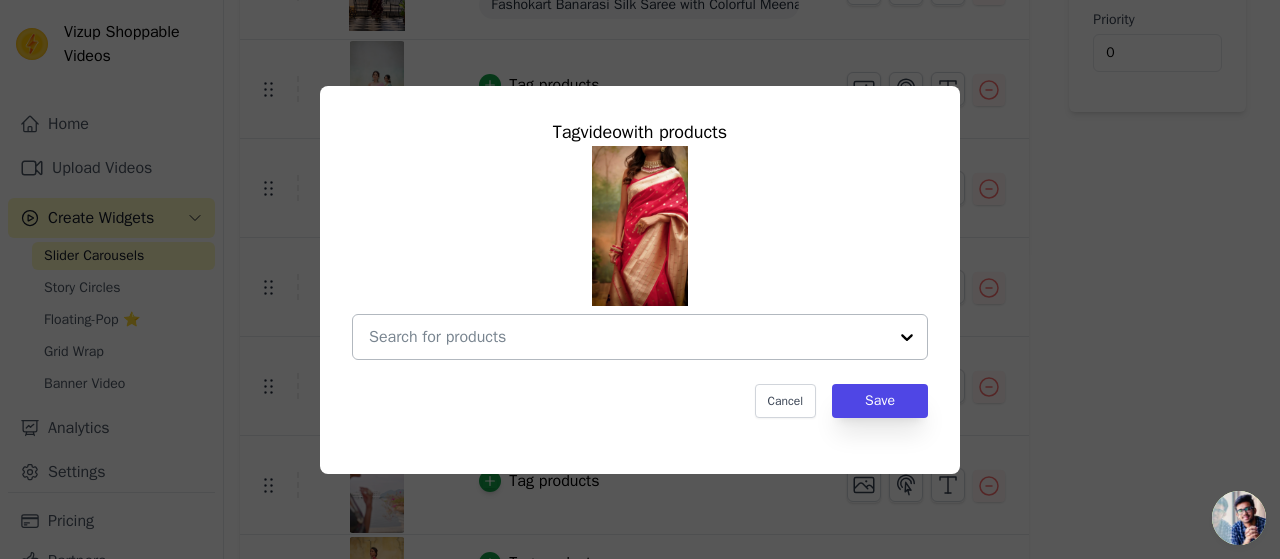 click at bounding box center (907, 337) 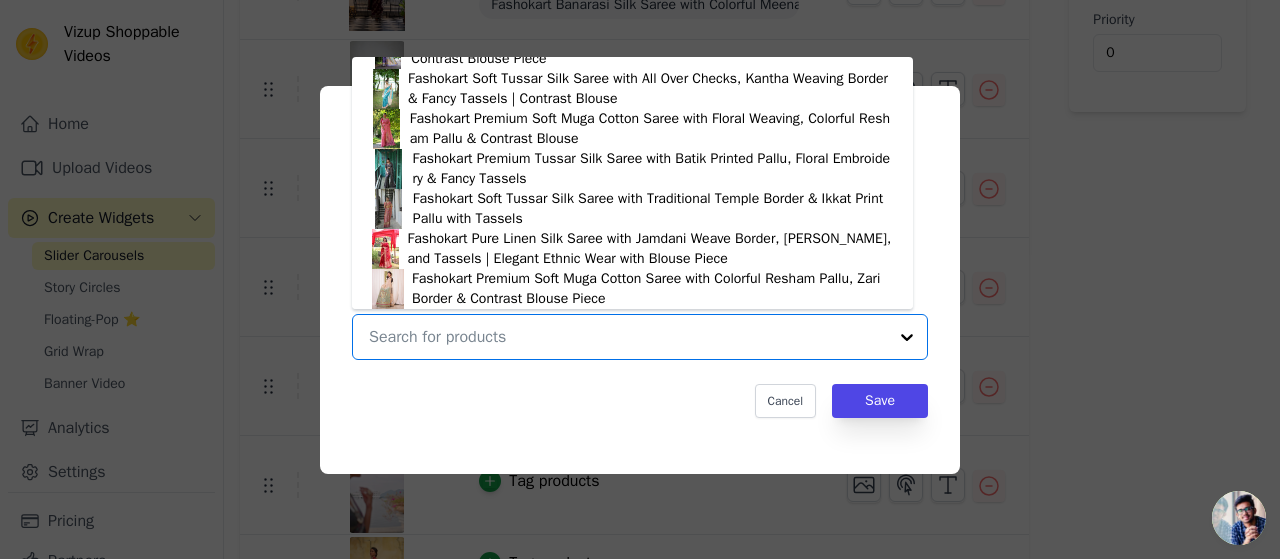 scroll, scrollTop: 2900, scrollLeft: 0, axis: vertical 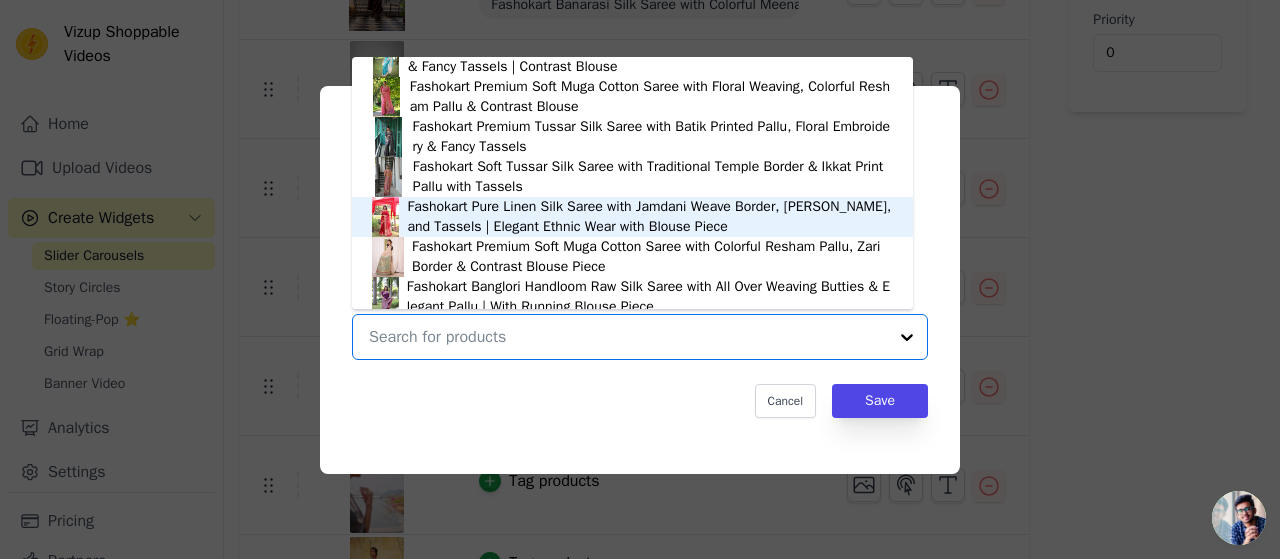 click on "Fashokart Pure Linen Silk Saree with Jamdani Weave Border, [PERSON_NAME], and Tassels | Elegant Ethnic Wear with Blouse Piece" at bounding box center (649, 217) 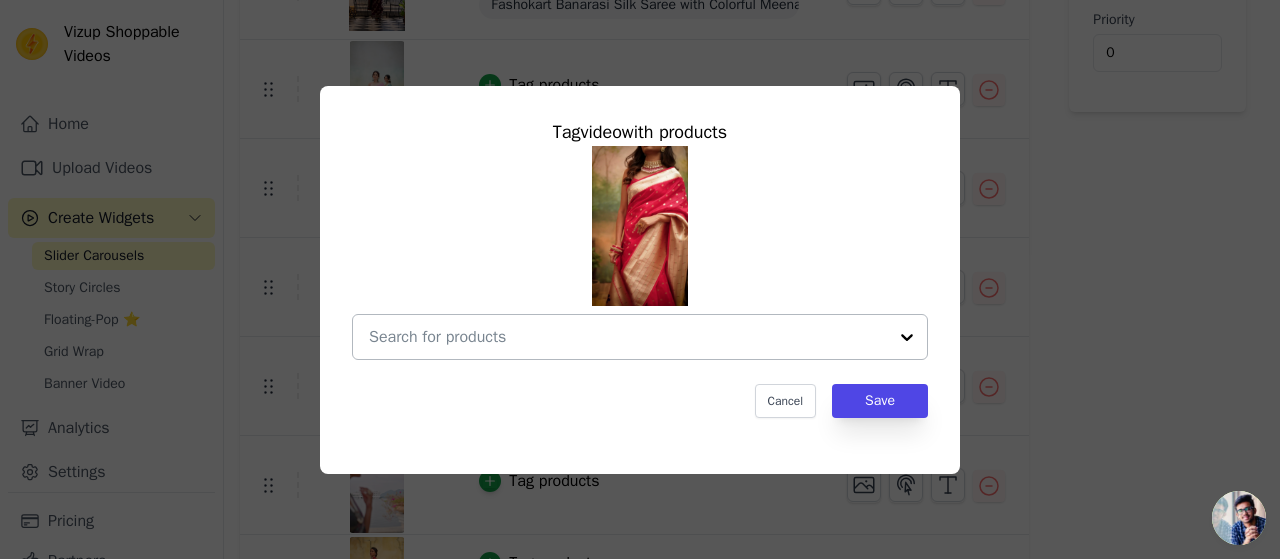 click at bounding box center (907, 337) 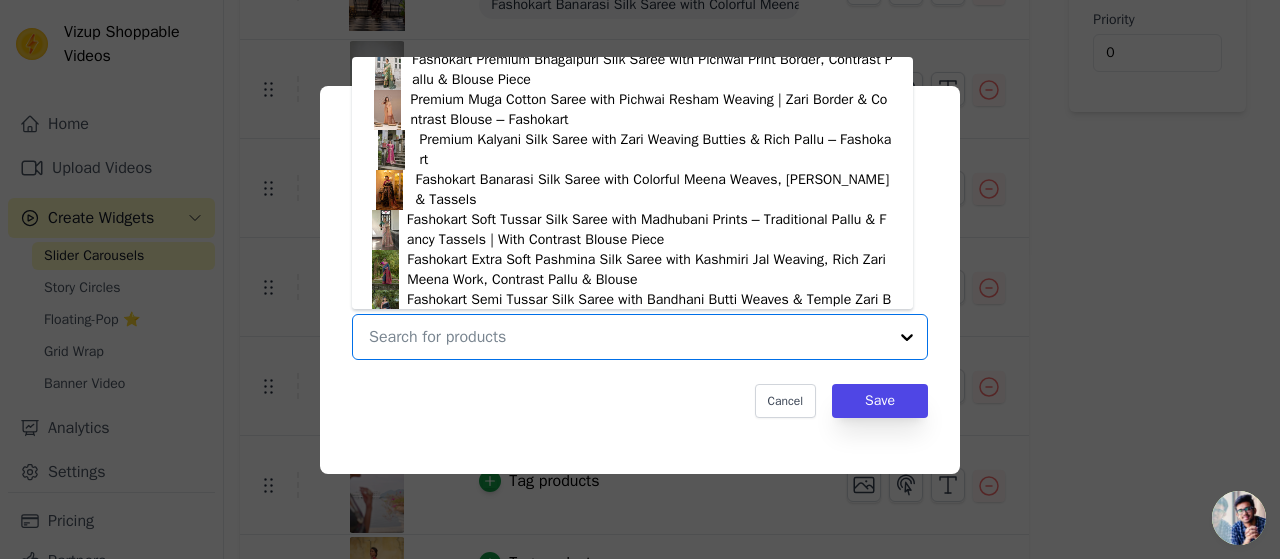 scroll, scrollTop: 3753, scrollLeft: 0, axis: vertical 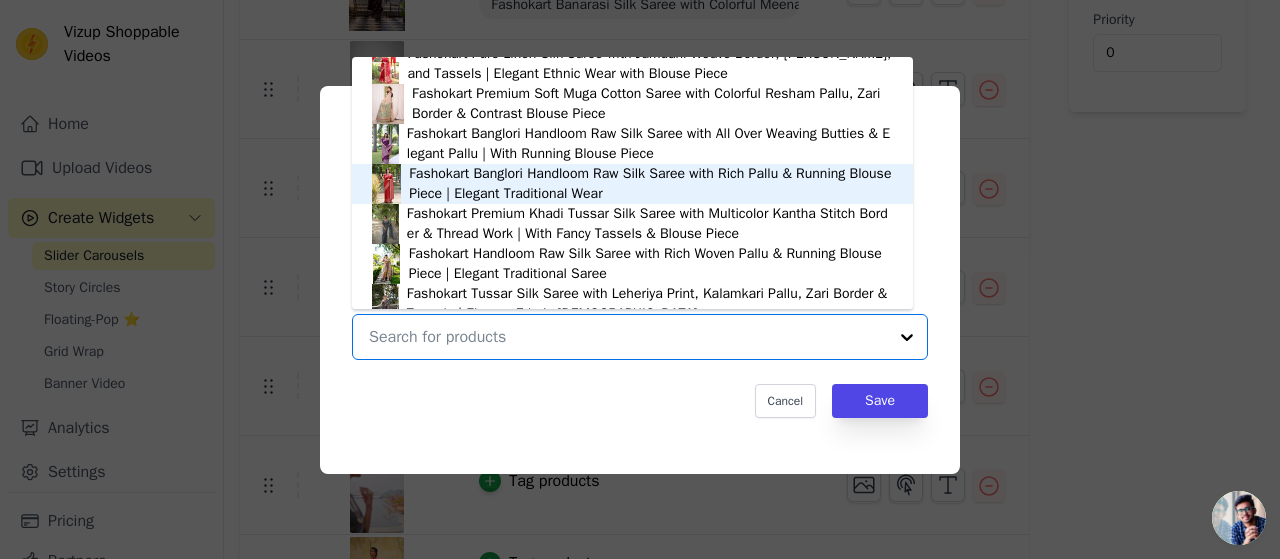 click on "Fashokart Banglori Handloom Raw Silk Saree with Rich Pallu & Running Blouse Piece | Elegant Traditional Wear" at bounding box center [651, 184] 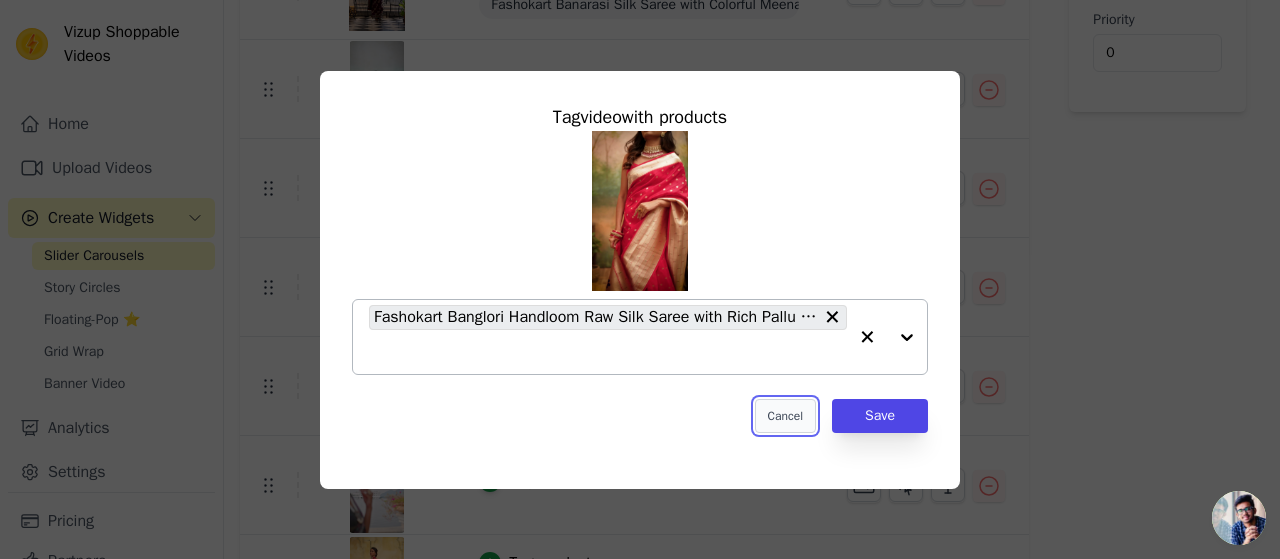 click on "Cancel" at bounding box center (785, 416) 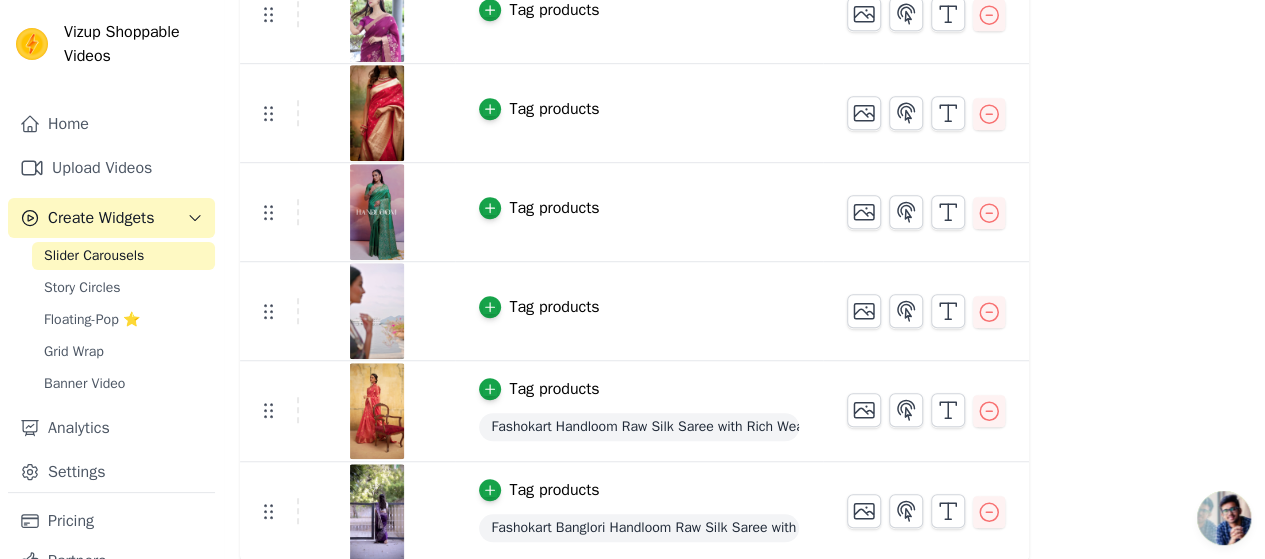 scroll, scrollTop: 174, scrollLeft: 0, axis: vertical 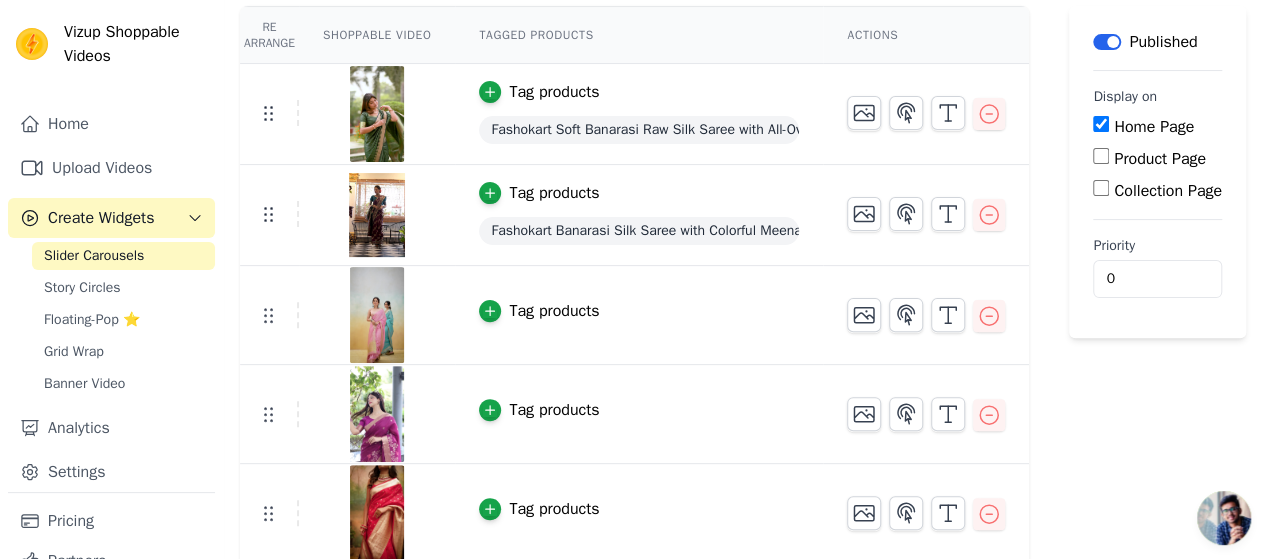 click on "Create Widgets" at bounding box center (101, 218) 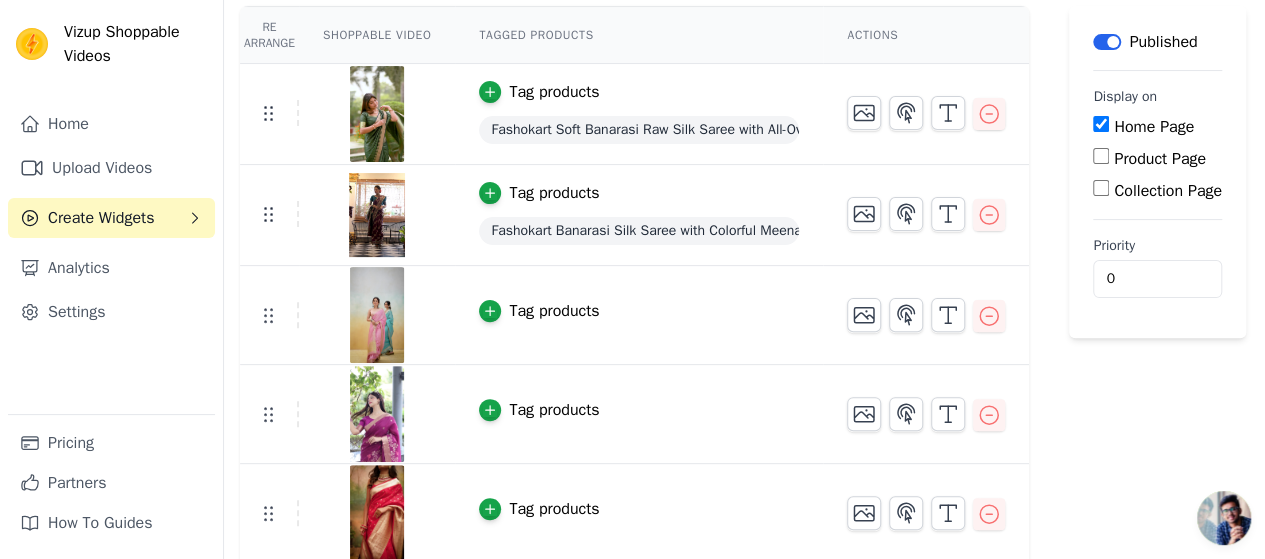 click on "Create Widgets" at bounding box center [101, 218] 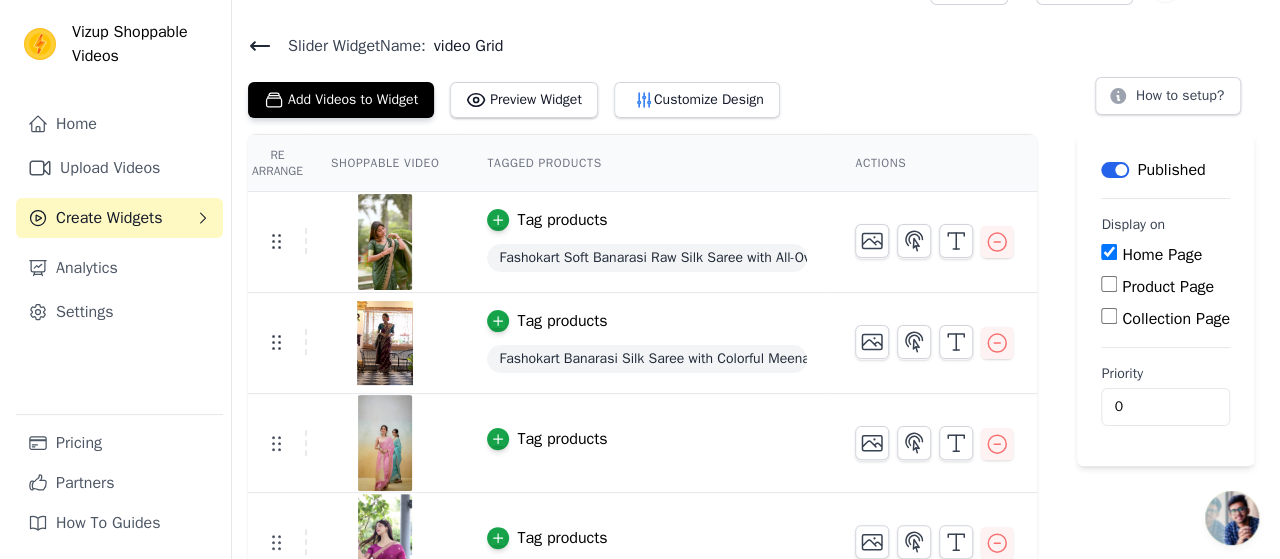 scroll, scrollTop: 0, scrollLeft: 0, axis: both 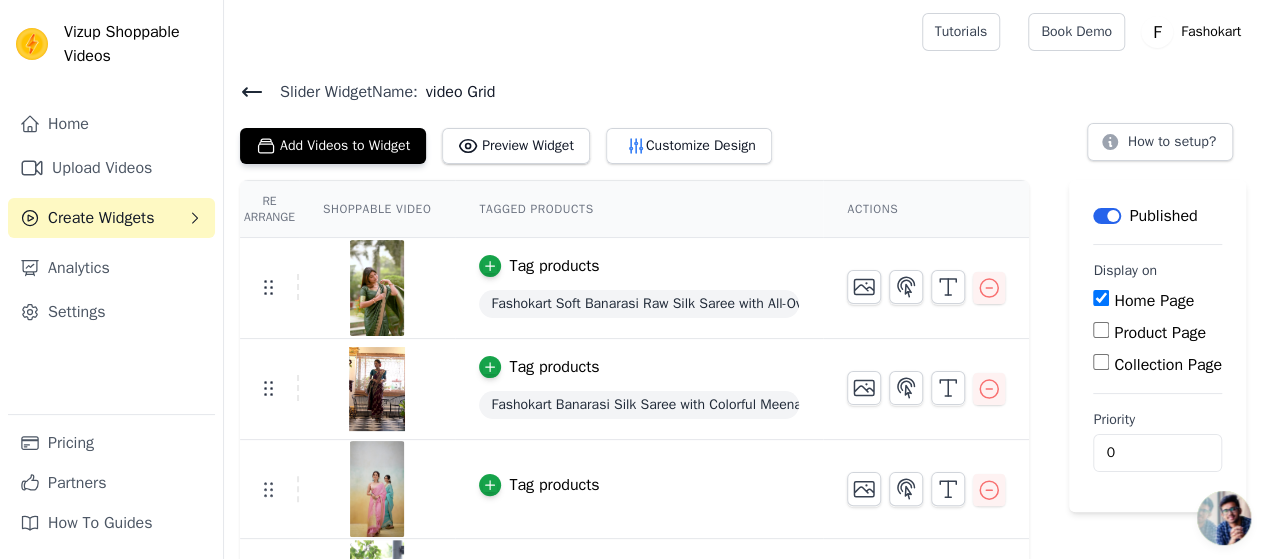 click 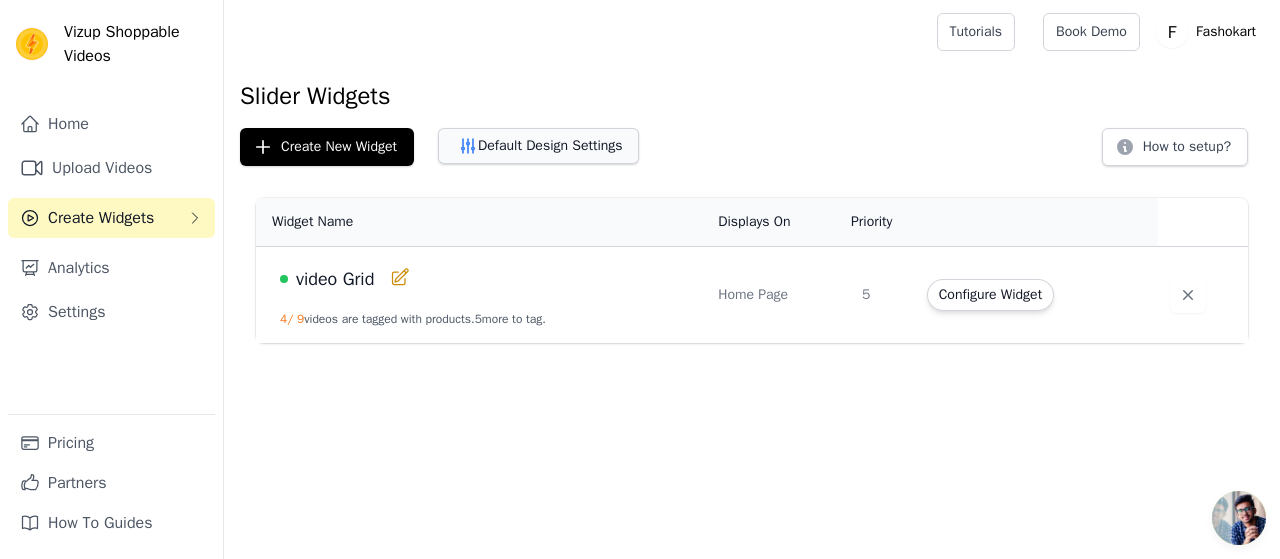 click on "Default Design Settings" at bounding box center (538, 146) 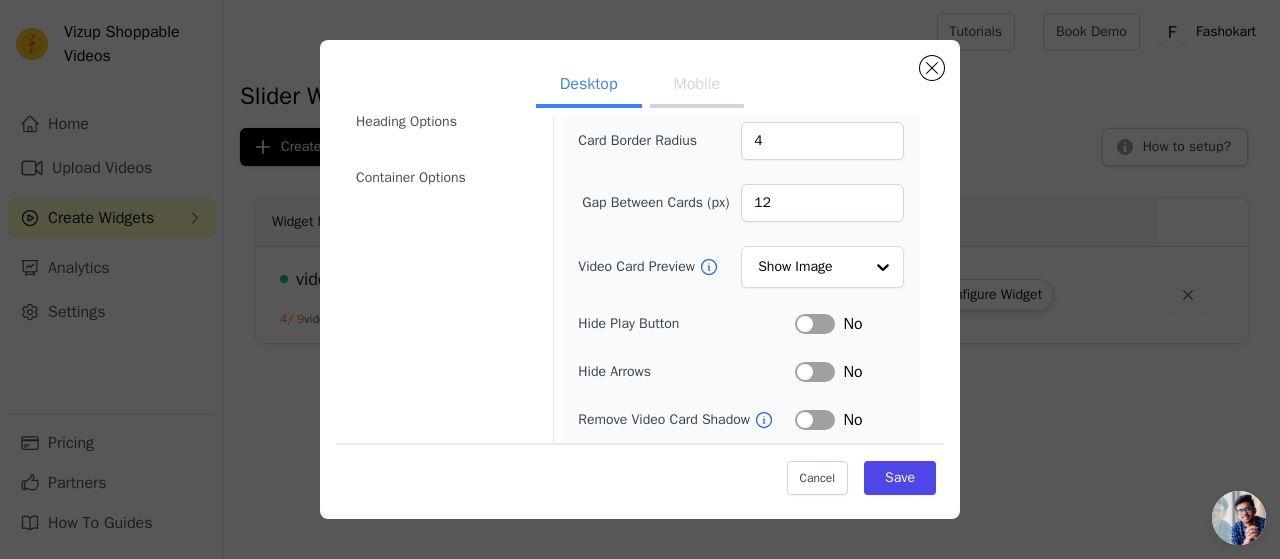 scroll, scrollTop: 200, scrollLeft: 0, axis: vertical 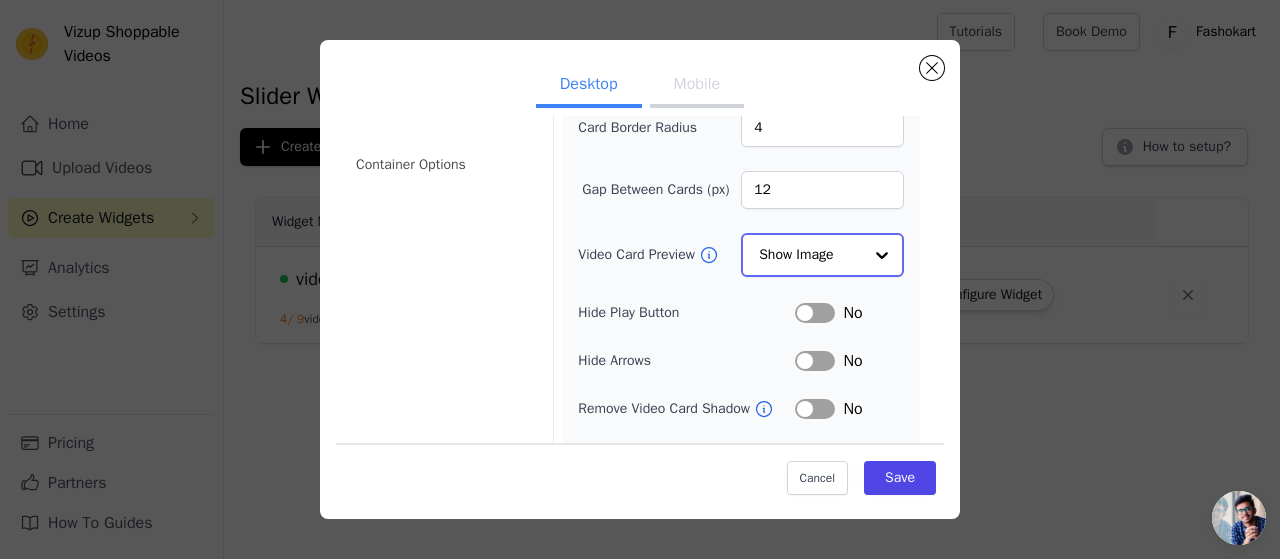 click on "Video Card Preview" 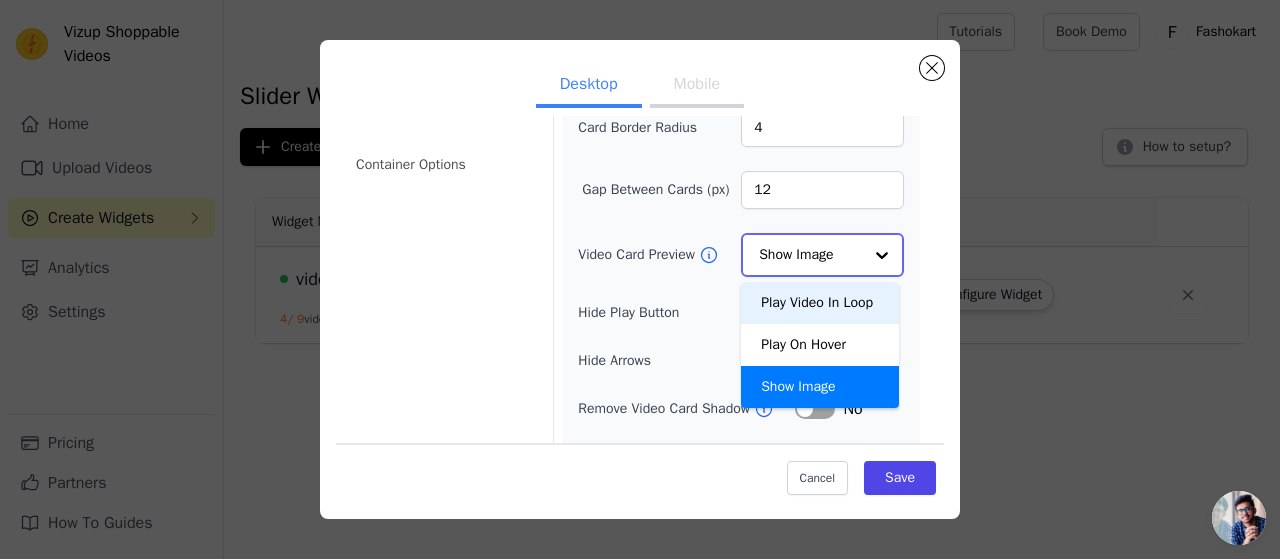 click on "Play Video In Loop" at bounding box center [820, 303] 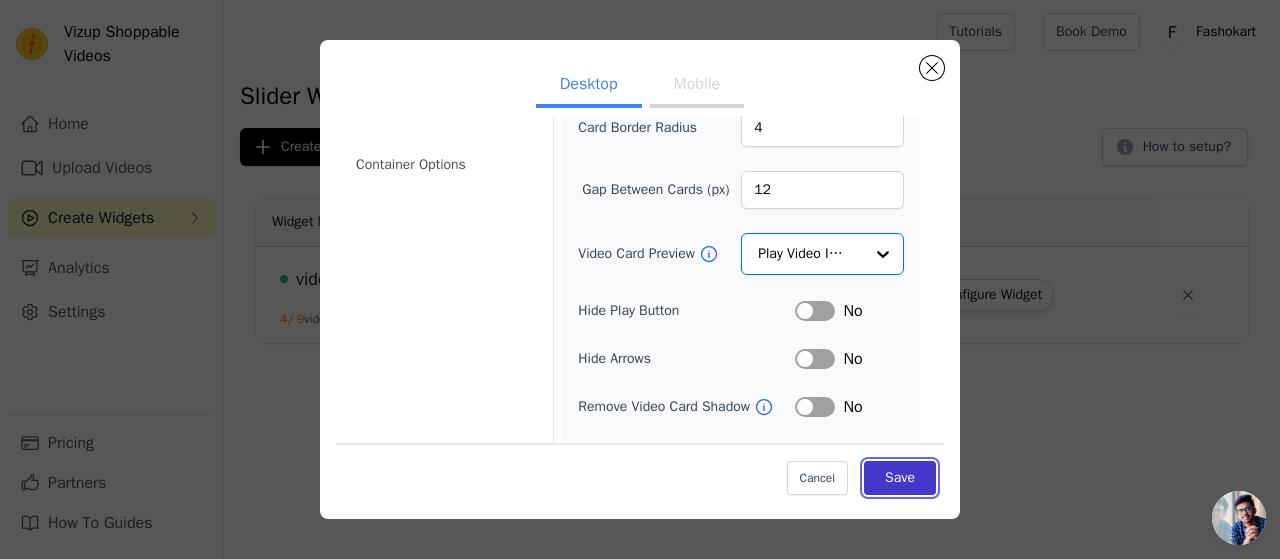 click on "Save" at bounding box center [900, 478] 